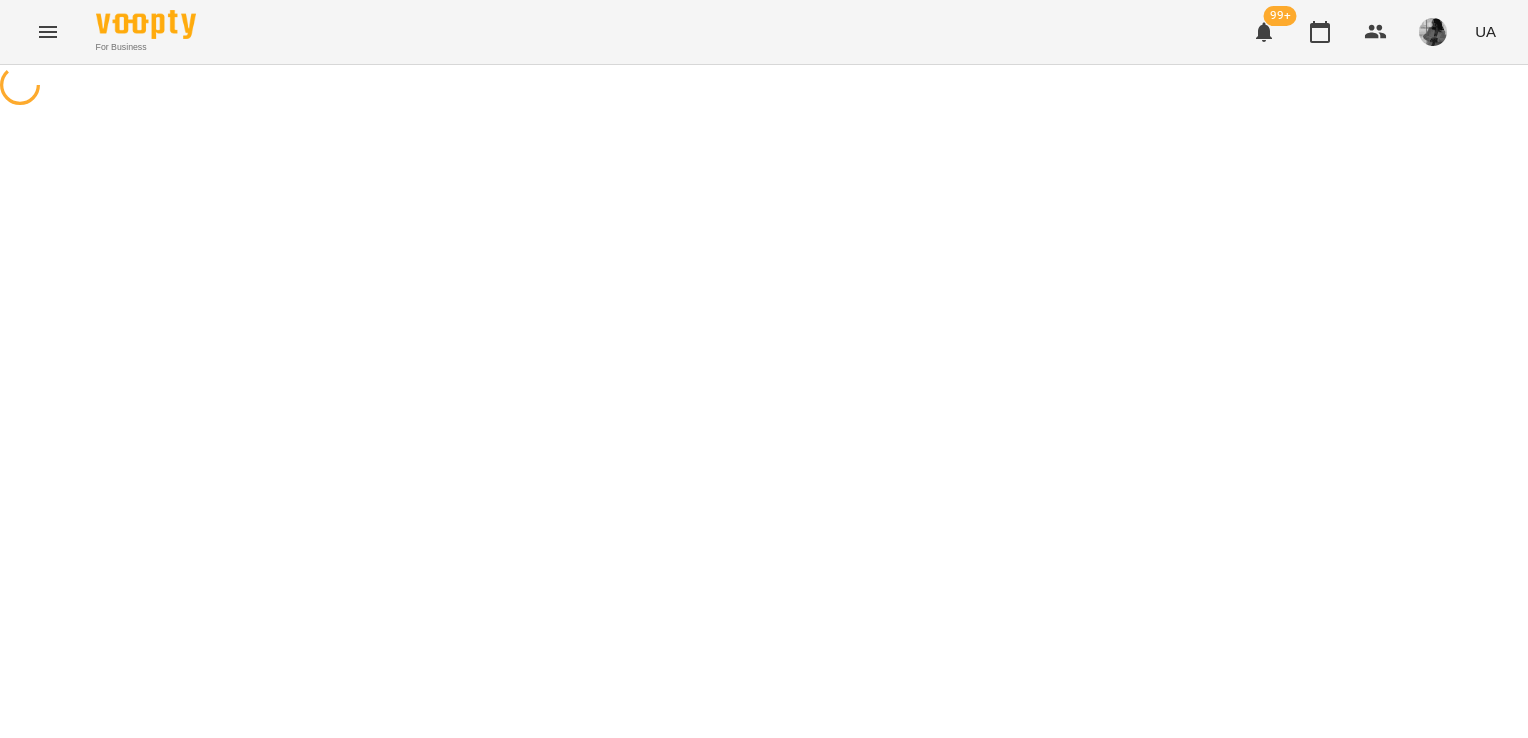 scroll, scrollTop: 0, scrollLeft: 0, axis: both 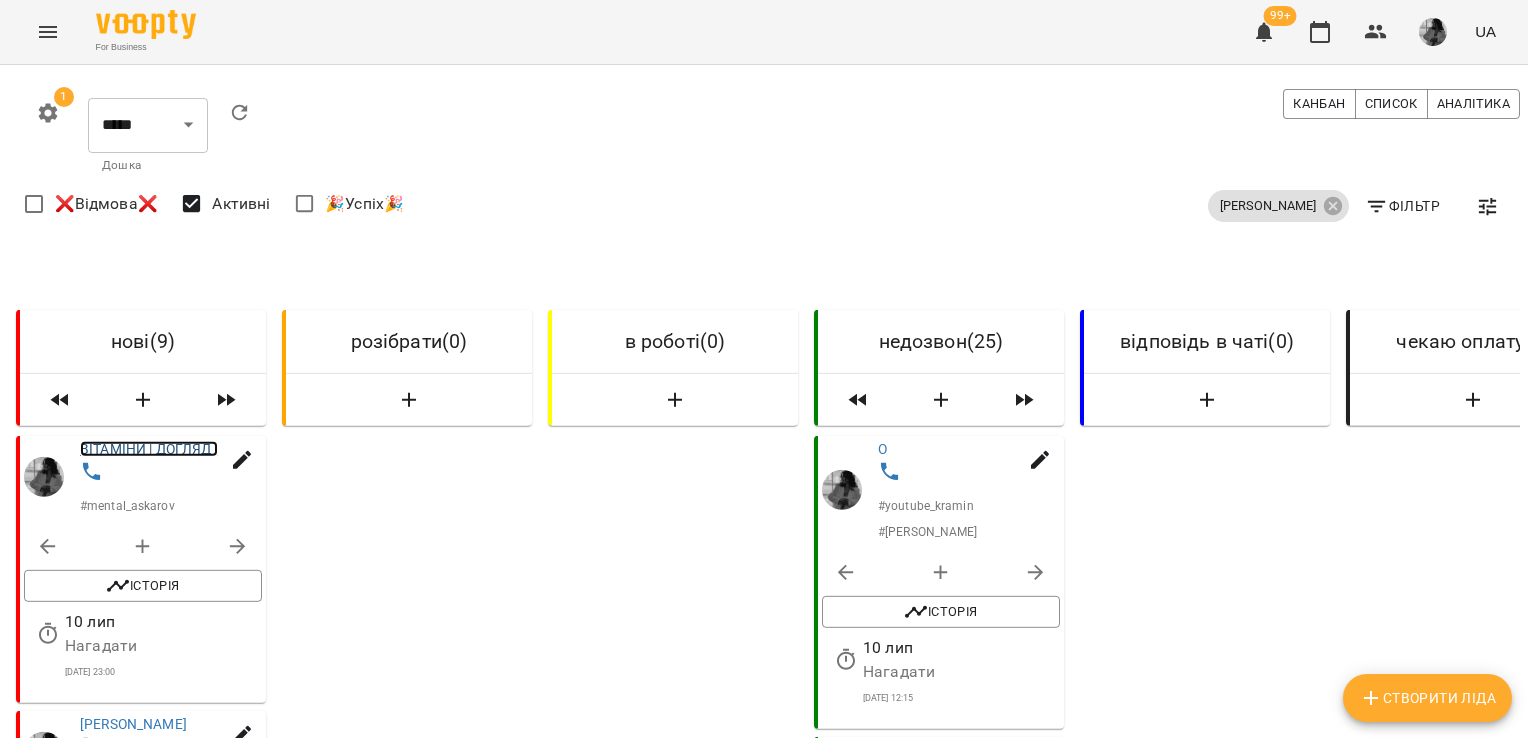 click on "ВІТАМІНИ | ДОГЛЯД |" at bounding box center [149, 449] 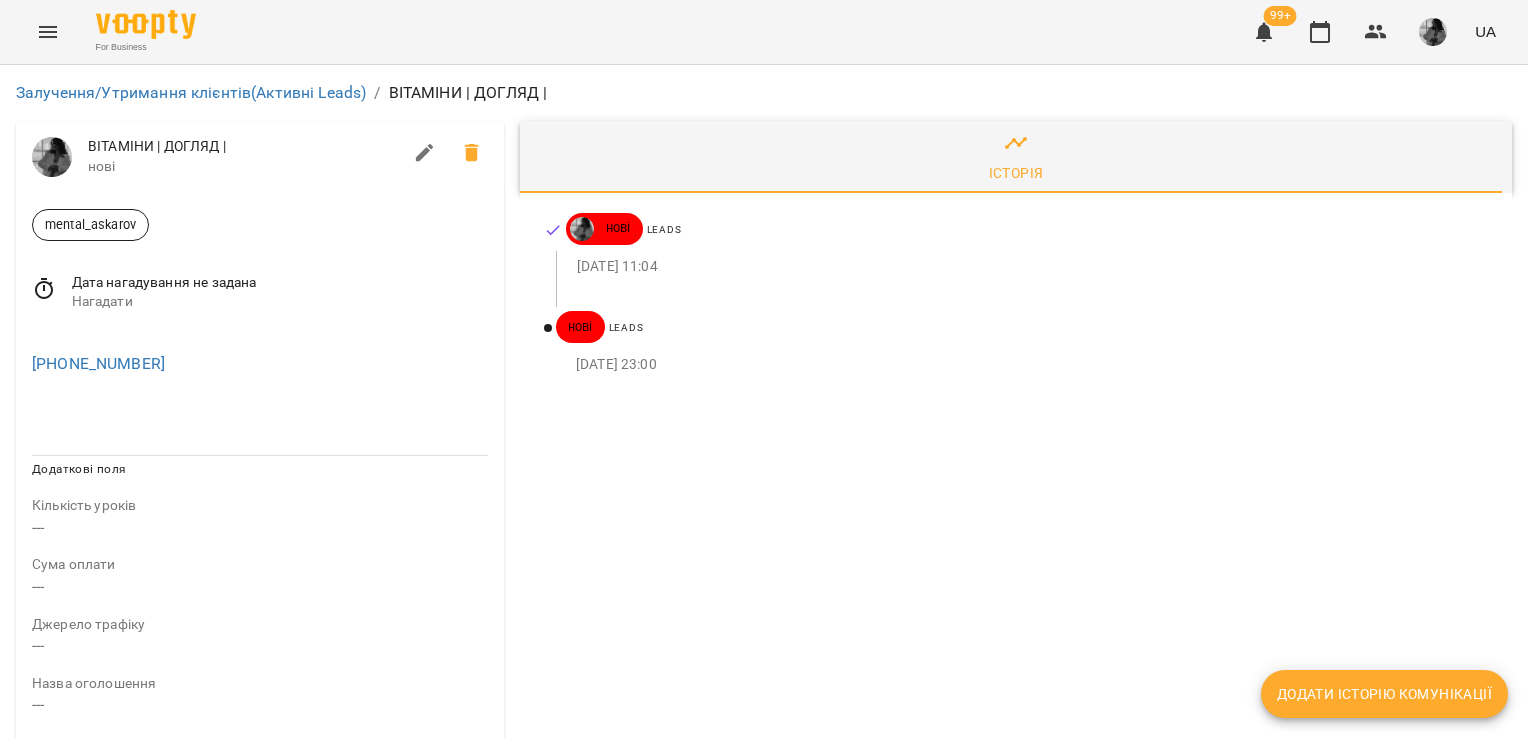 click 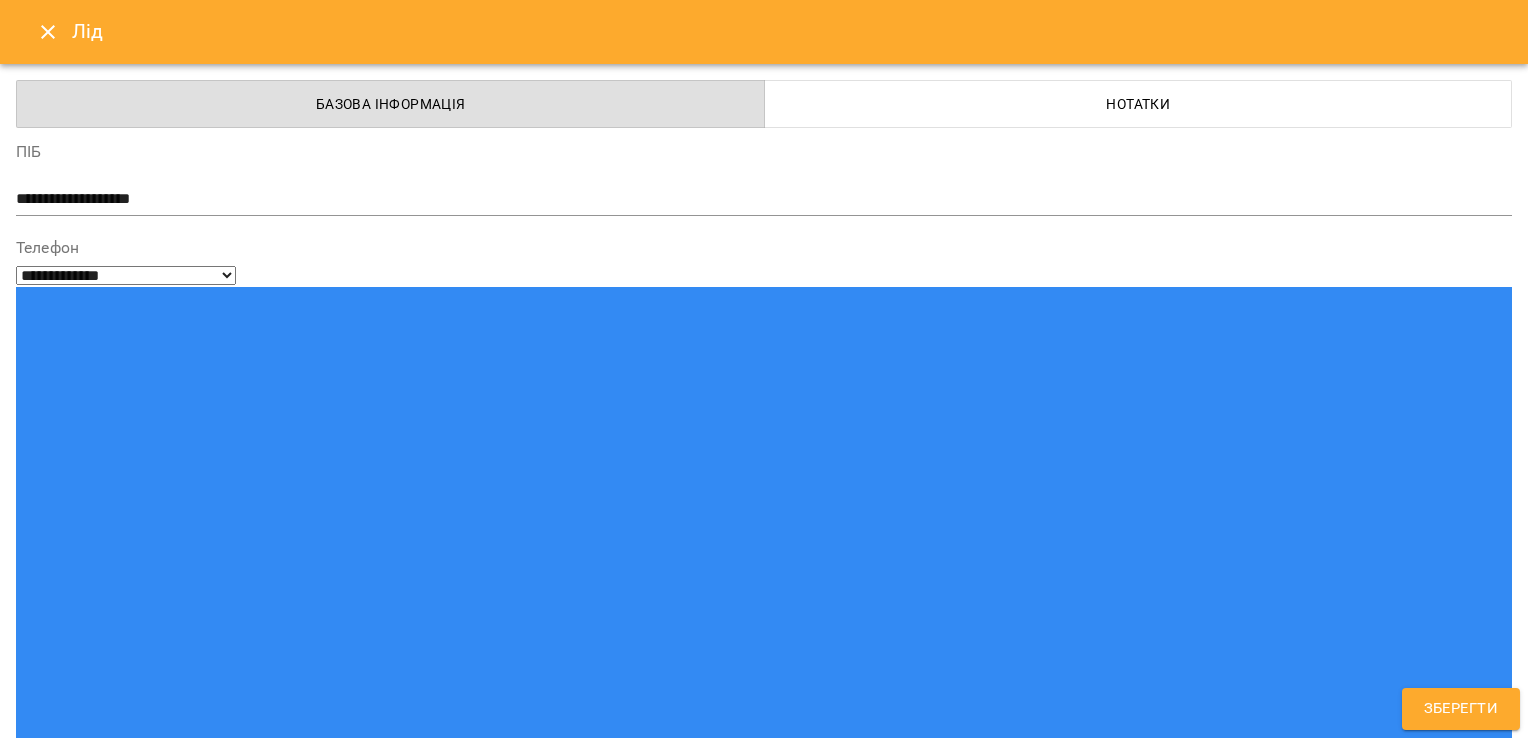 click on "mental_askarov" at bounding box center [727, 1522] 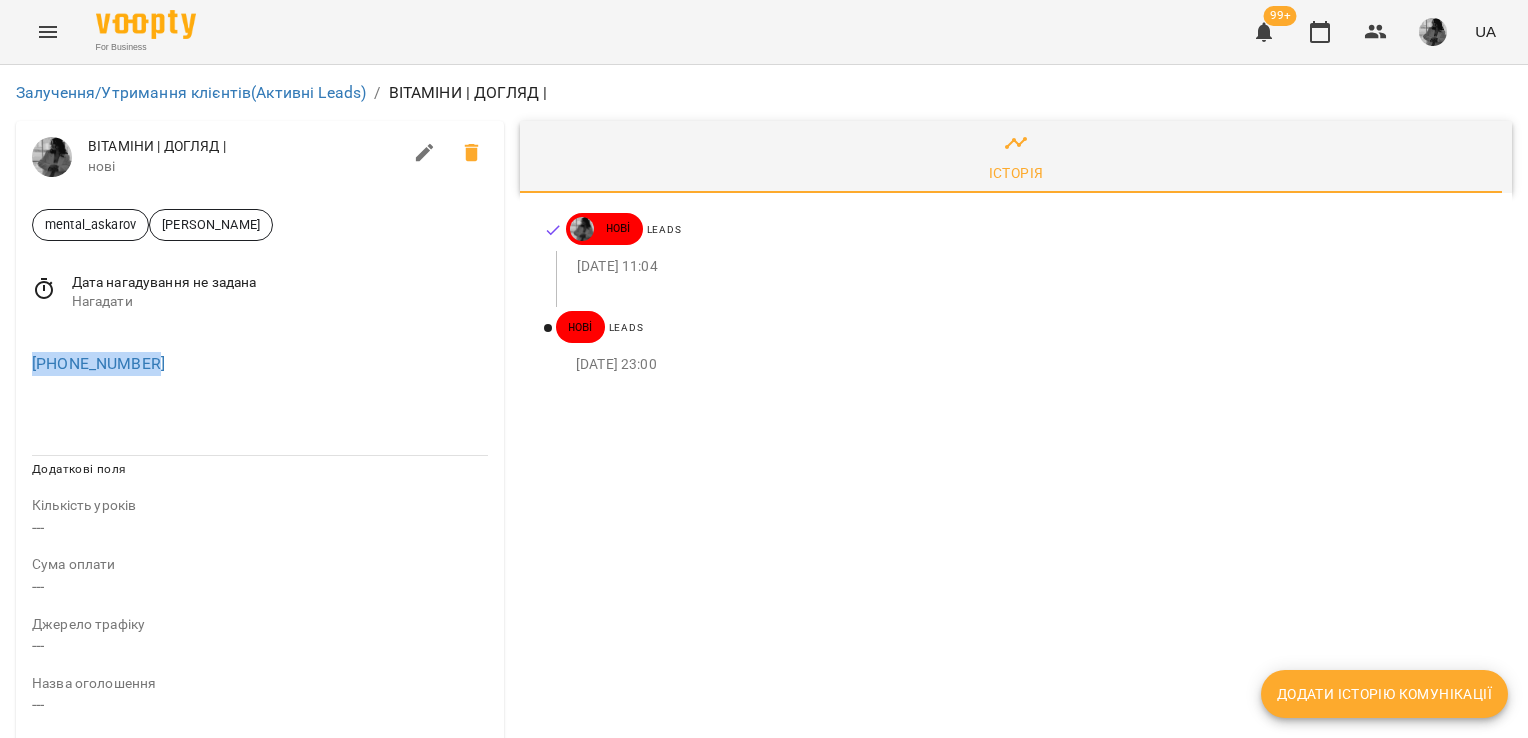 drag, startPoint x: 152, startPoint y: 366, endPoint x: 23, endPoint y: 362, distance: 129.062 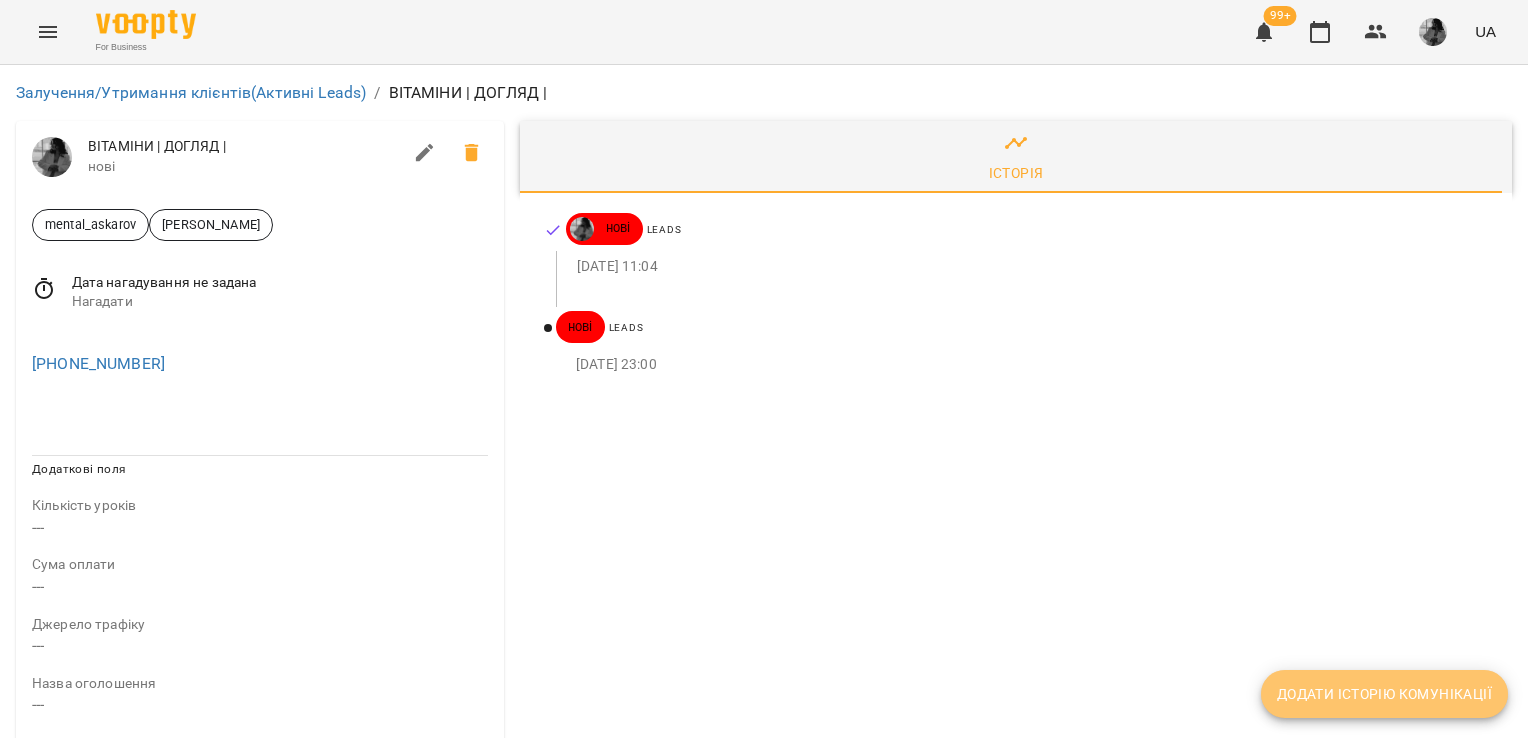 click on "Додати історію комунікації" at bounding box center (1384, 694) 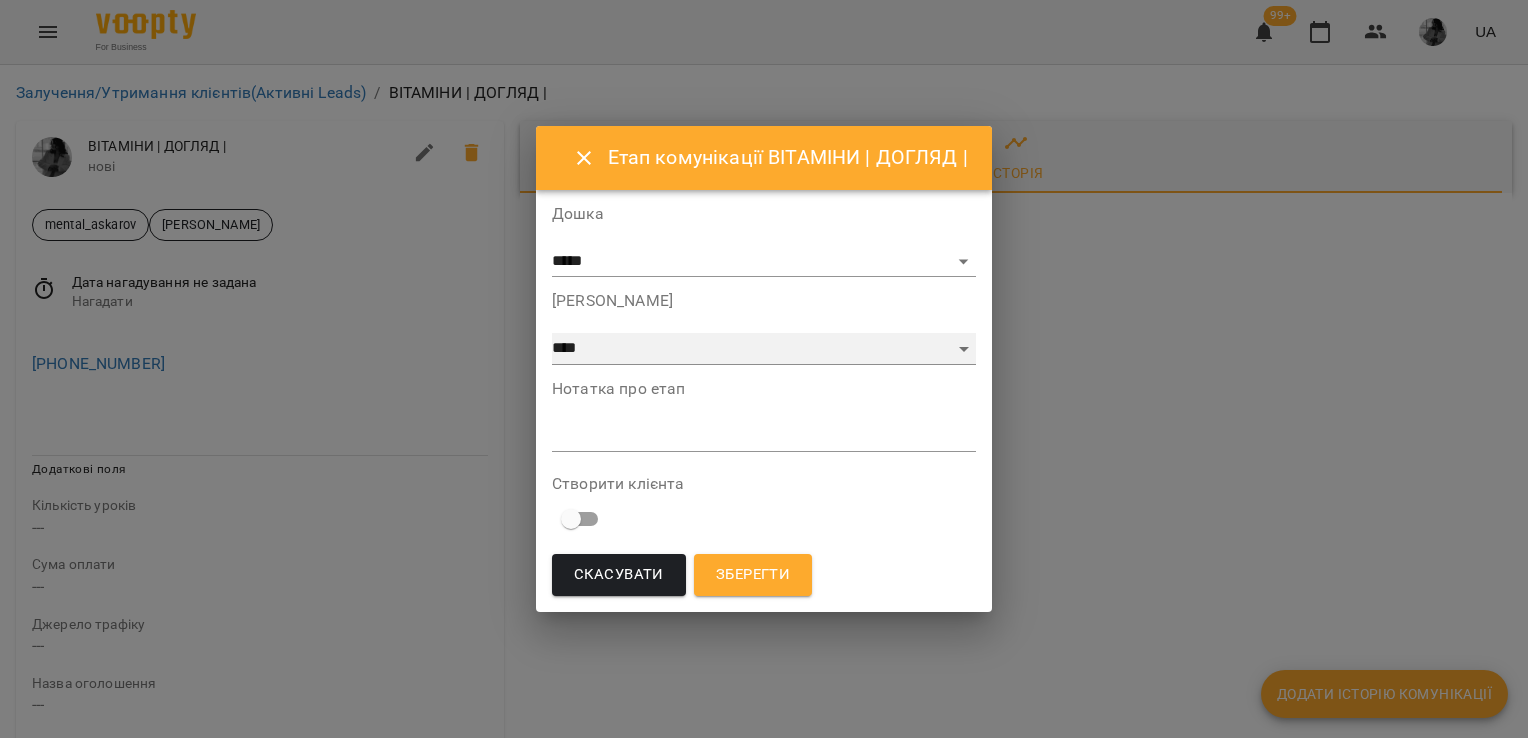 click on "**********" at bounding box center (764, 349) 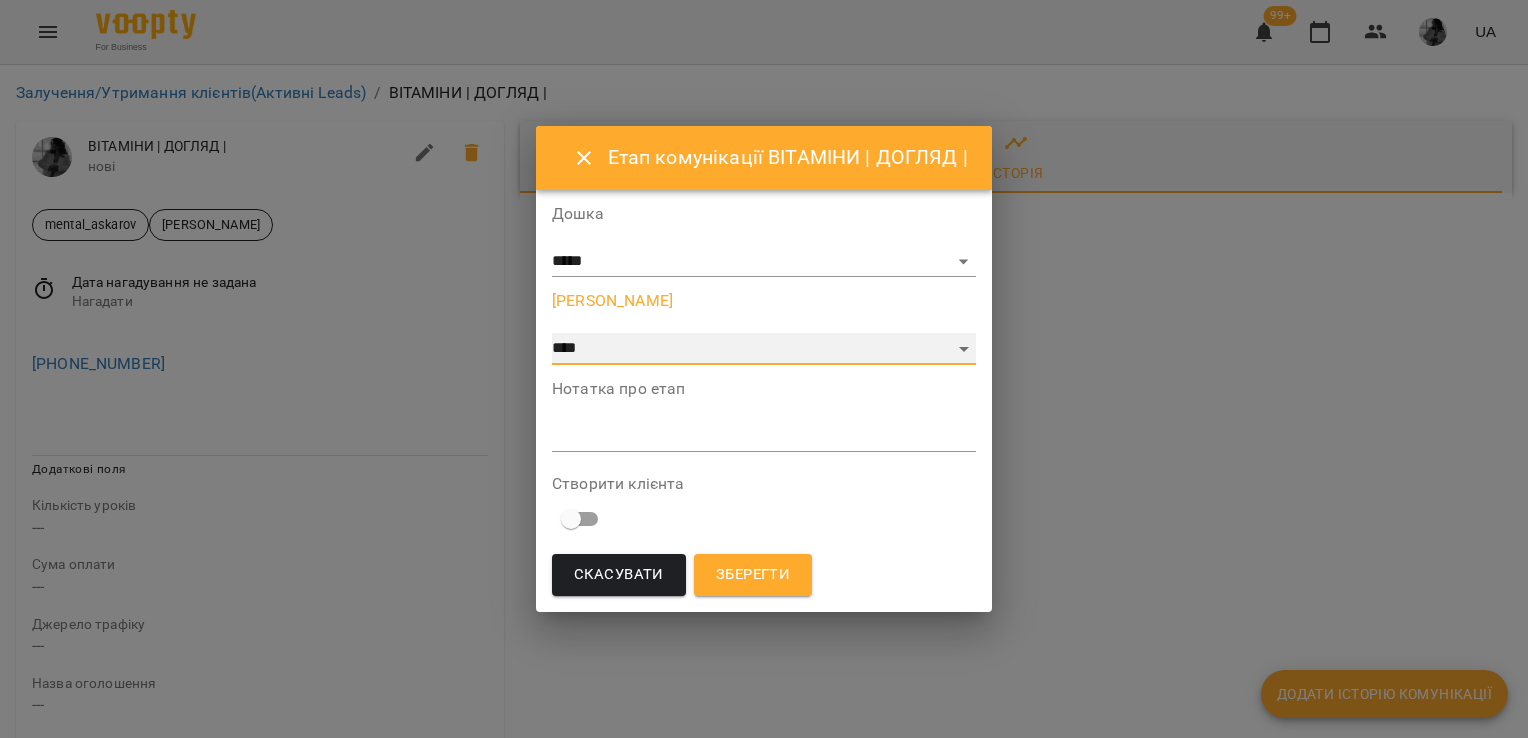 select on "*" 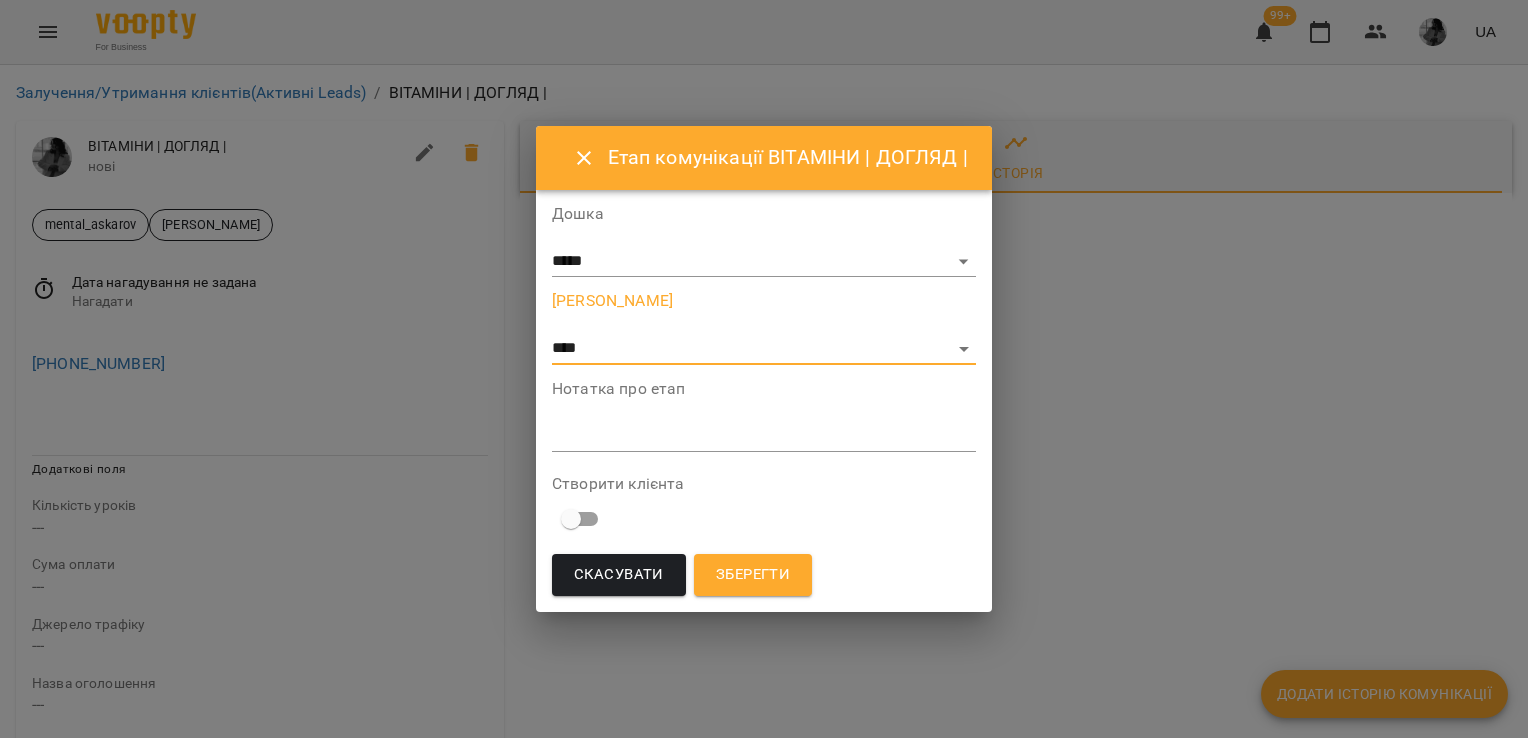 click at bounding box center (764, 435) 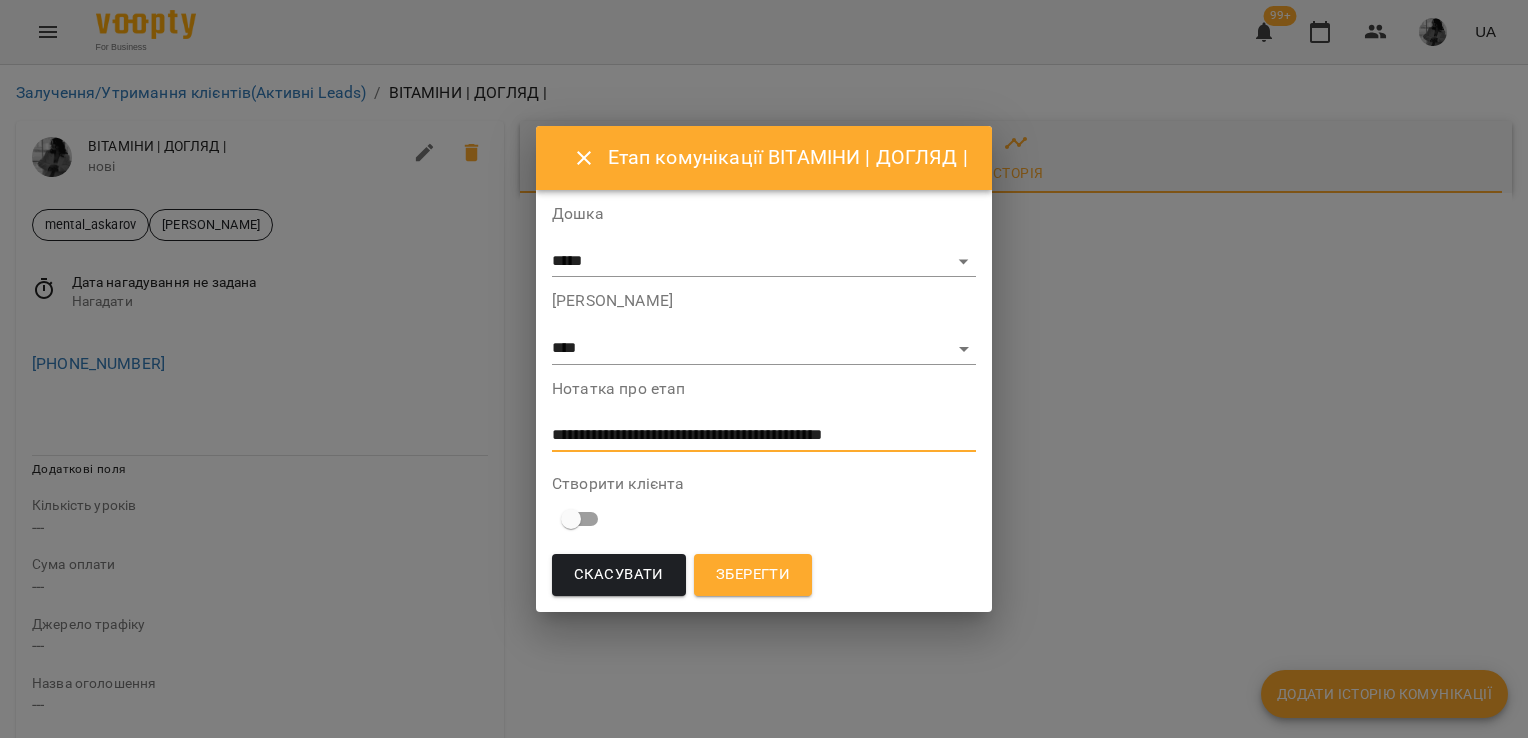 type on "**********" 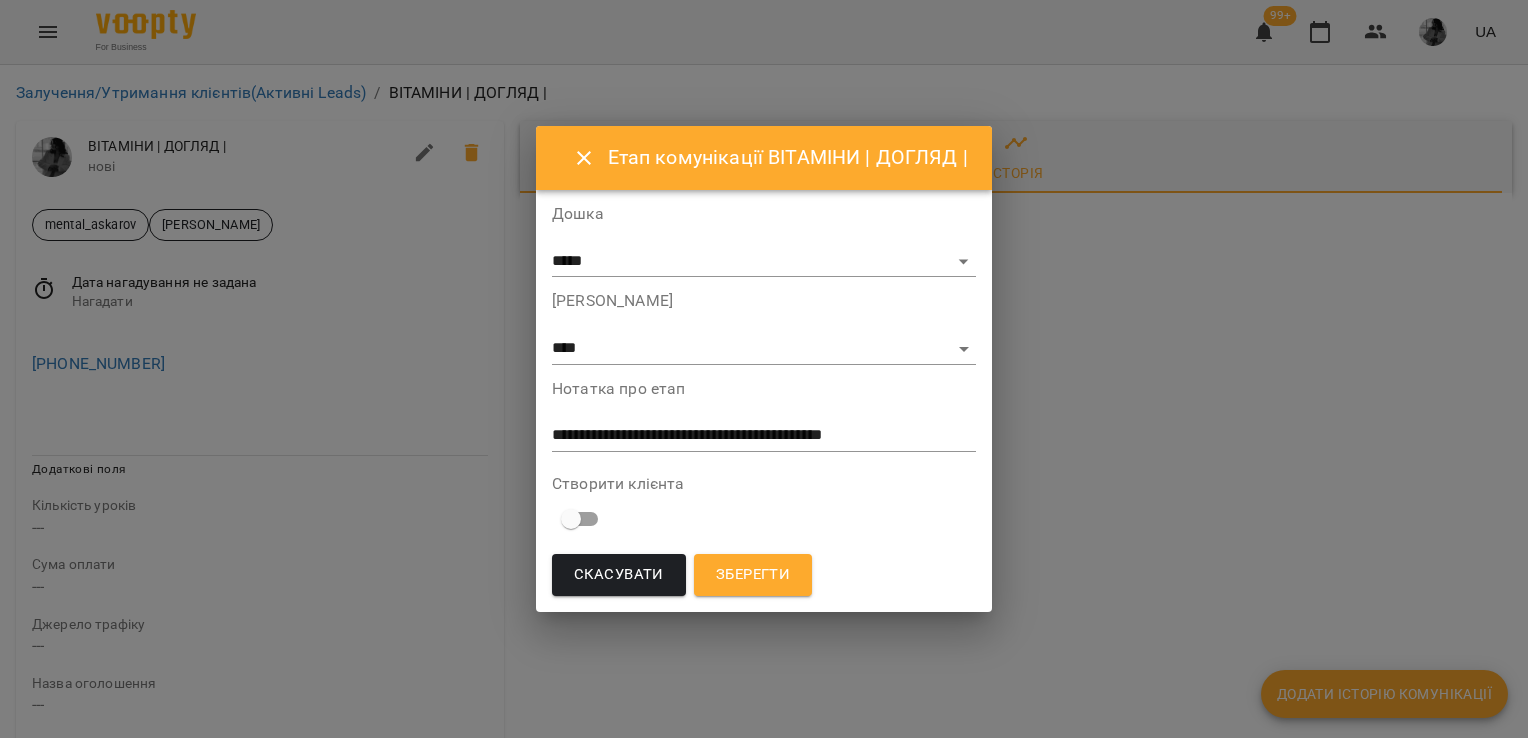 click on "**********" at bounding box center (764, 369) 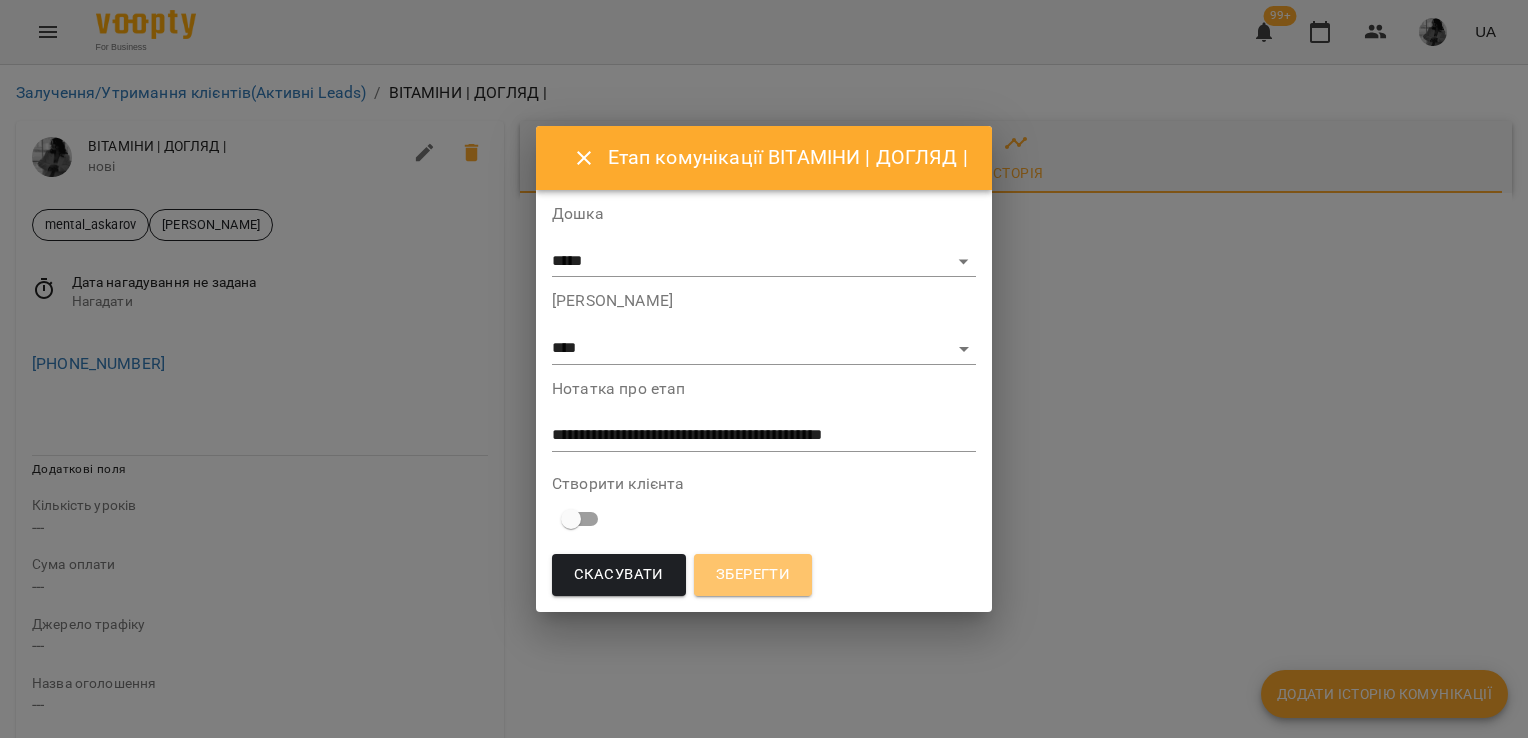 click on "Зберегти" at bounding box center [753, 575] 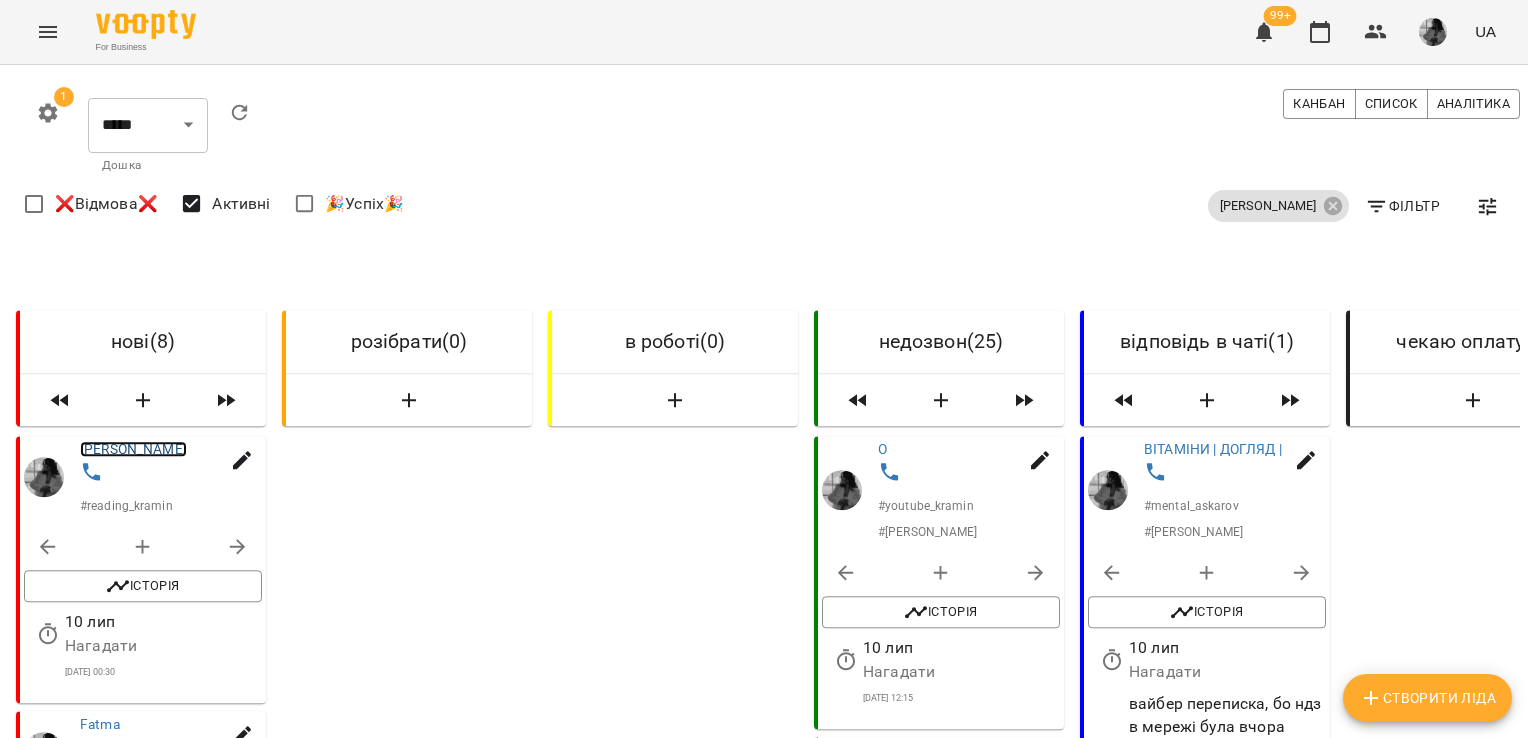 click on "[PERSON_NAME]" at bounding box center [133, 449] 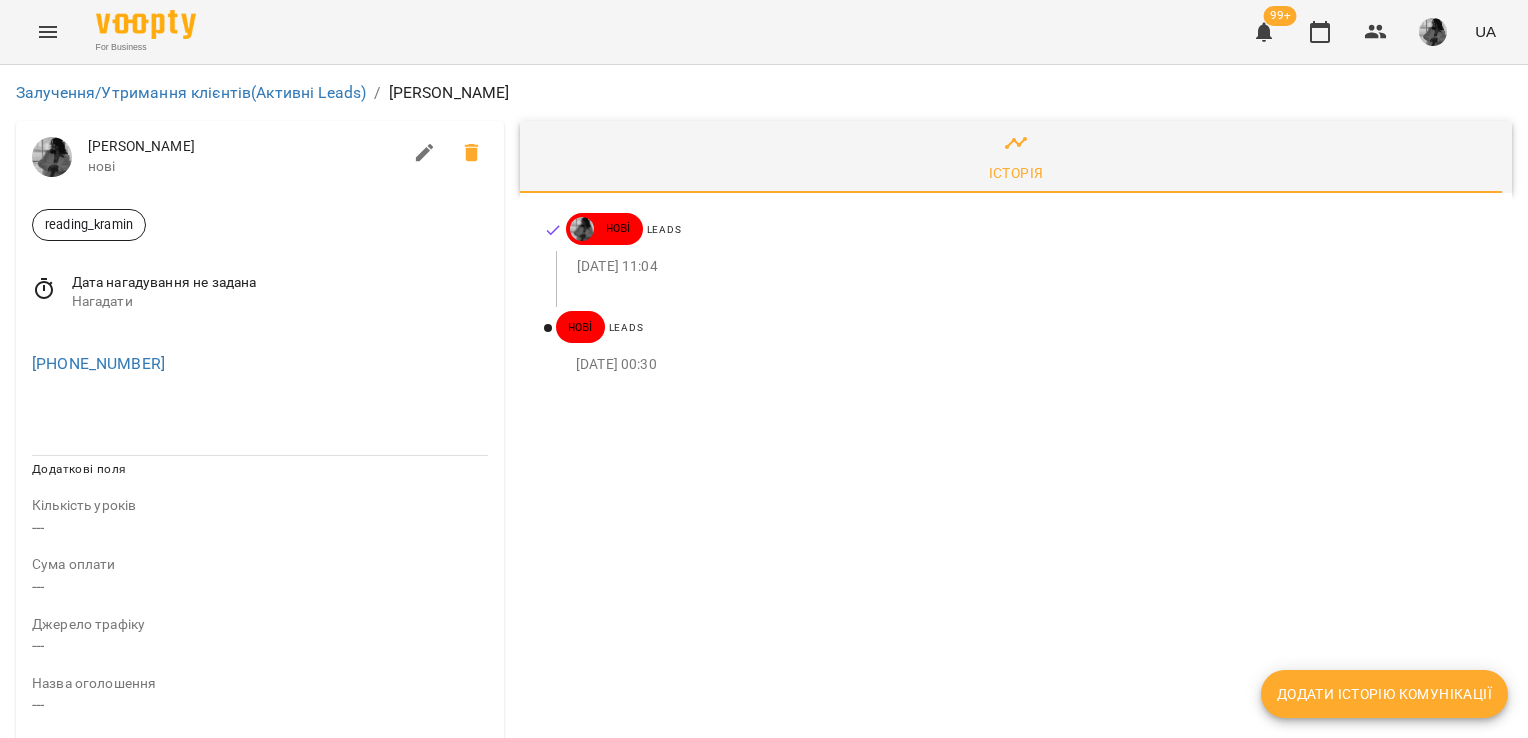 click on "[PERSON_NAME]" at bounding box center [244, 147] 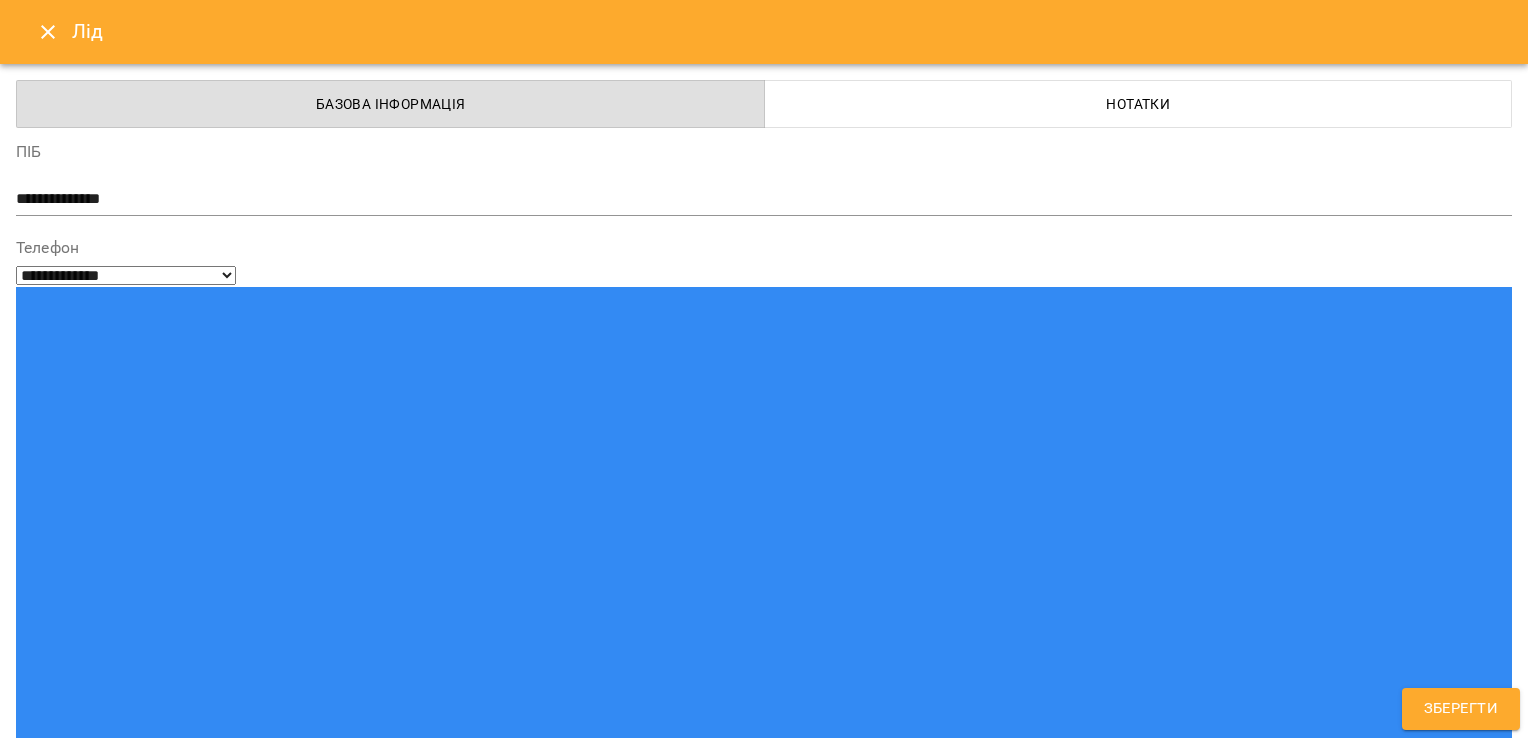 click on "reading_kramin" at bounding box center (727, 1522) 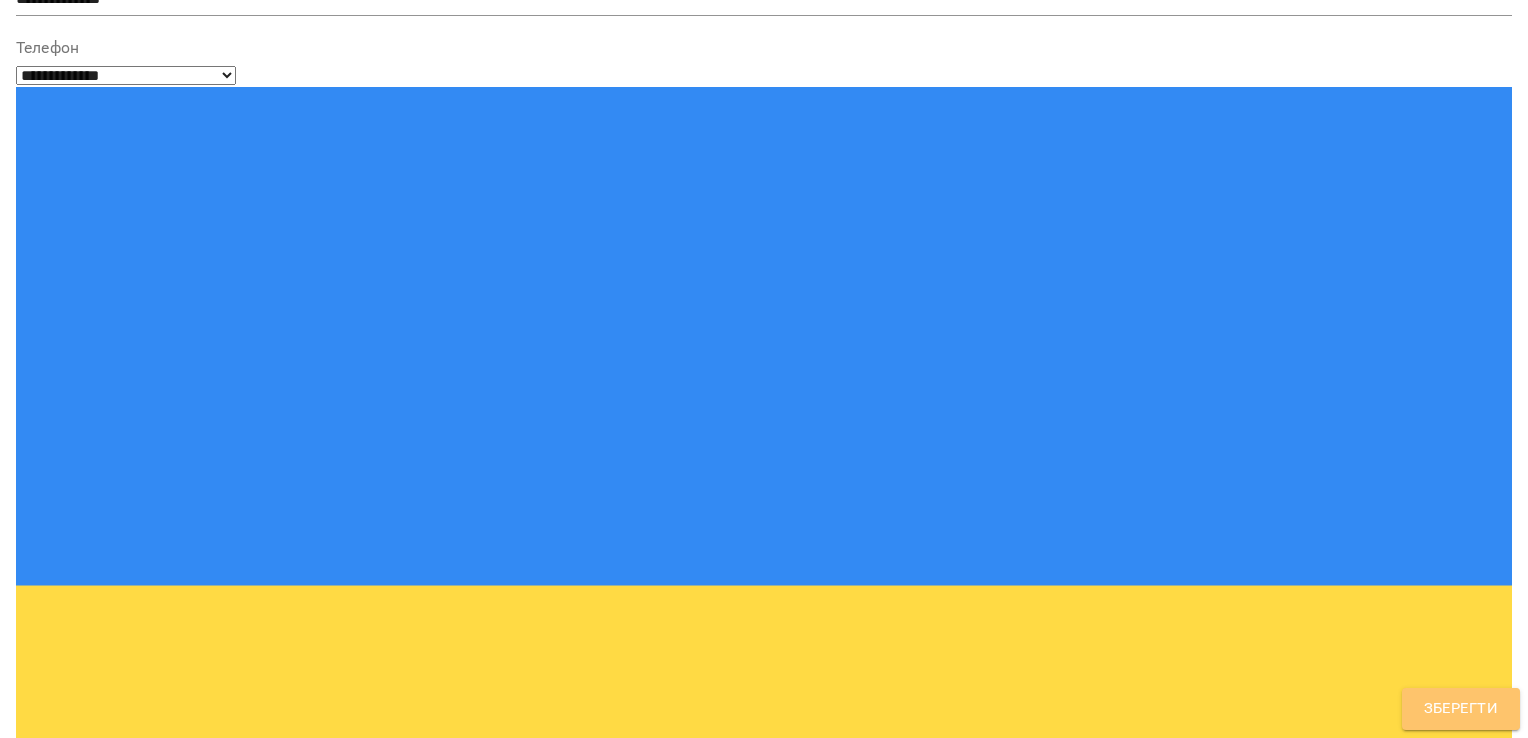 click on "Зберегти" at bounding box center [1461, 709] 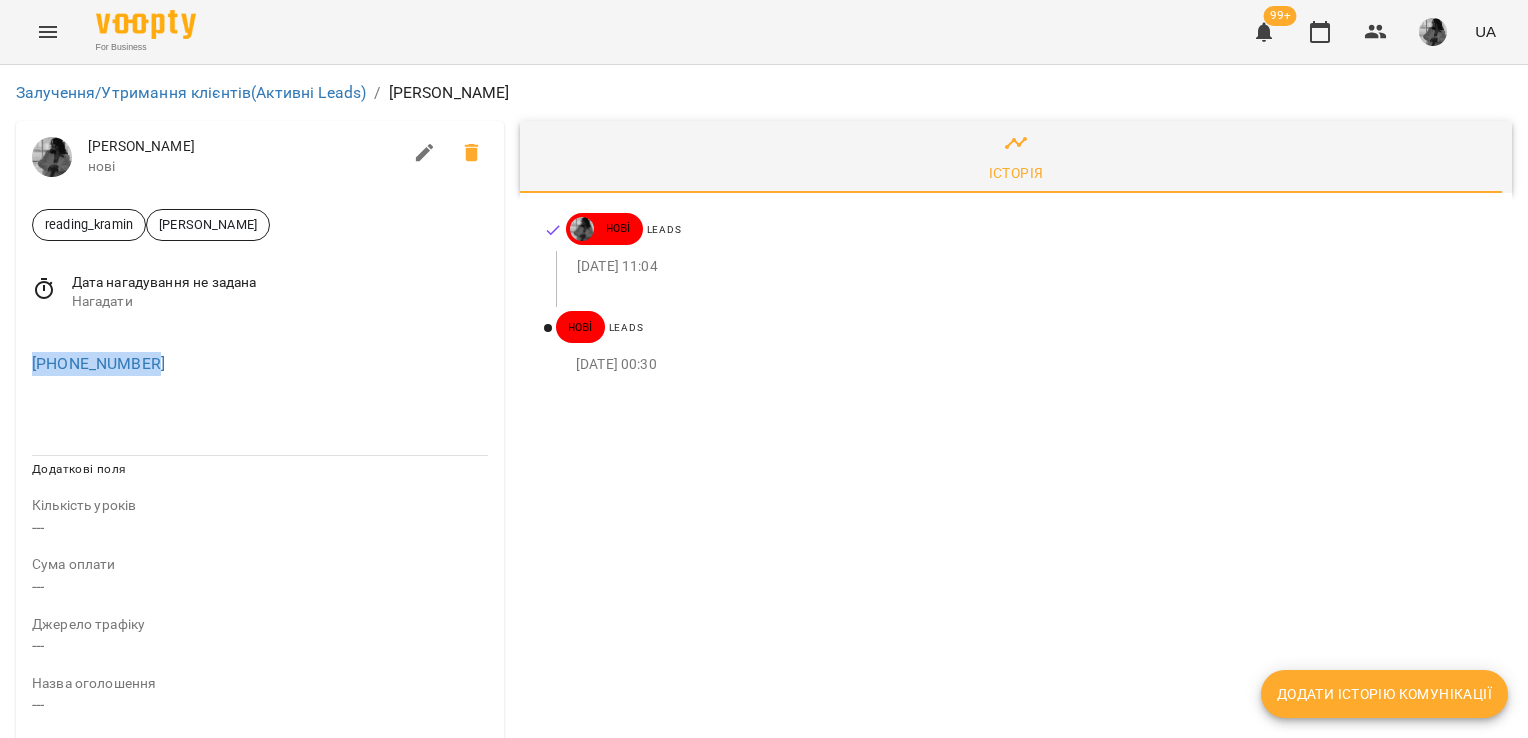 drag, startPoint x: 180, startPoint y: 374, endPoint x: 21, endPoint y: 369, distance: 159.0786 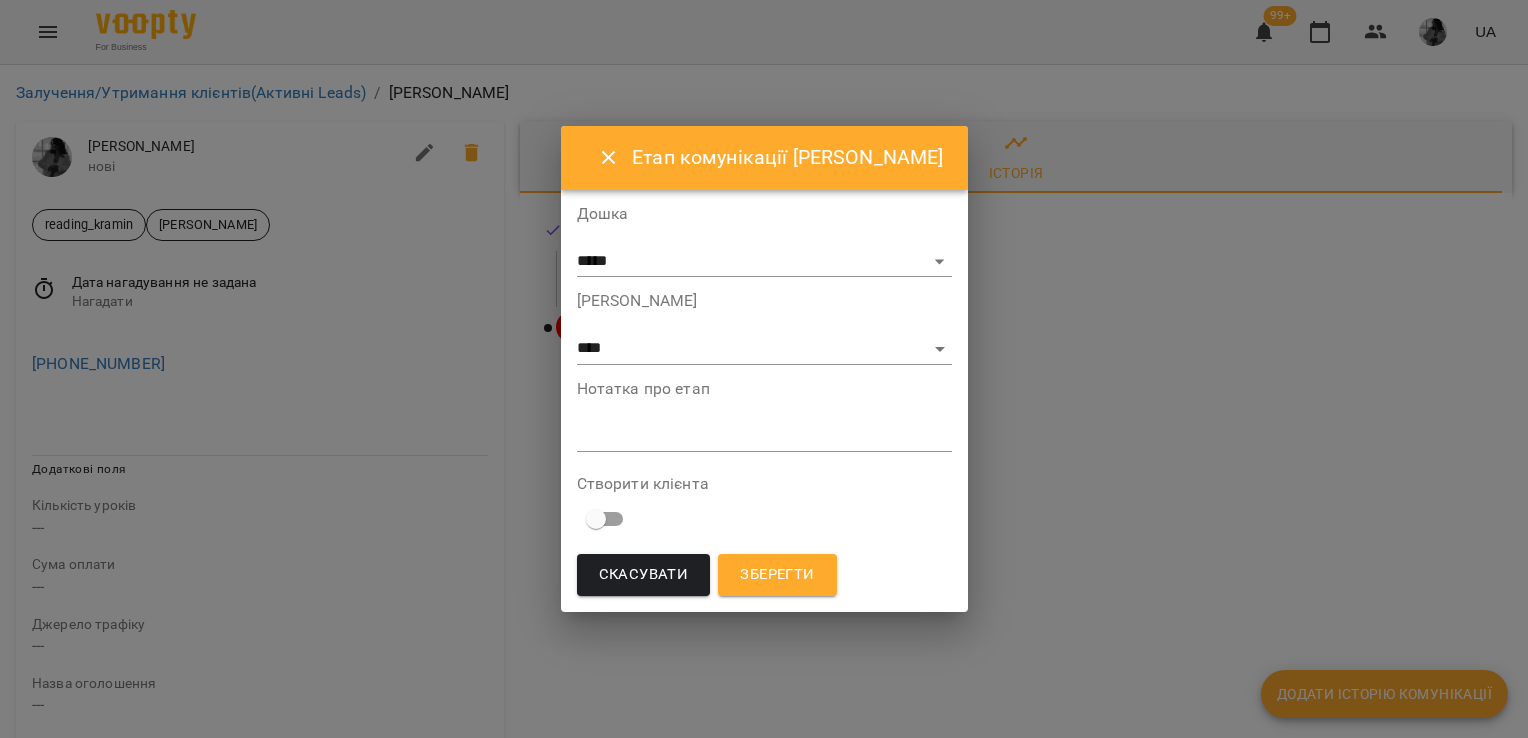 click on "**********" at bounding box center (764, 328) 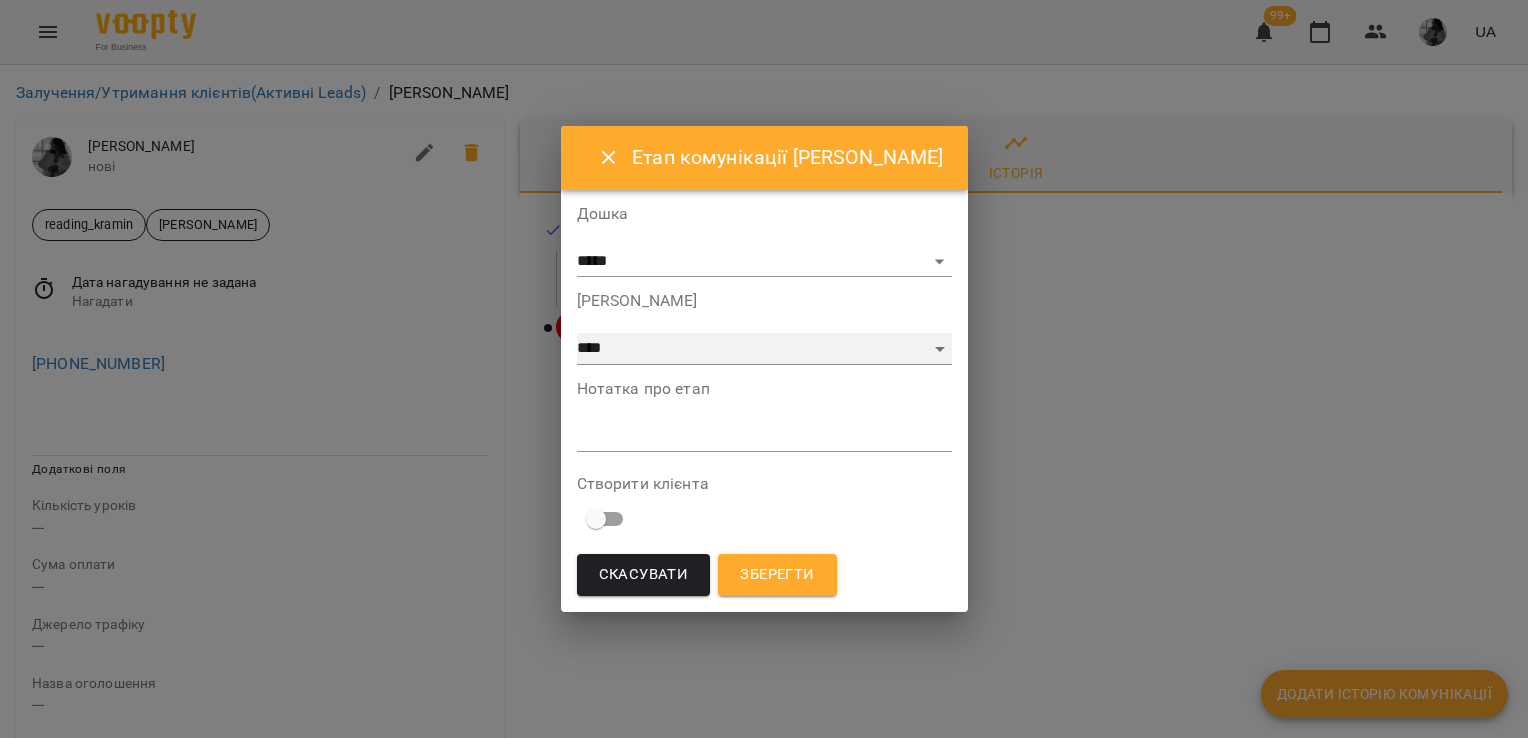 click on "**********" at bounding box center (764, 349) 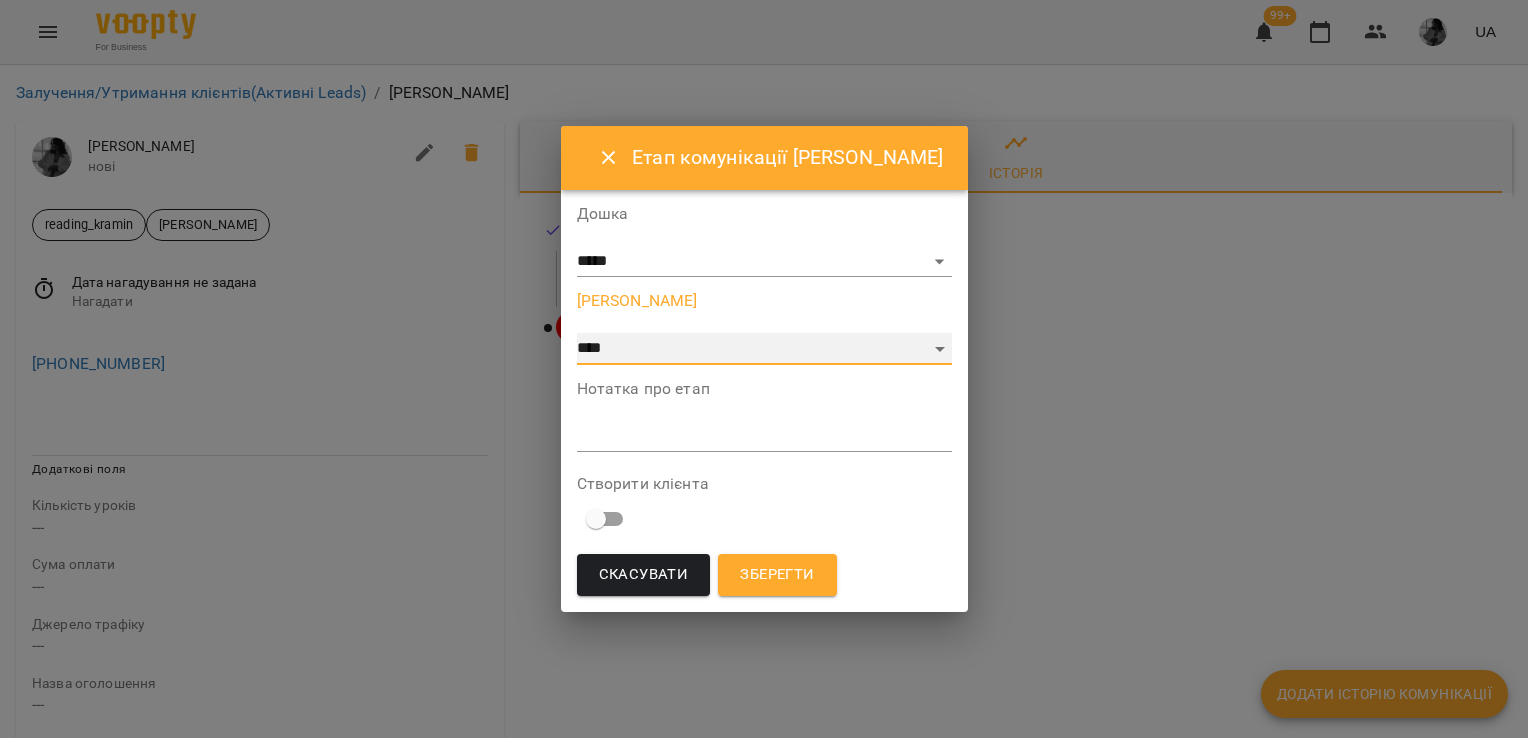 select on "*" 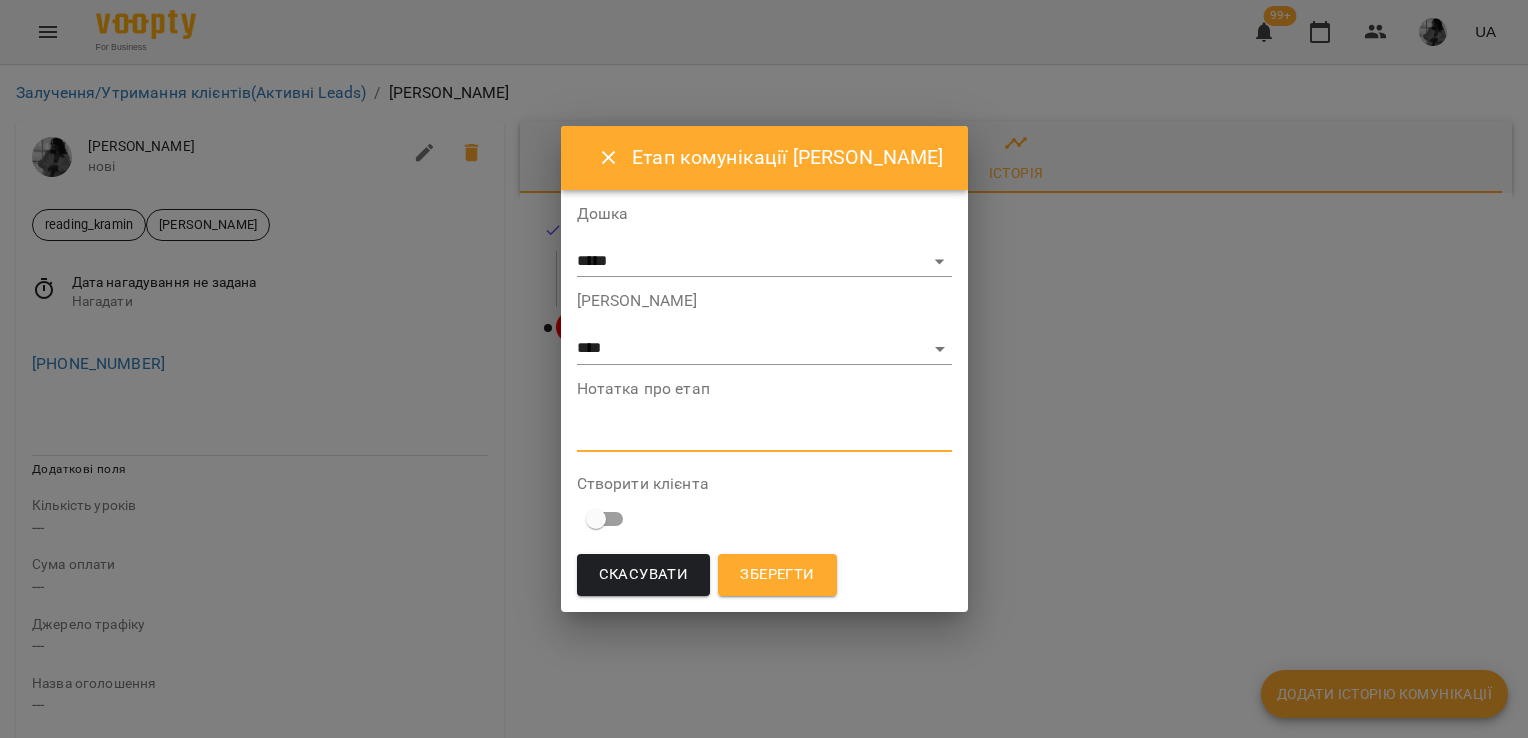click at bounding box center (764, 435) 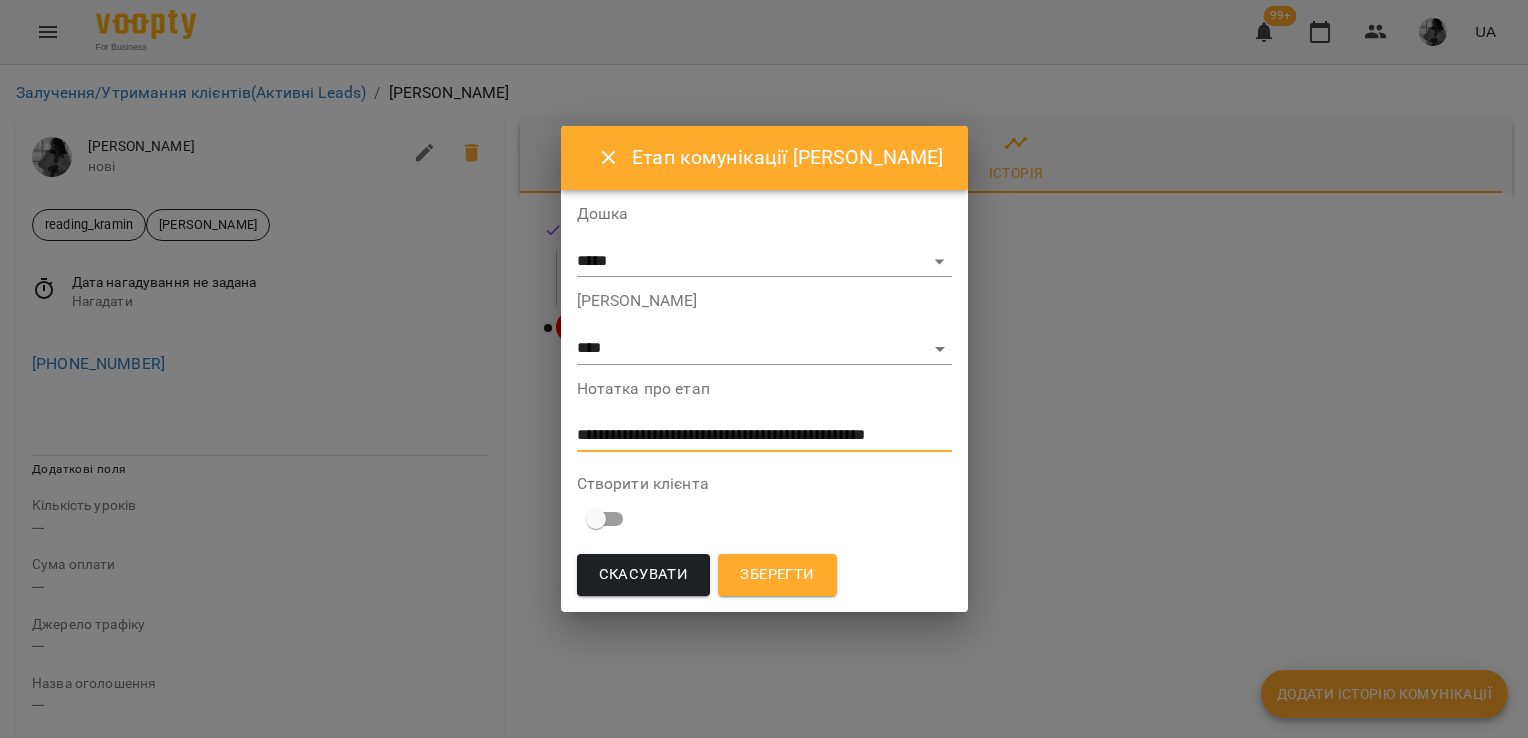 scroll, scrollTop: 0, scrollLeft: 0, axis: both 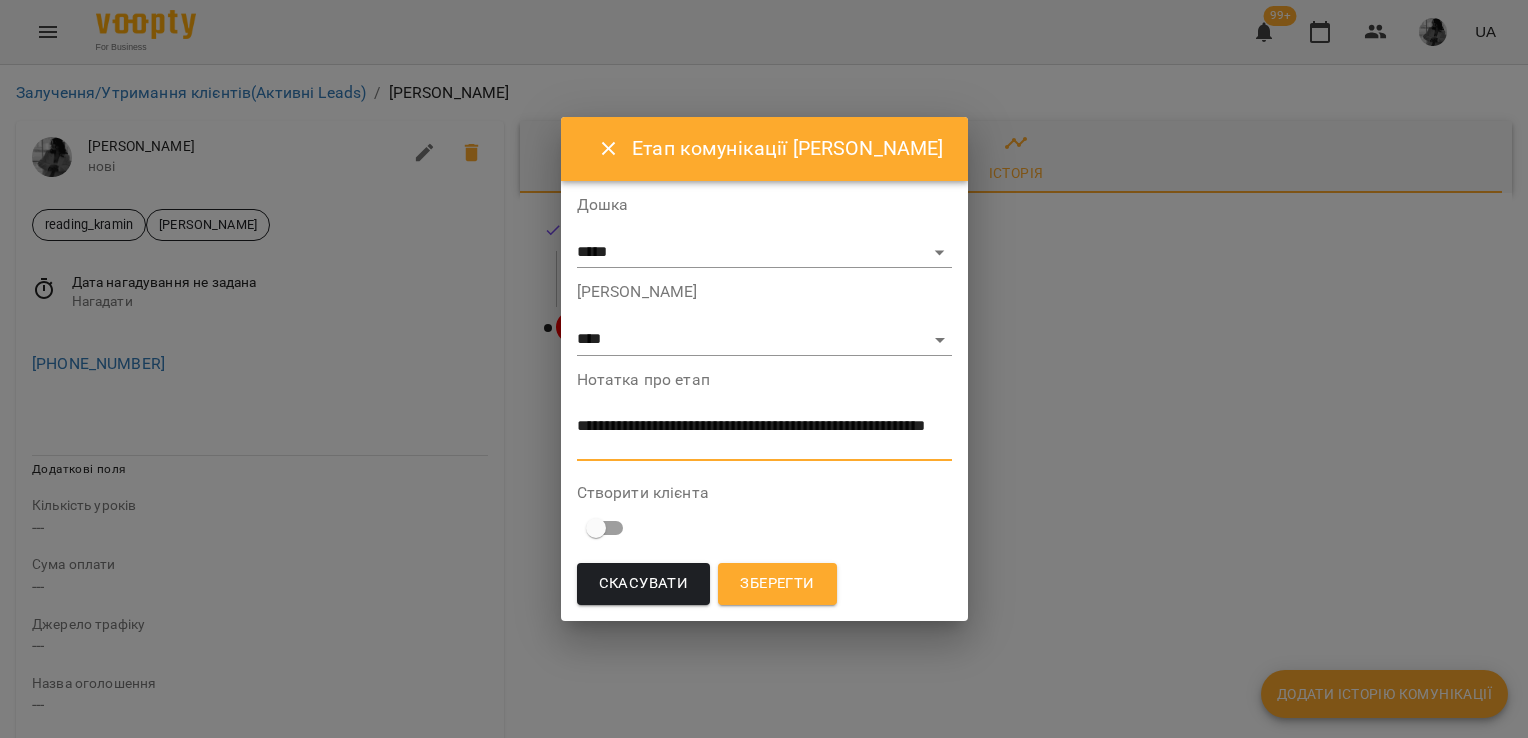type on "**********" 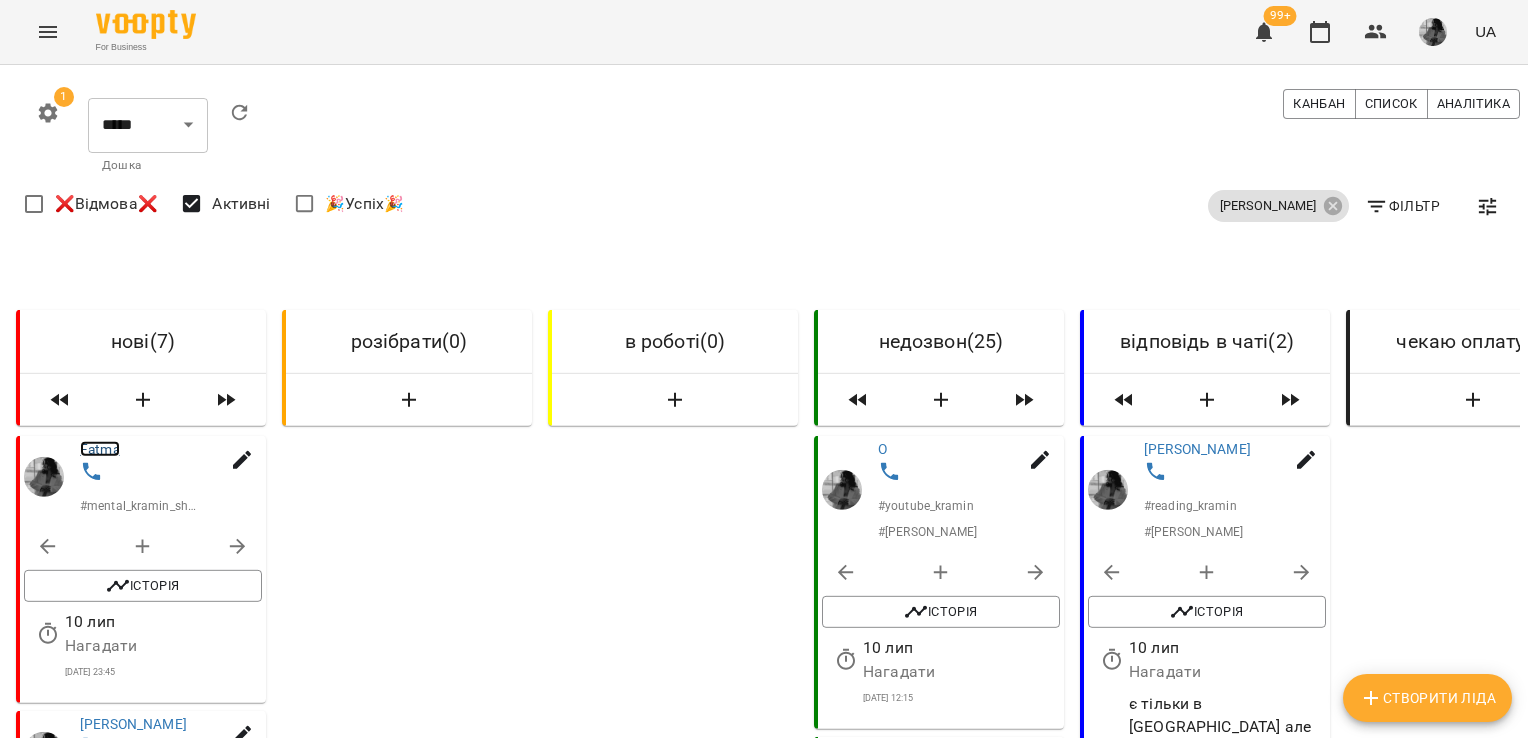 click on "Fatma" at bounding box center [100, 449] 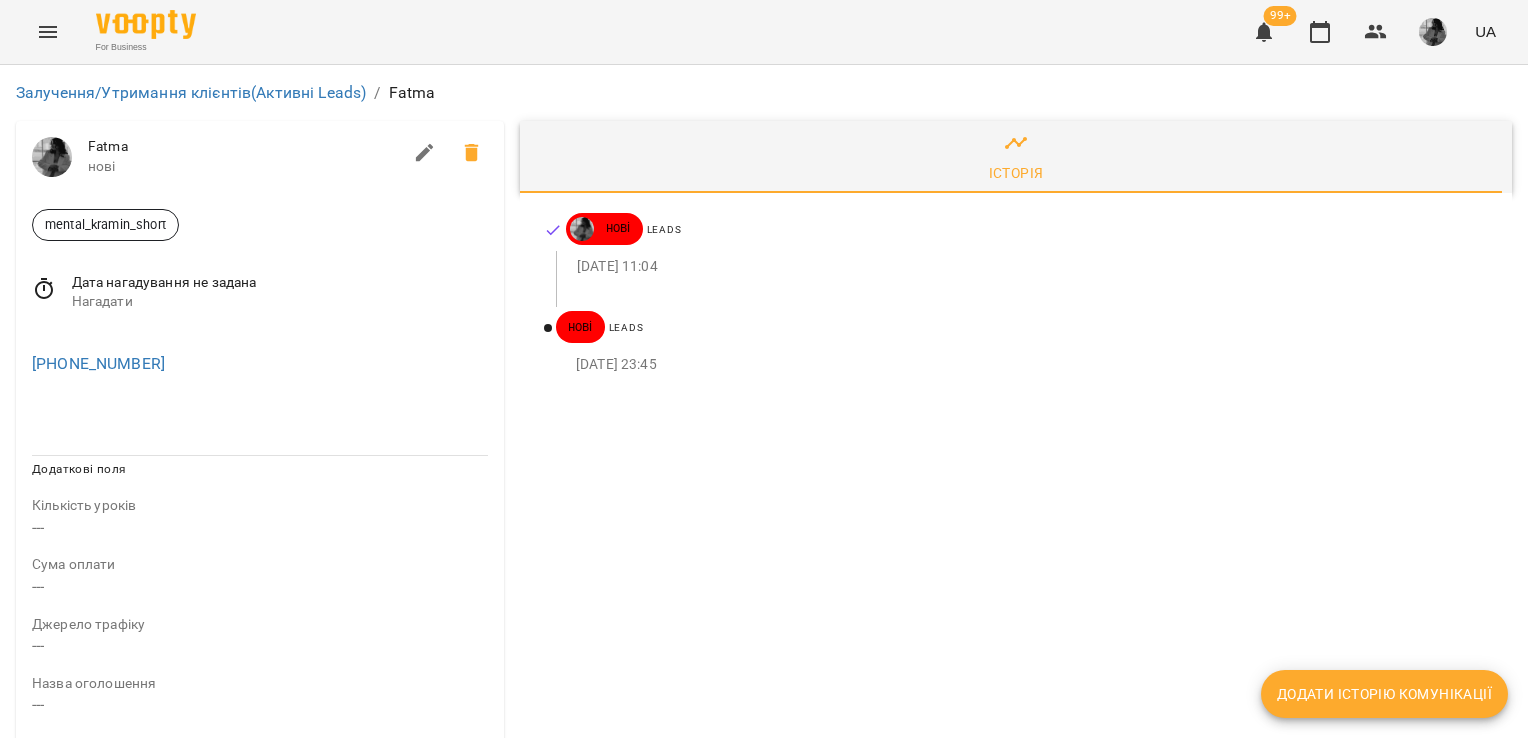 click on "Додати історію комунікації" at bounding box center (1384, 694) 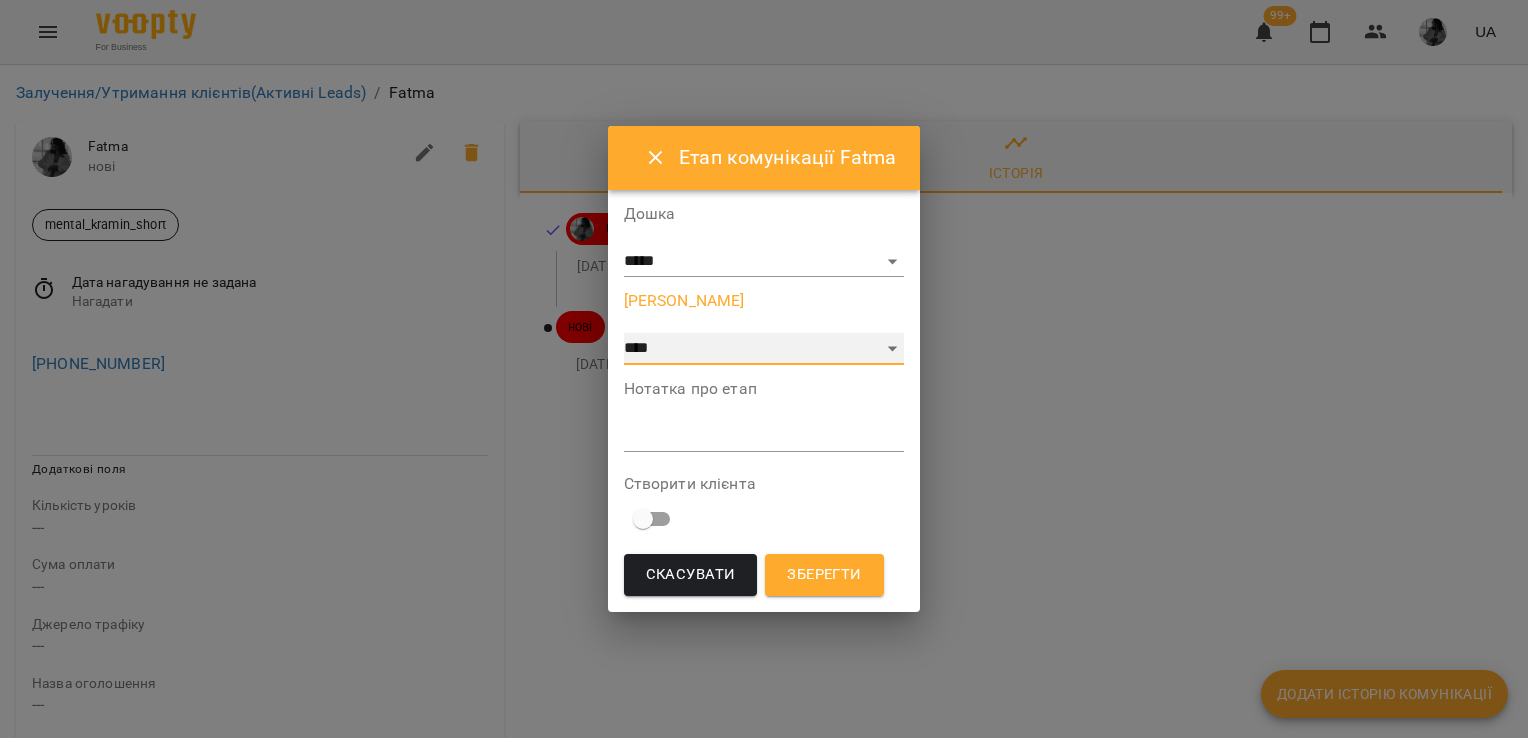 click on "**********" at bounding box center (764, 349) 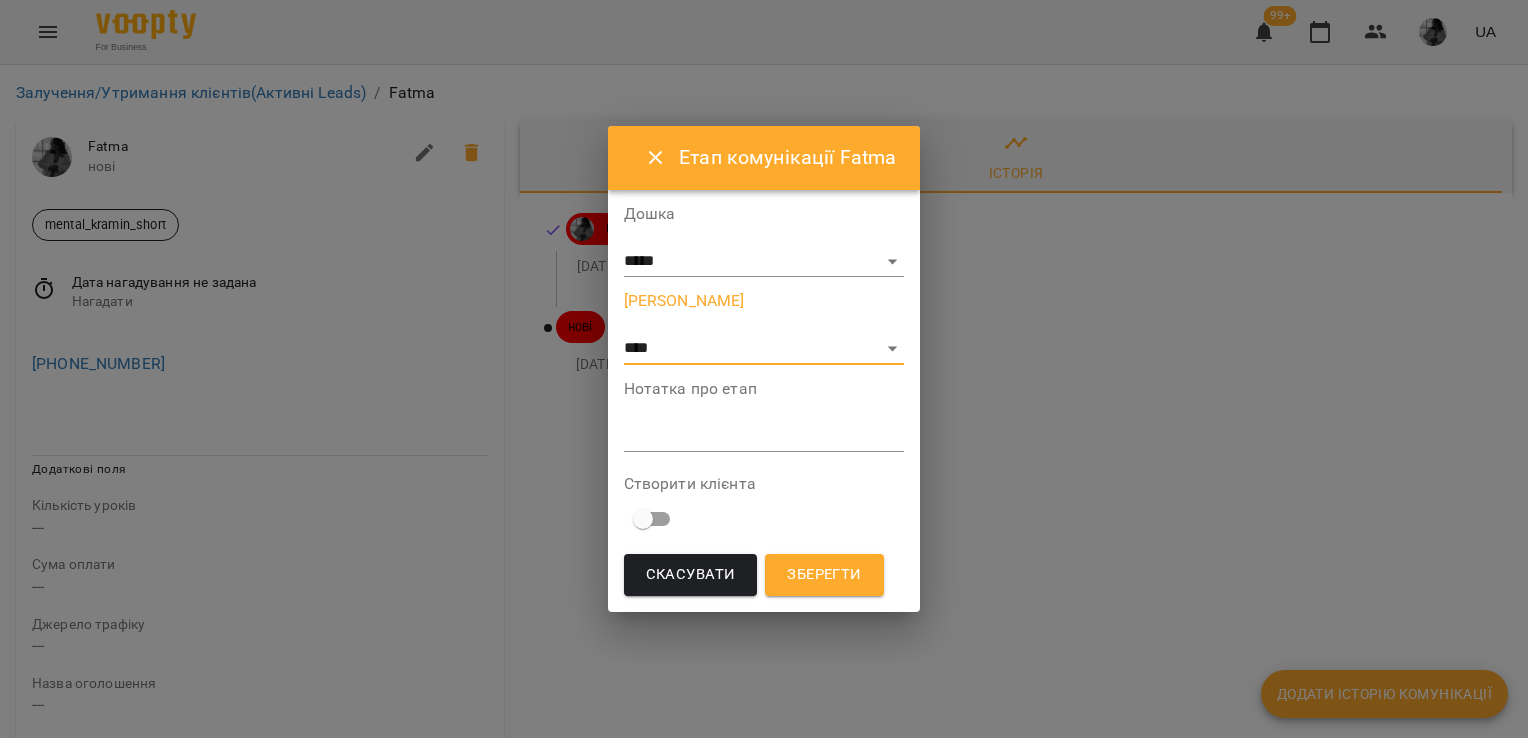 click at bounding box center [764, 435] 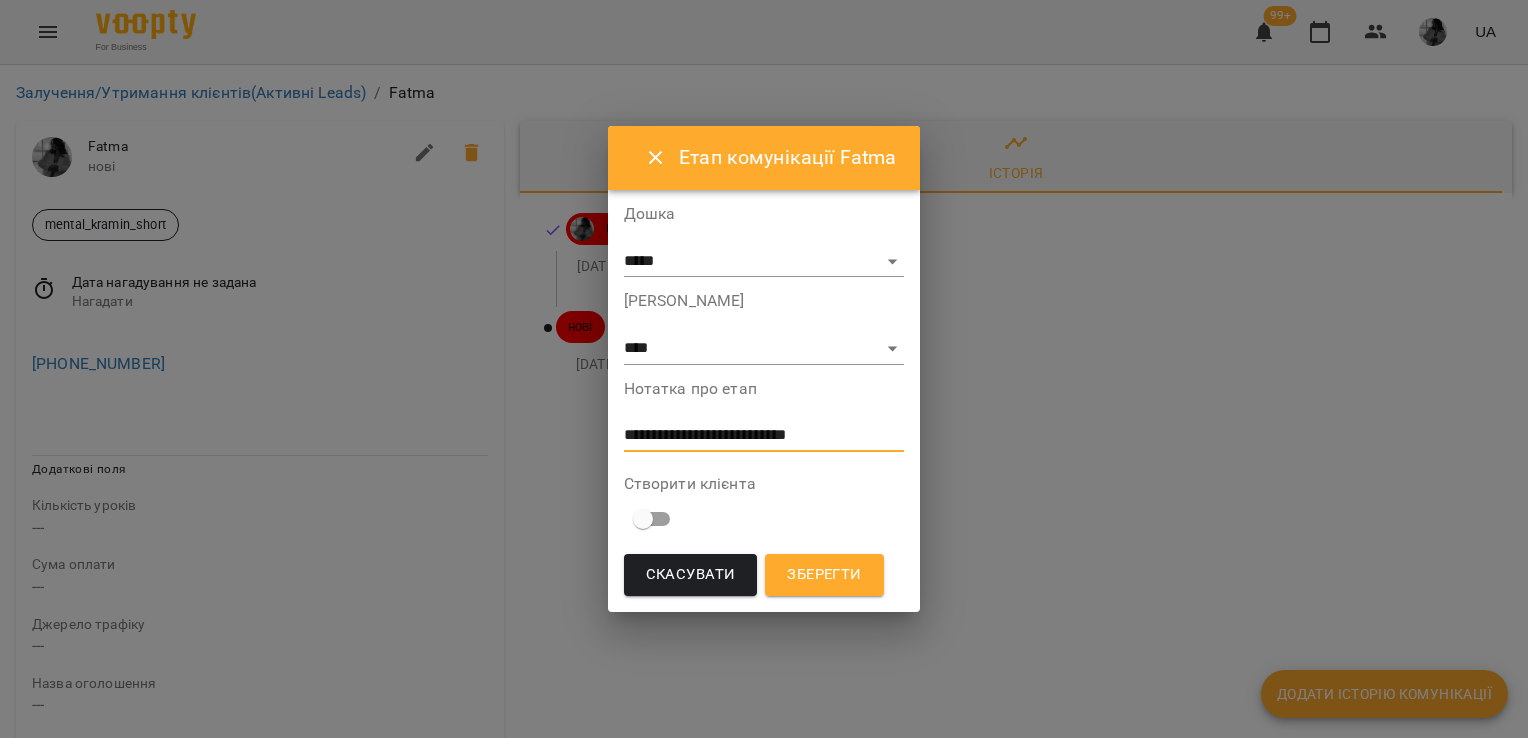 type on "**********" 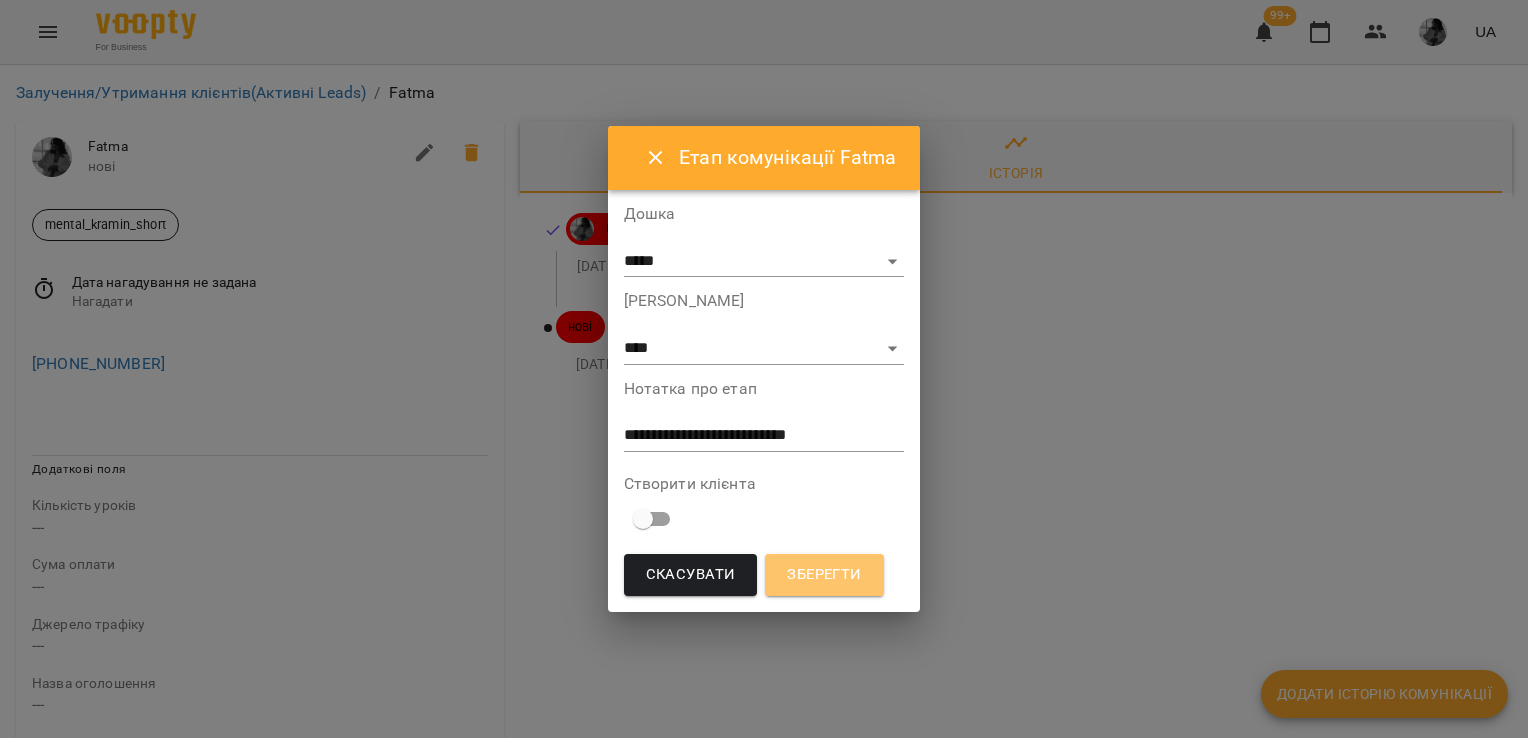 click on "Зберегти" at bounding box center (824, 575) 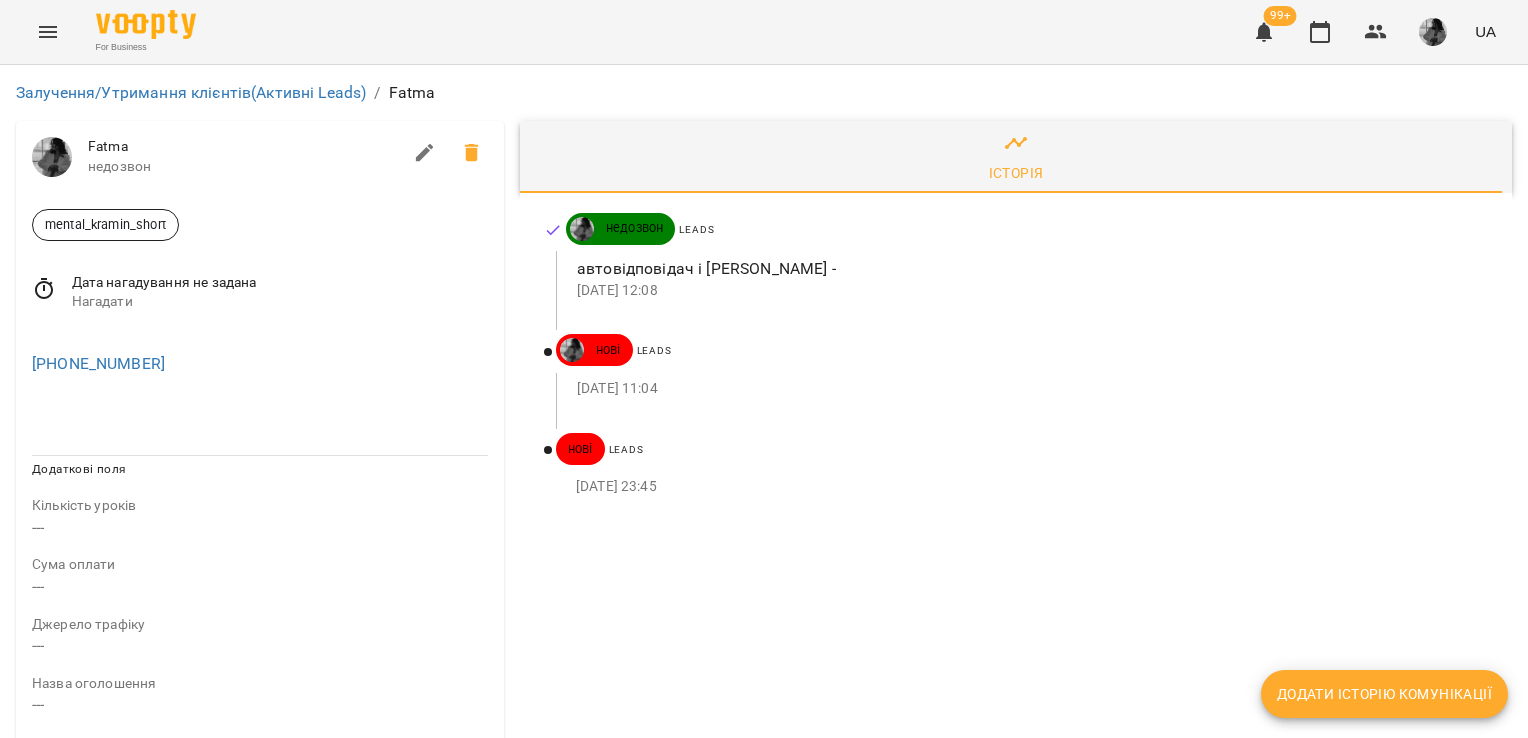 click 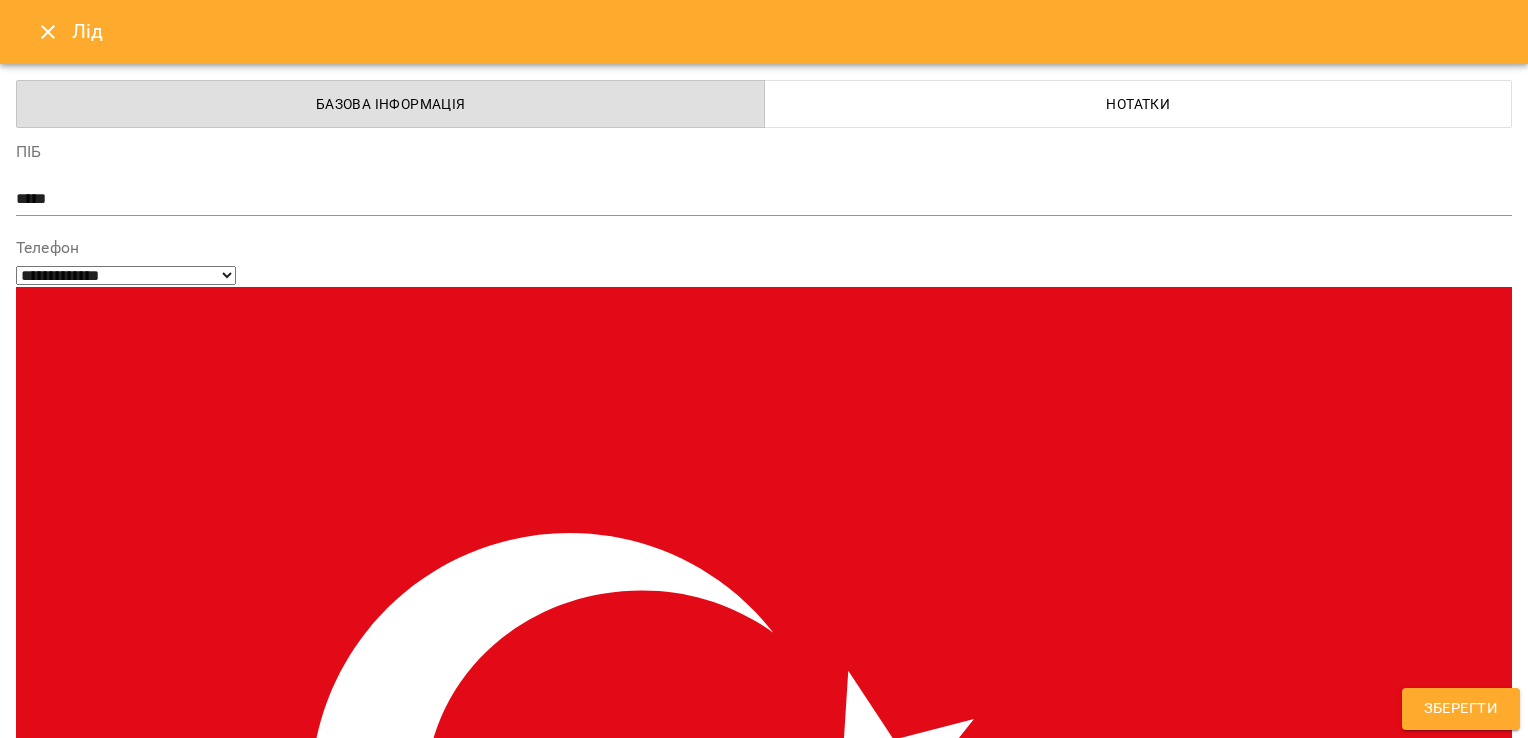 click at bounding box center [190, 1522] 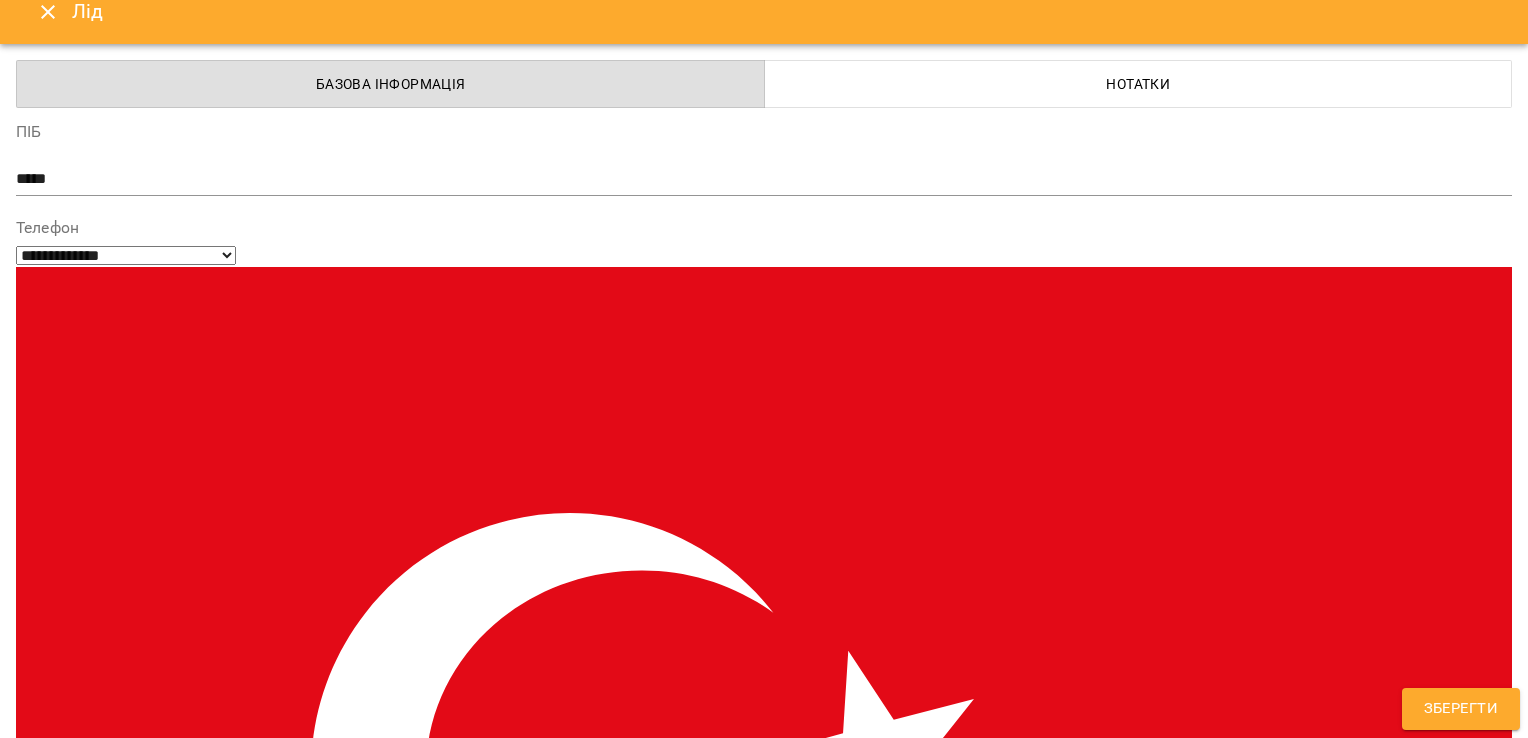click on "**********" at bounding box center [764, 1726] 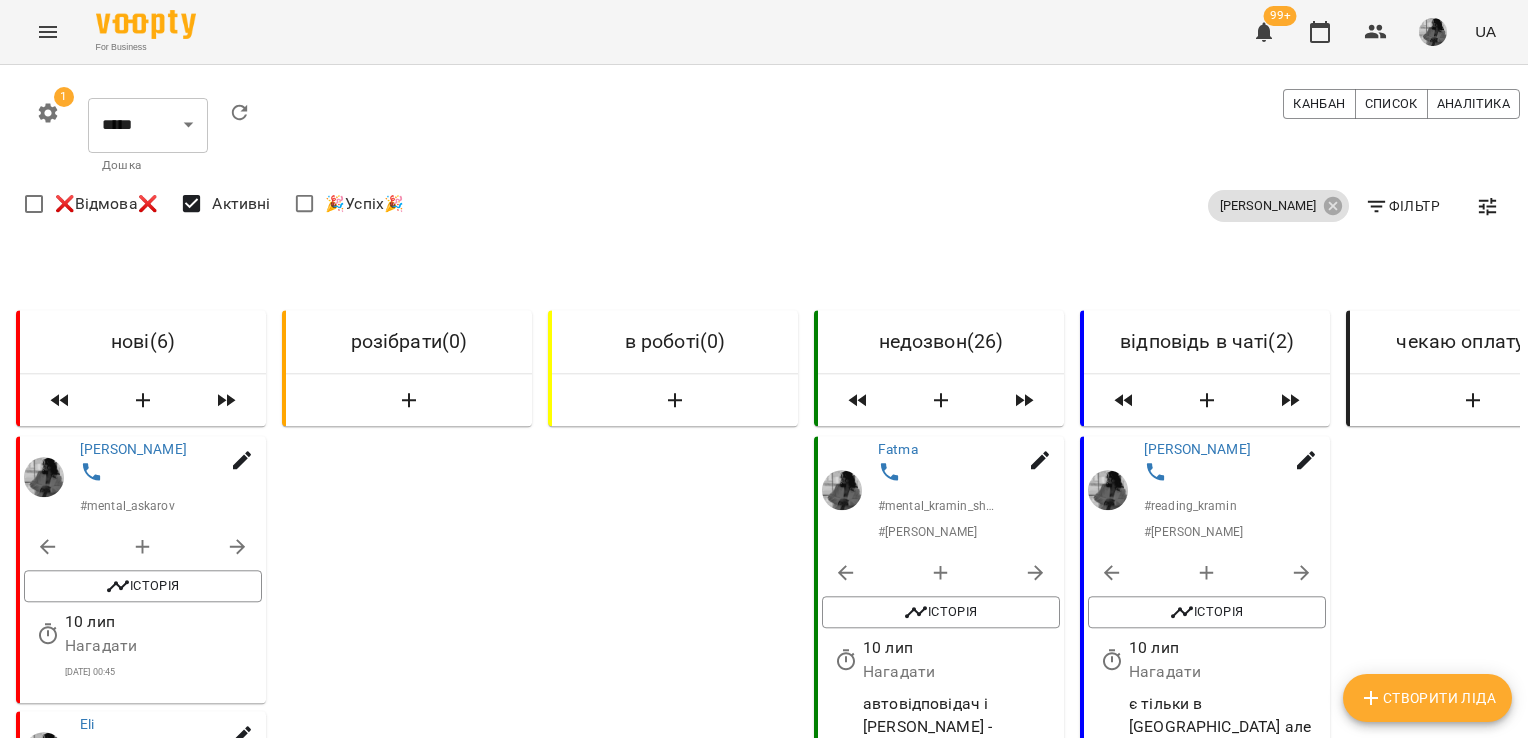 click at bounding box center (175, 473) 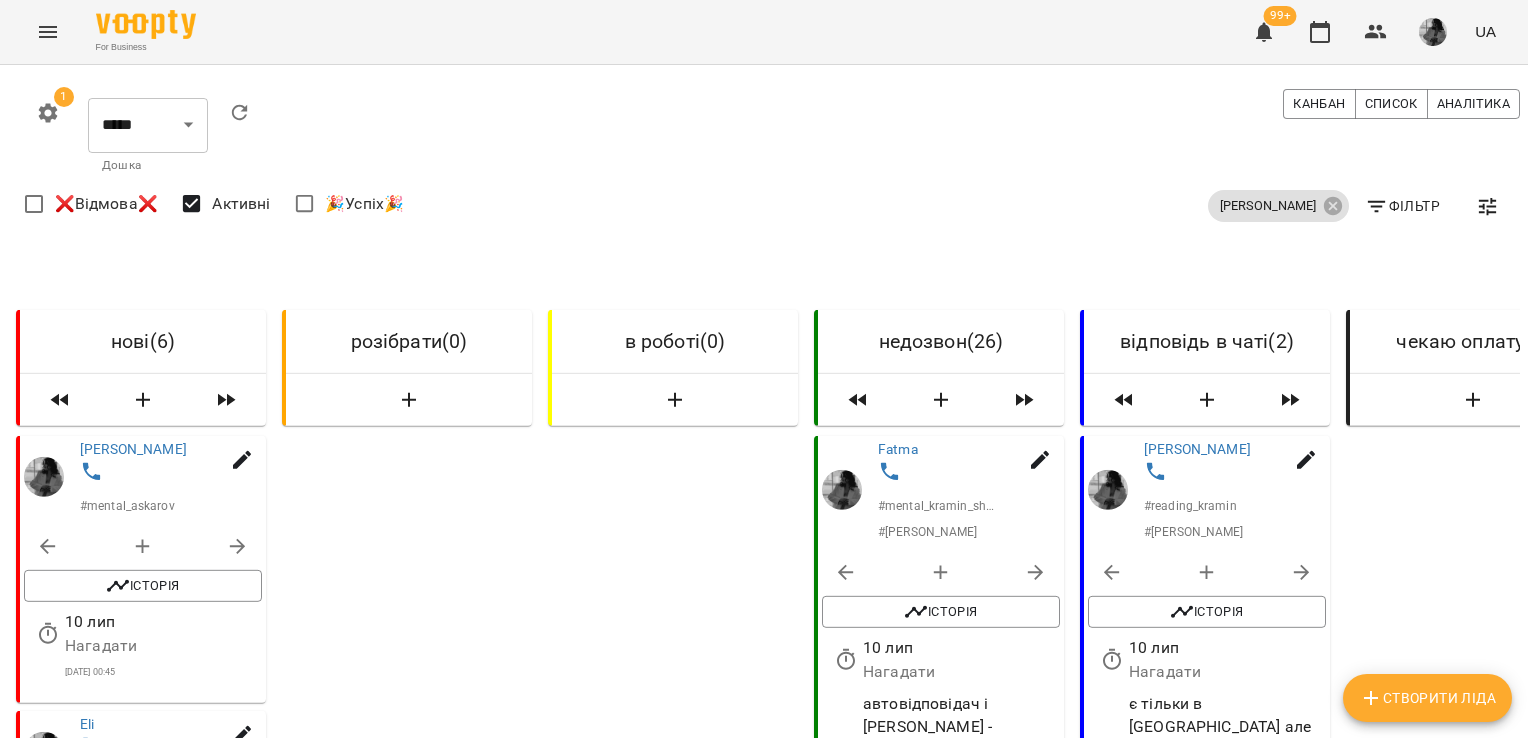 click at bounding box center [175, 473] 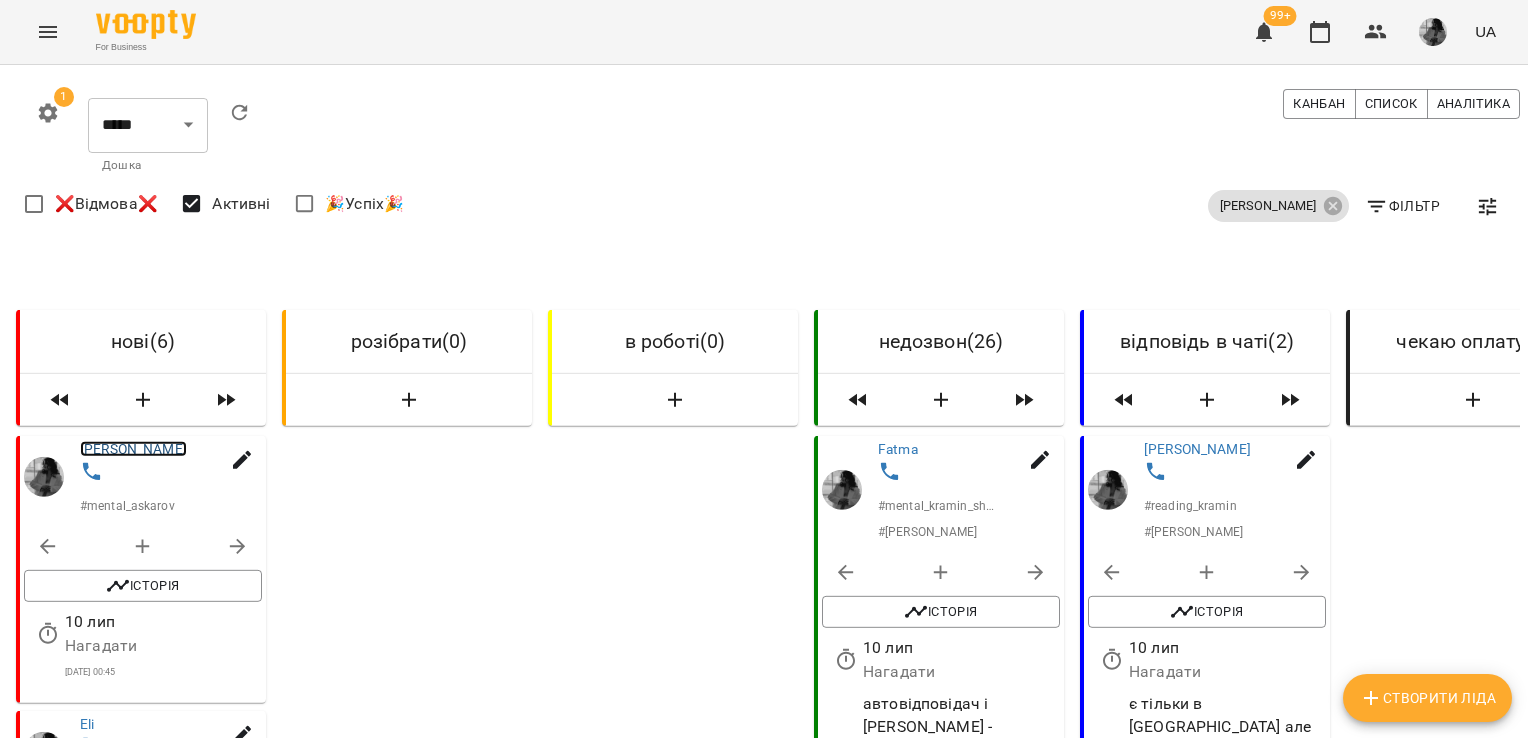 click on "[PERSON_NAME]" at bounding box center (133, 449) 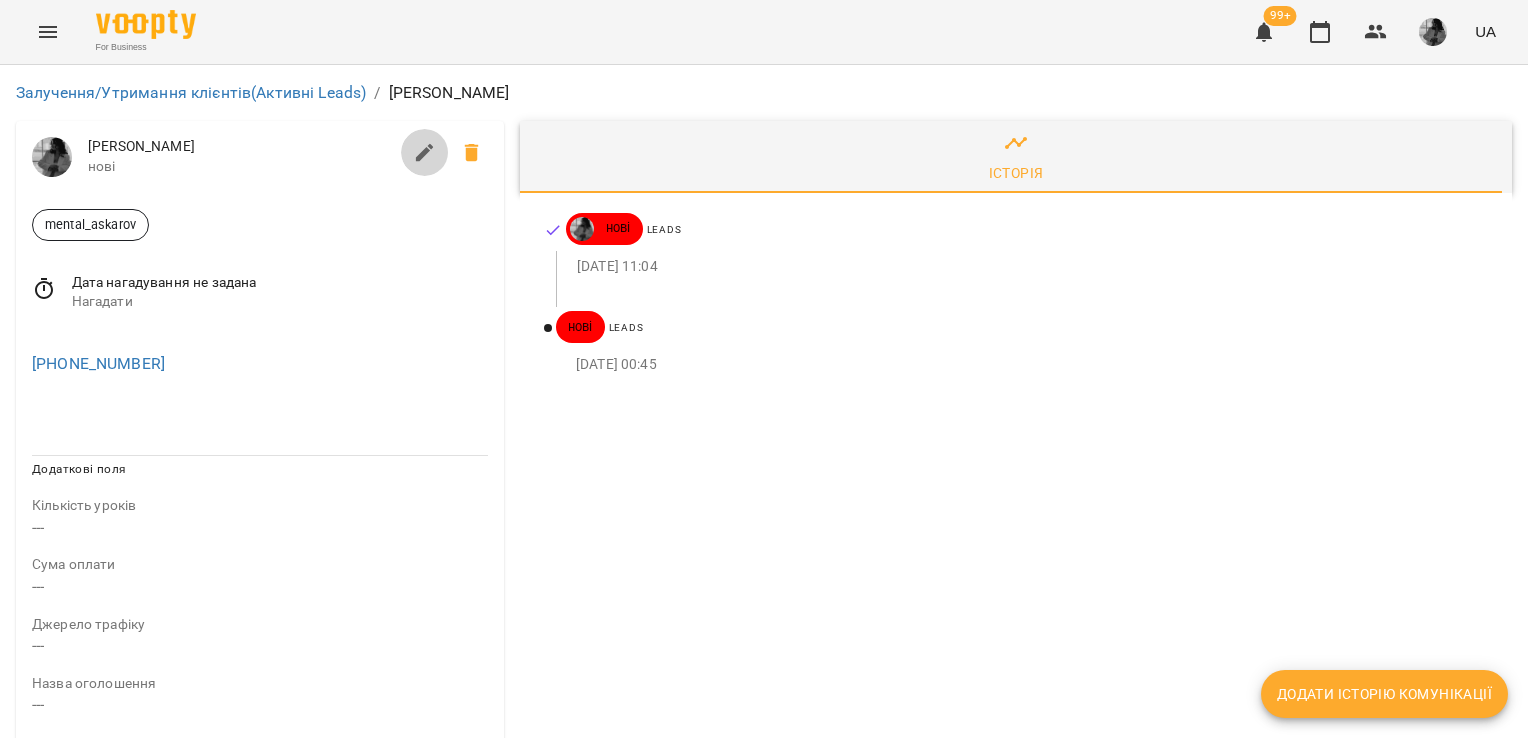 click at bounding box center [425, 153] 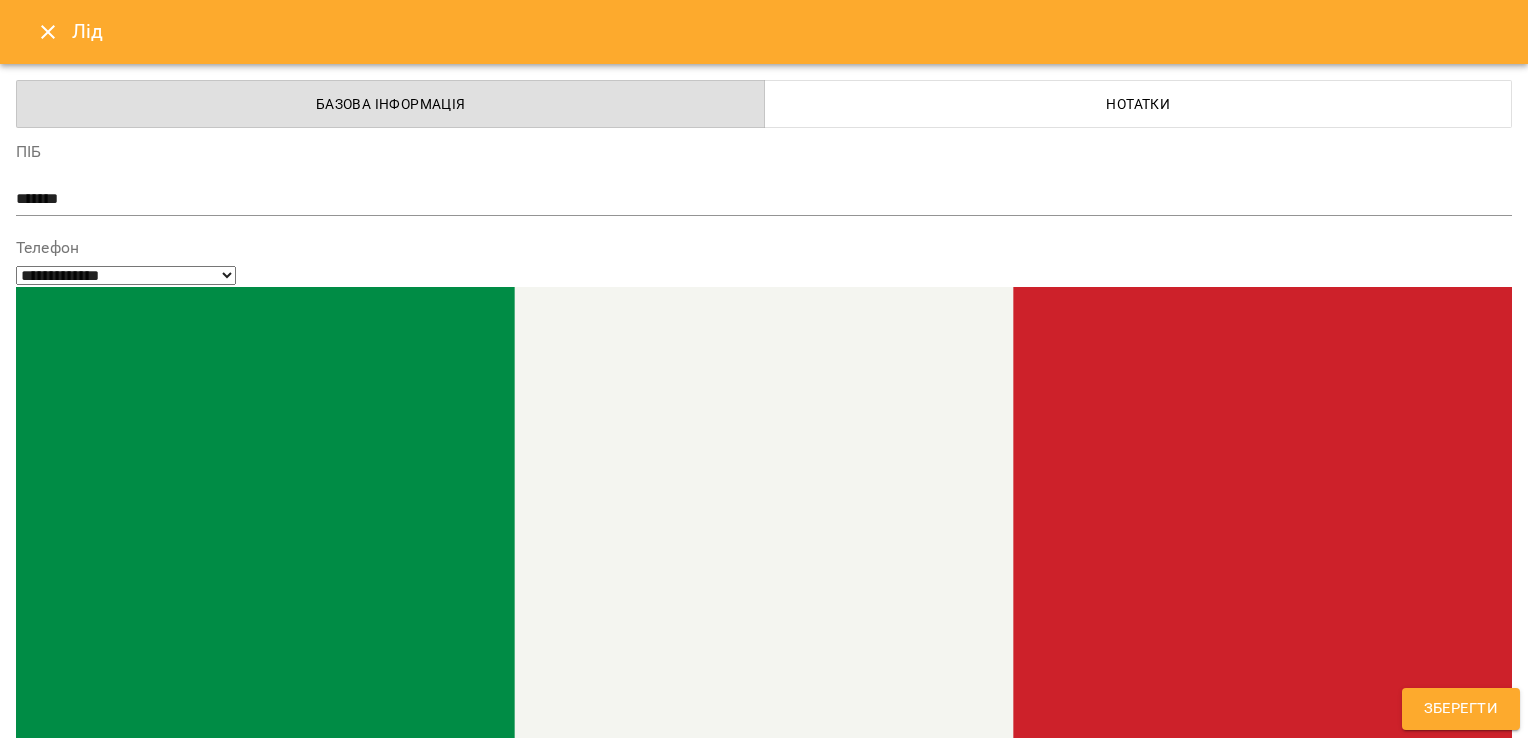 click on "mental_askarov" at bounding box center (727, 1522) 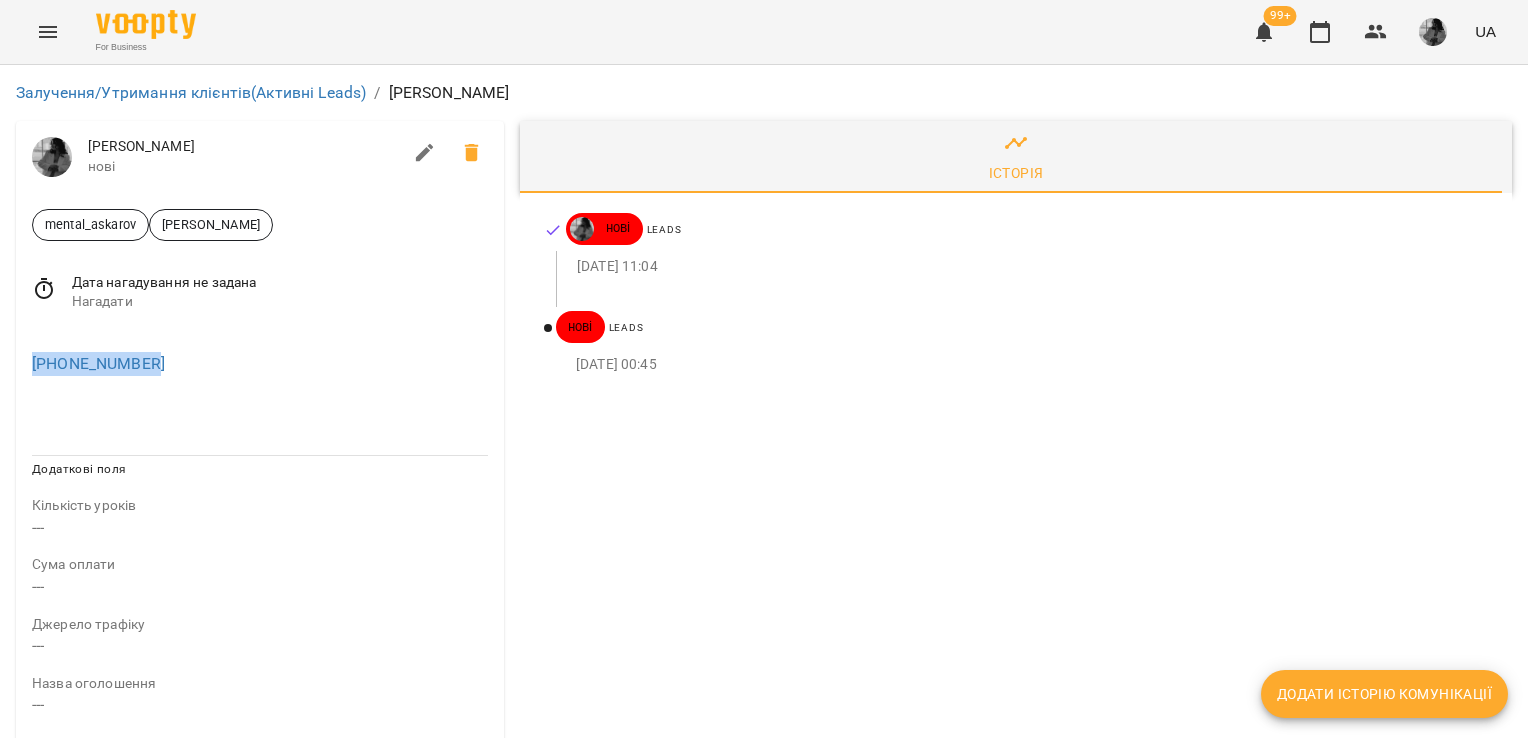 drag, startPoint x: 161, startPoint y: 366, endPoint x: 27, endPoint y: 372, distance: 134.13426 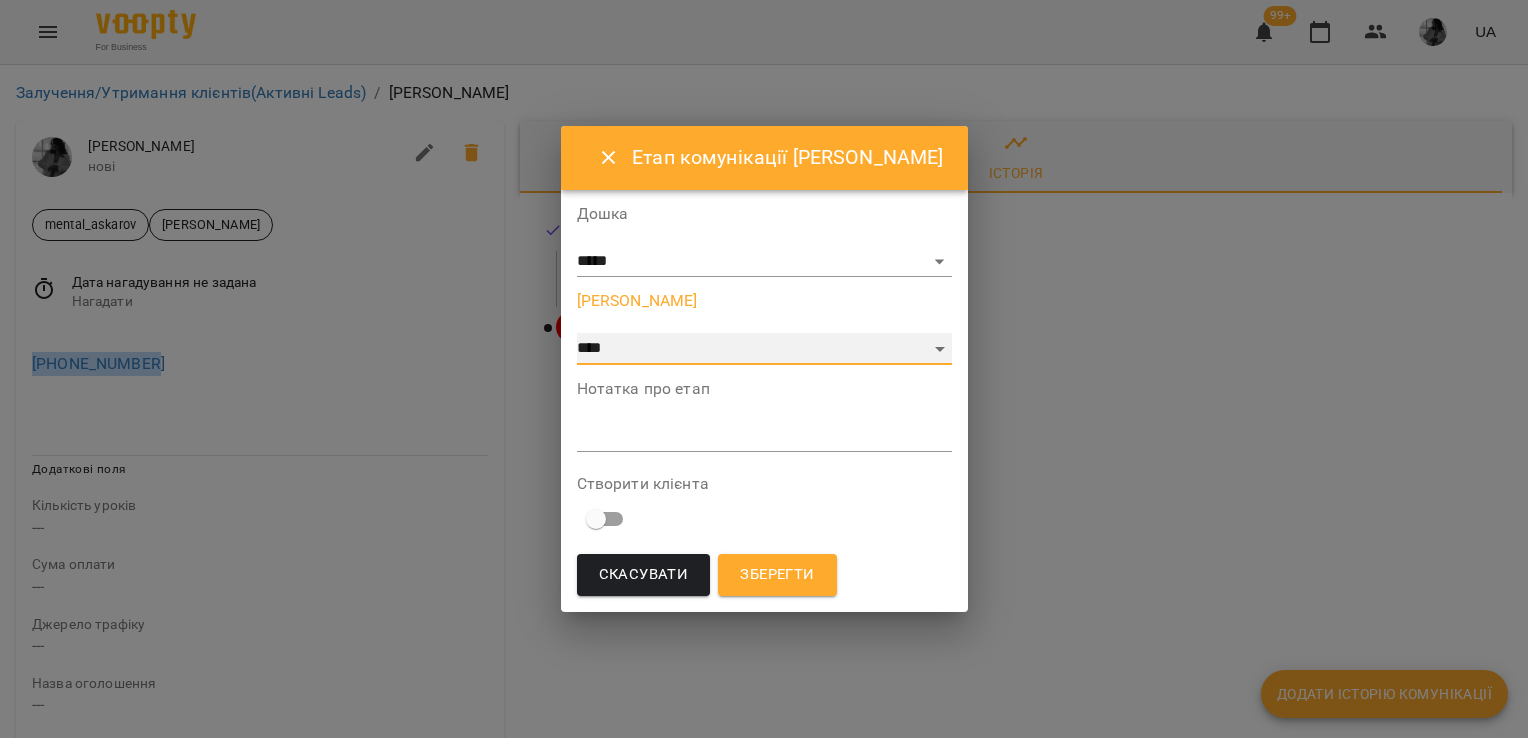 click on "**********" at bounding box center [764, 349] 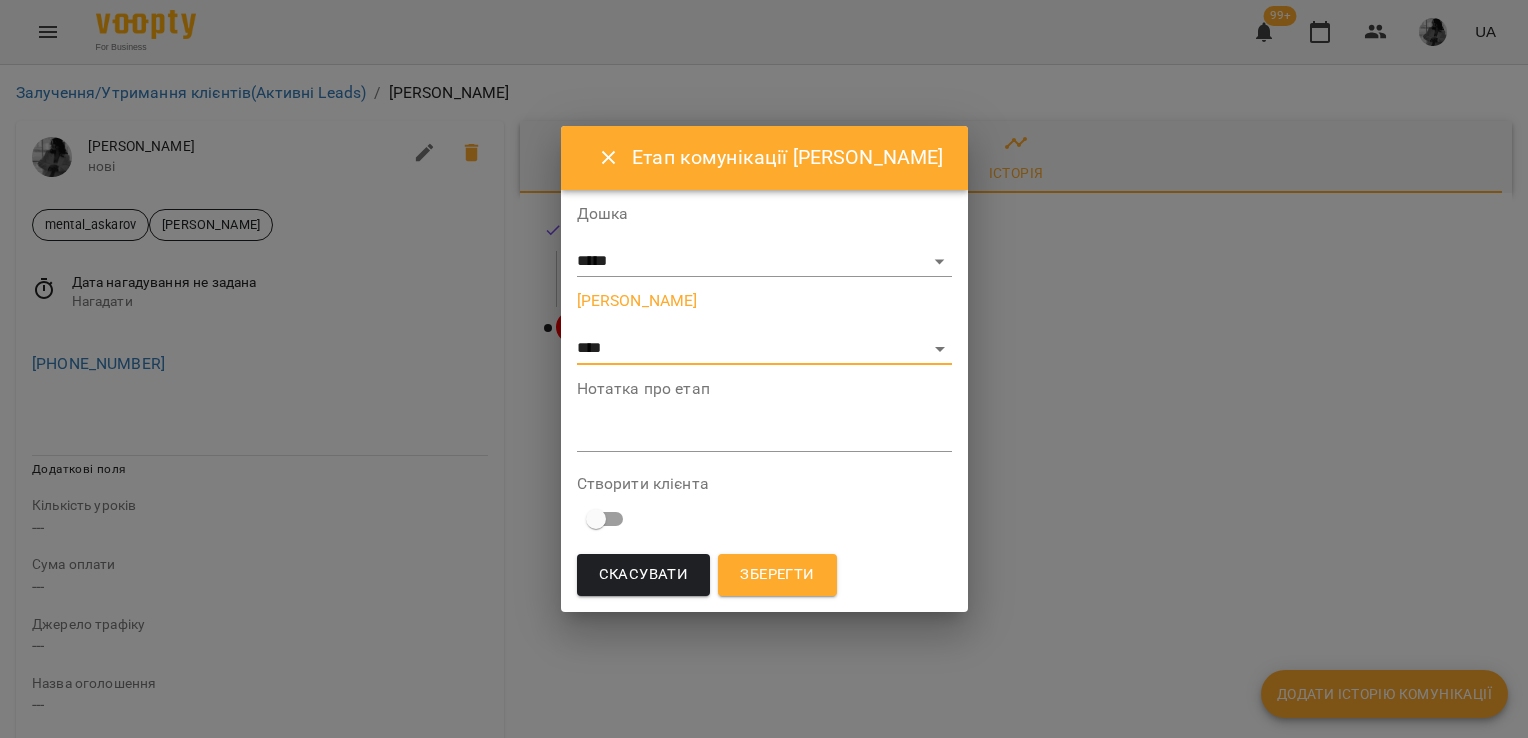 click on "*" at bounding box center [764, 436] 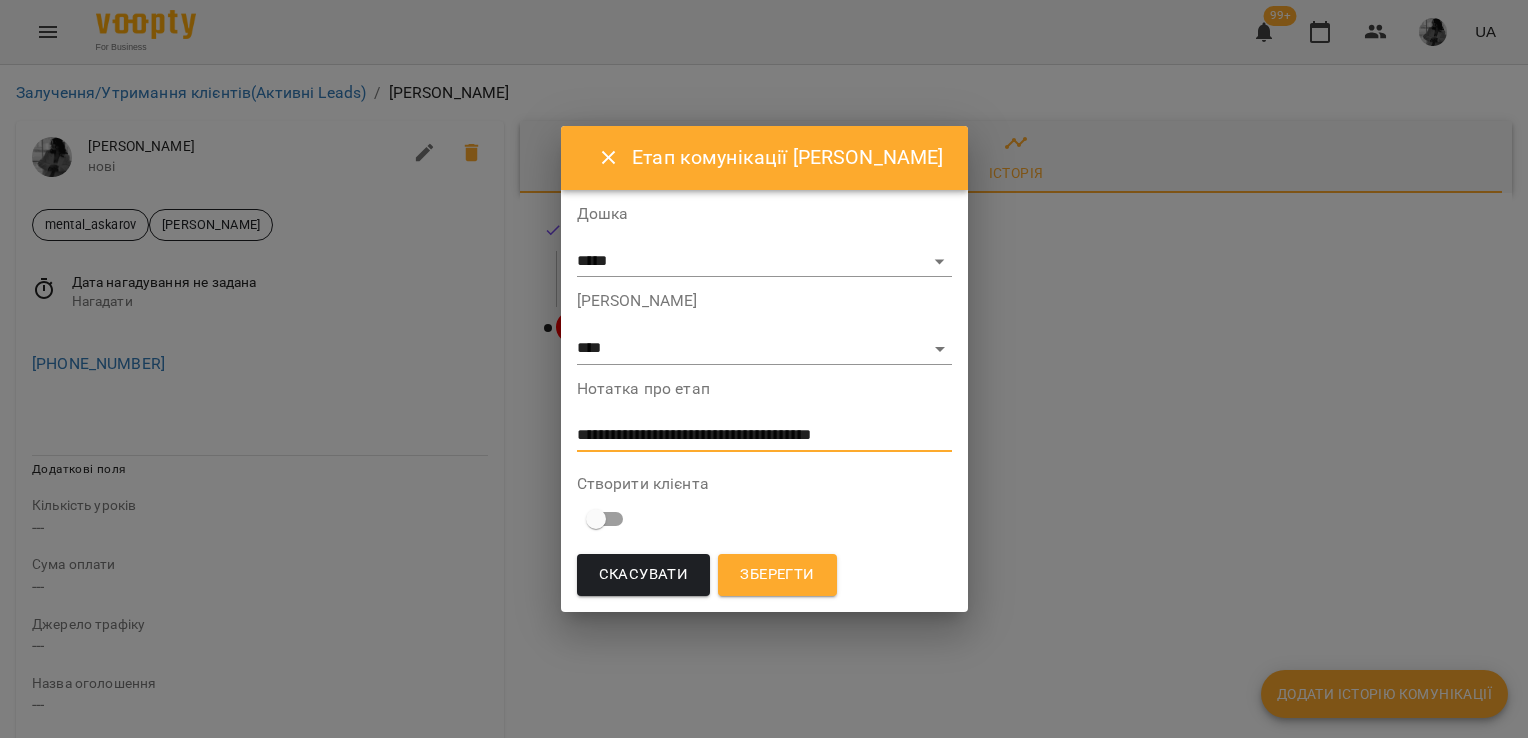 scroll, scrollTop: 0, scrollLeft: 0, axis: both 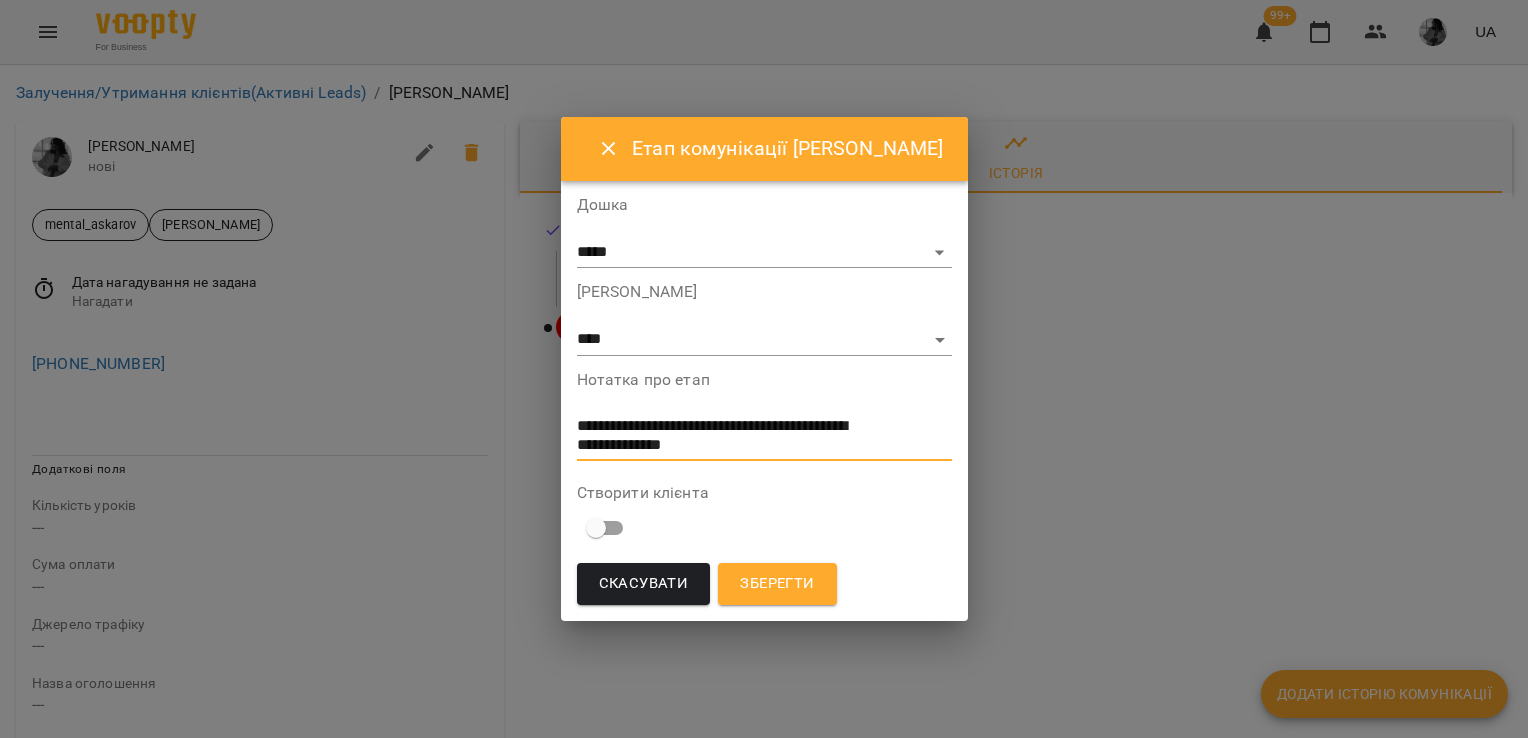 type on "**********" 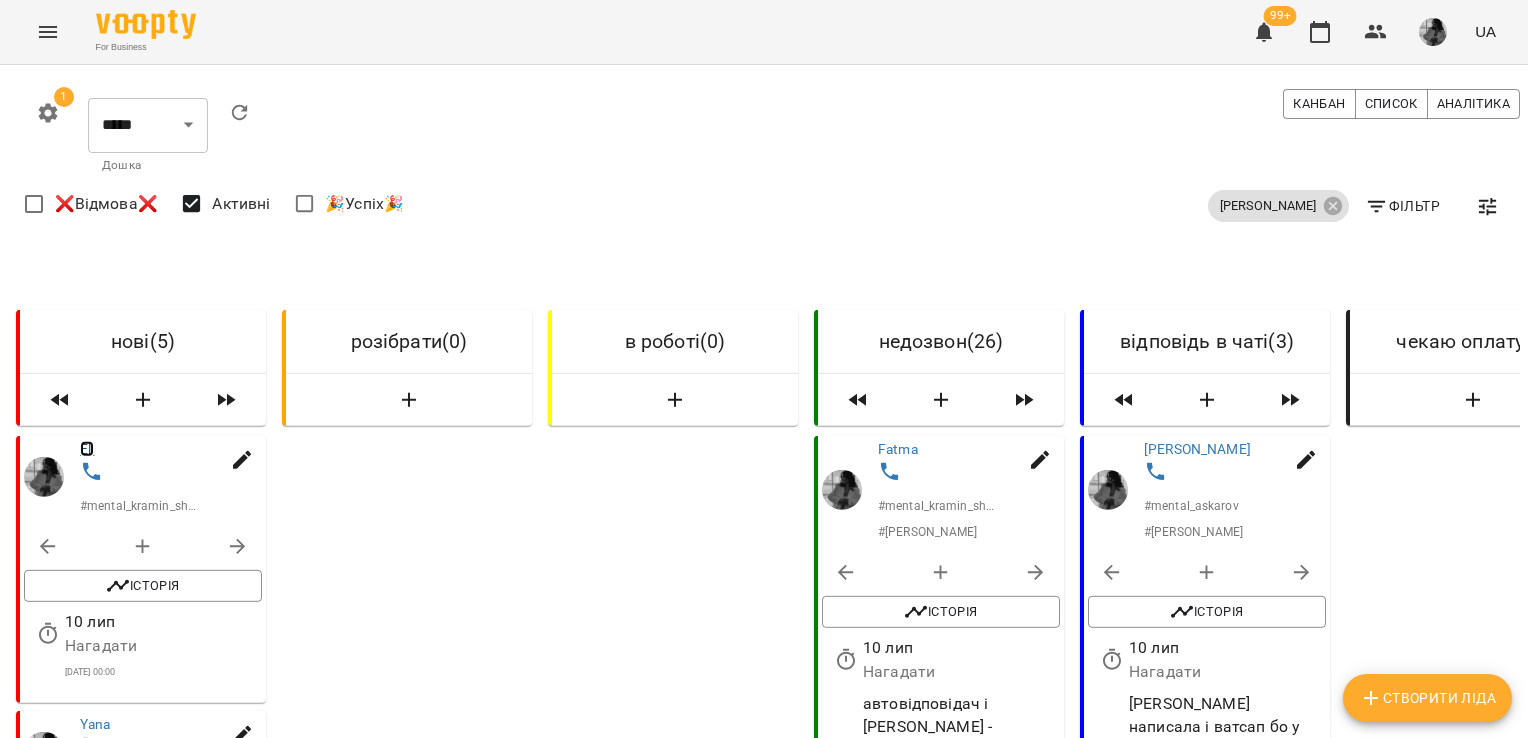 click on "Eli" at bounding box center (87, 449) 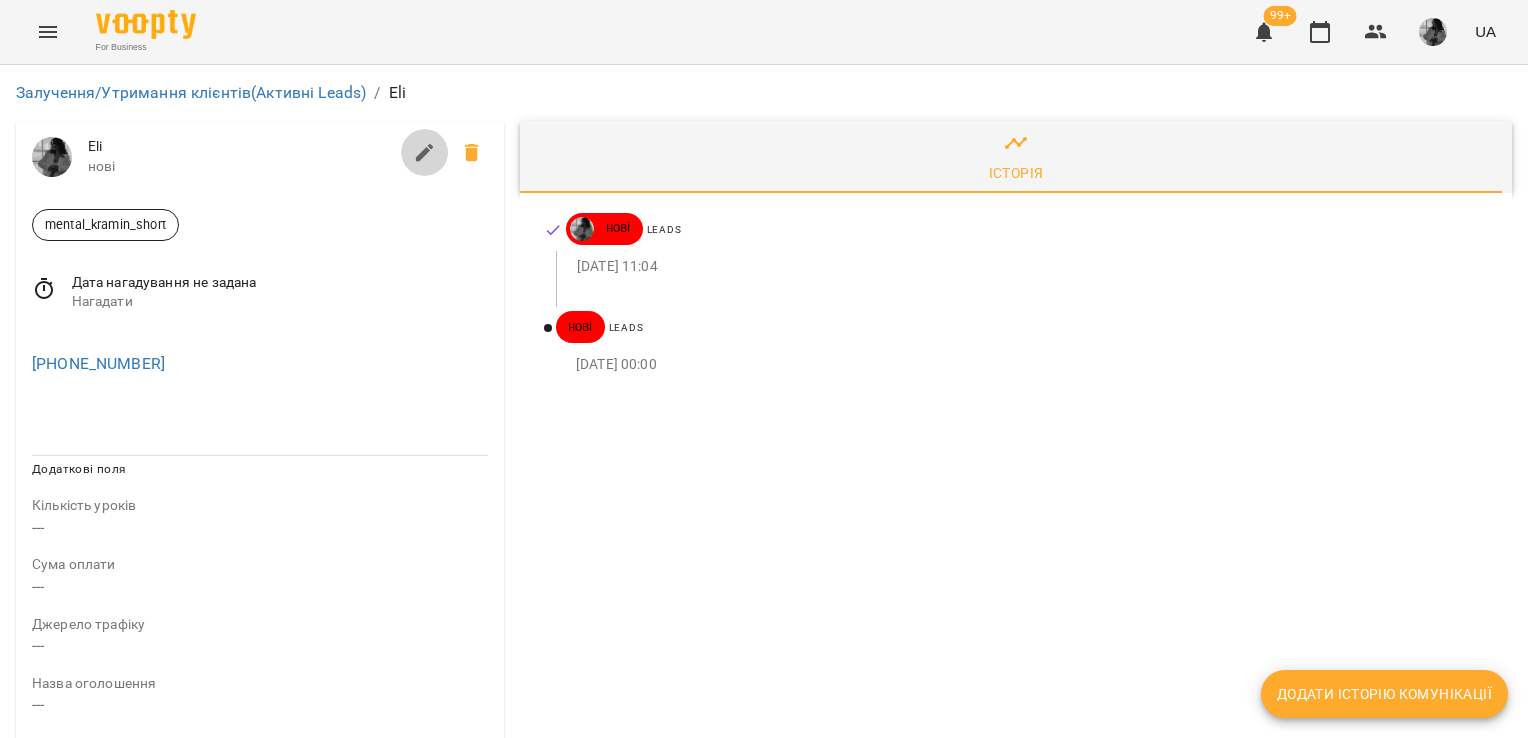 click 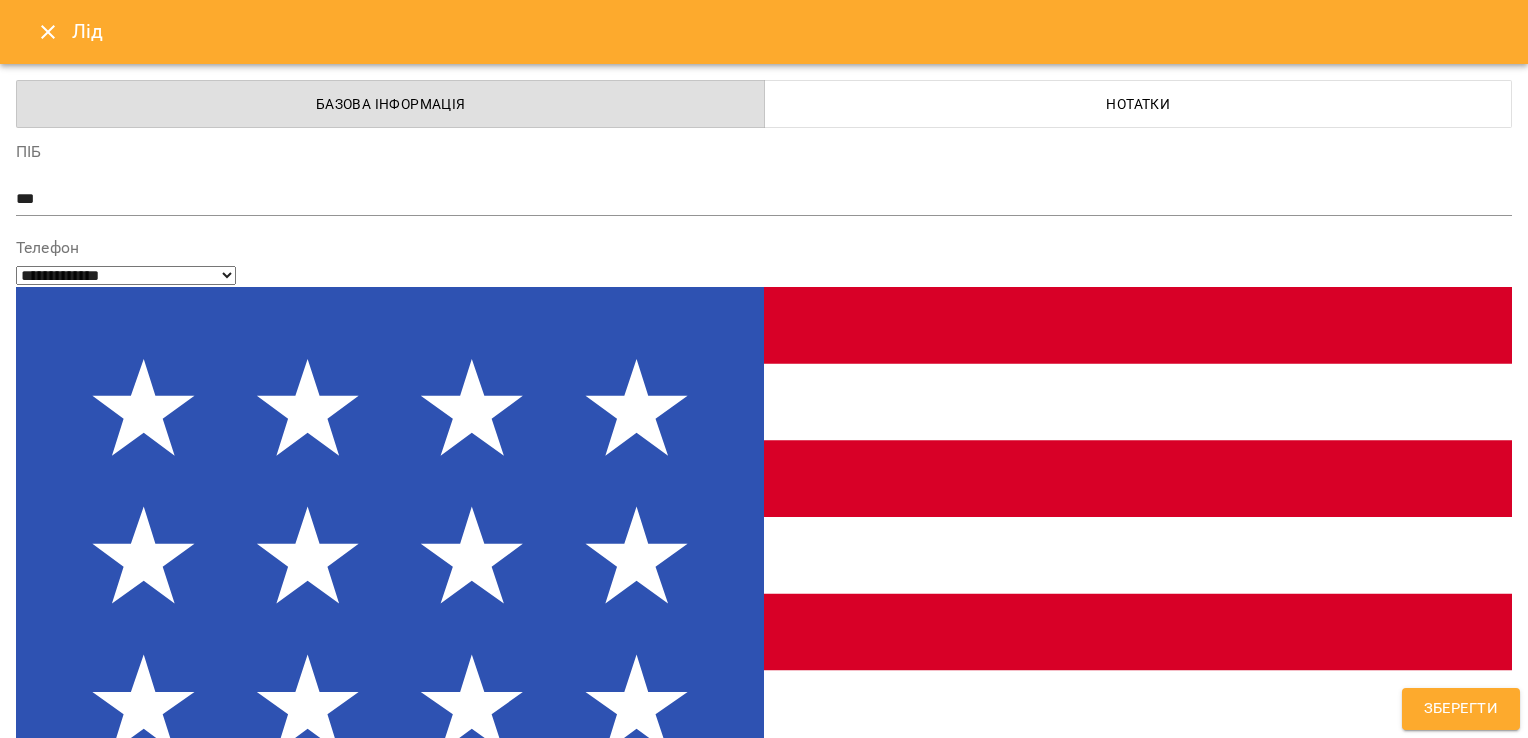 click on "mental_kramin_short" at bounding box center (727, 1522) 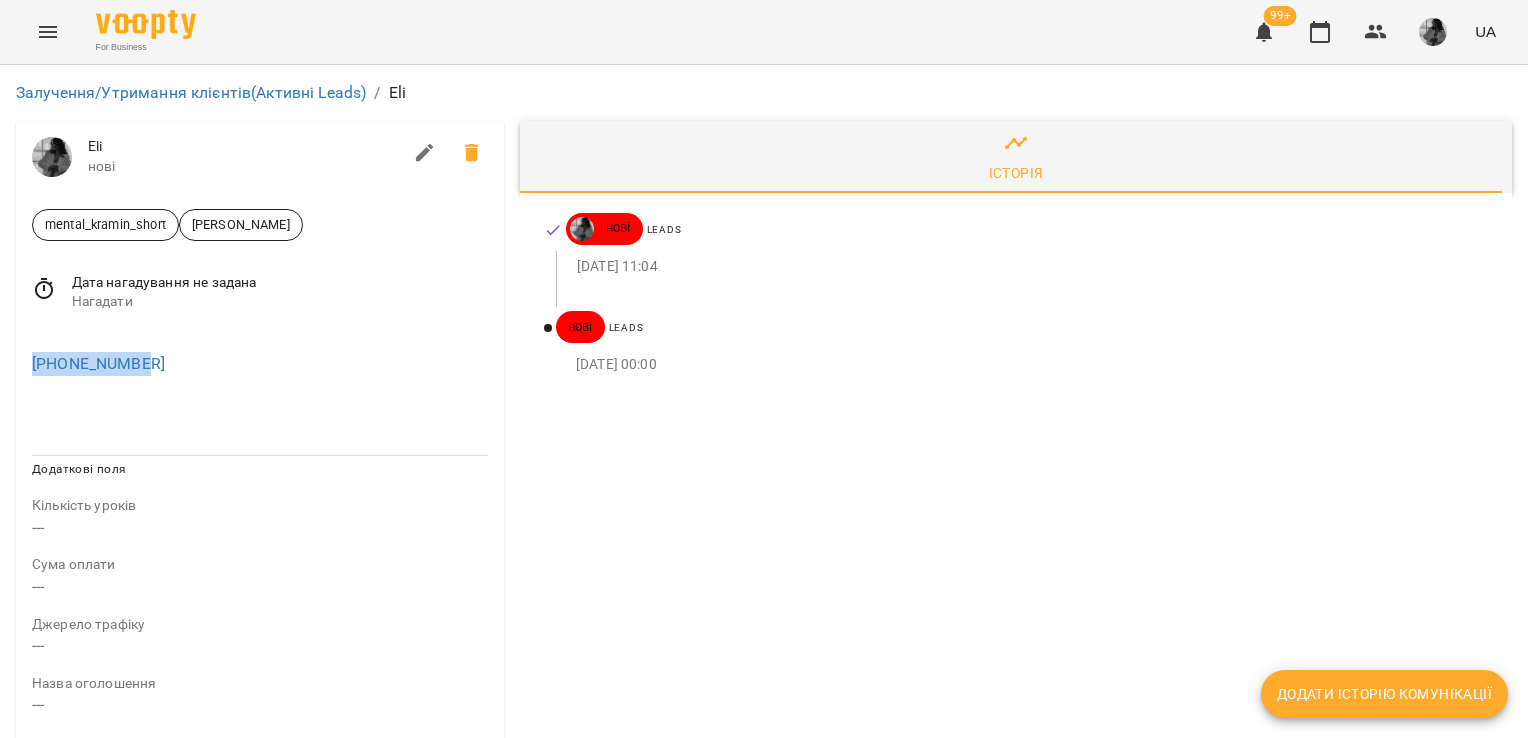 drag, startPoint x: 160, startPoint y: 380, endPoint x: 6, endPoint y: 389, distance: 154.26276 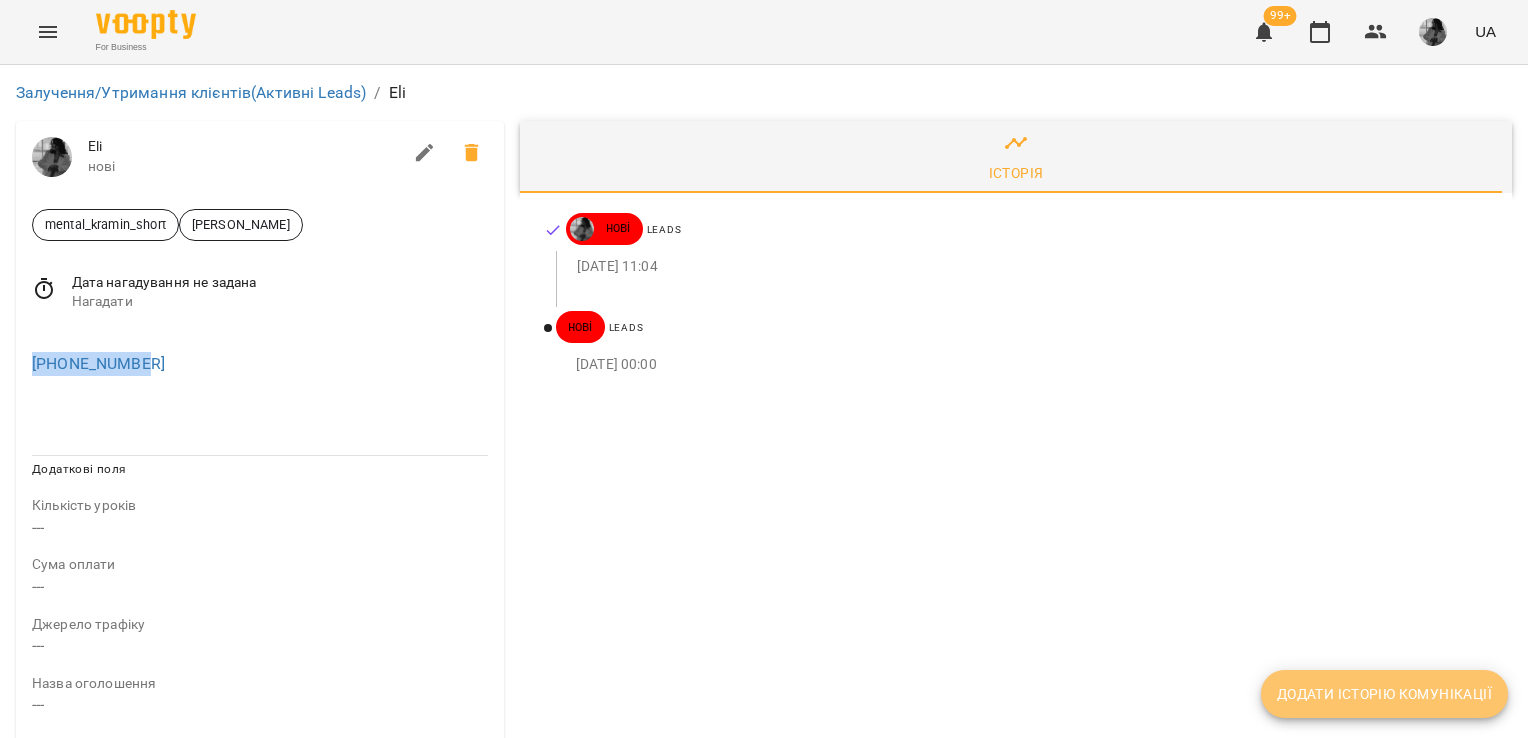 click on "Додати історію комунікації" at bounding box center [1384, 694] 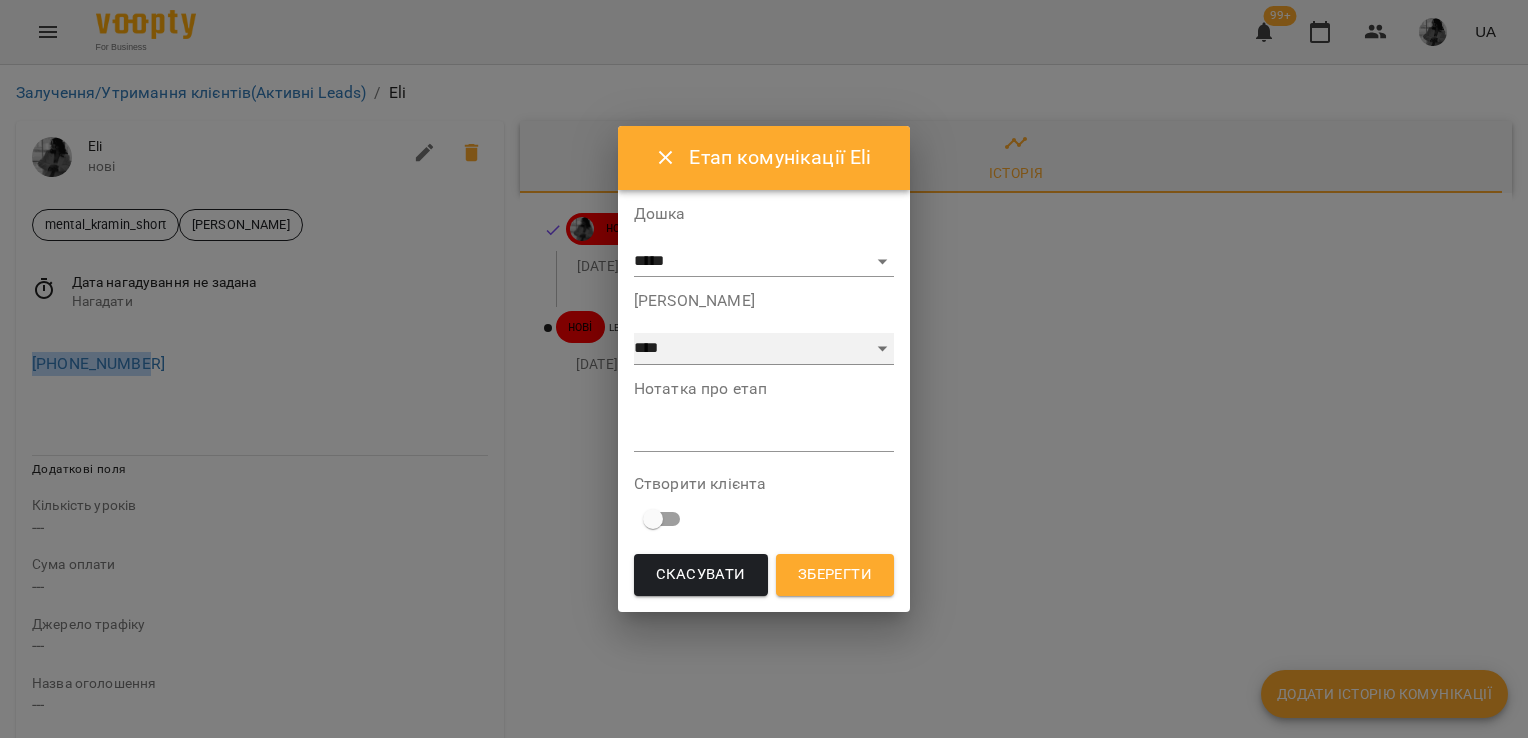 click on "**********" at bounding box center (764, 349) 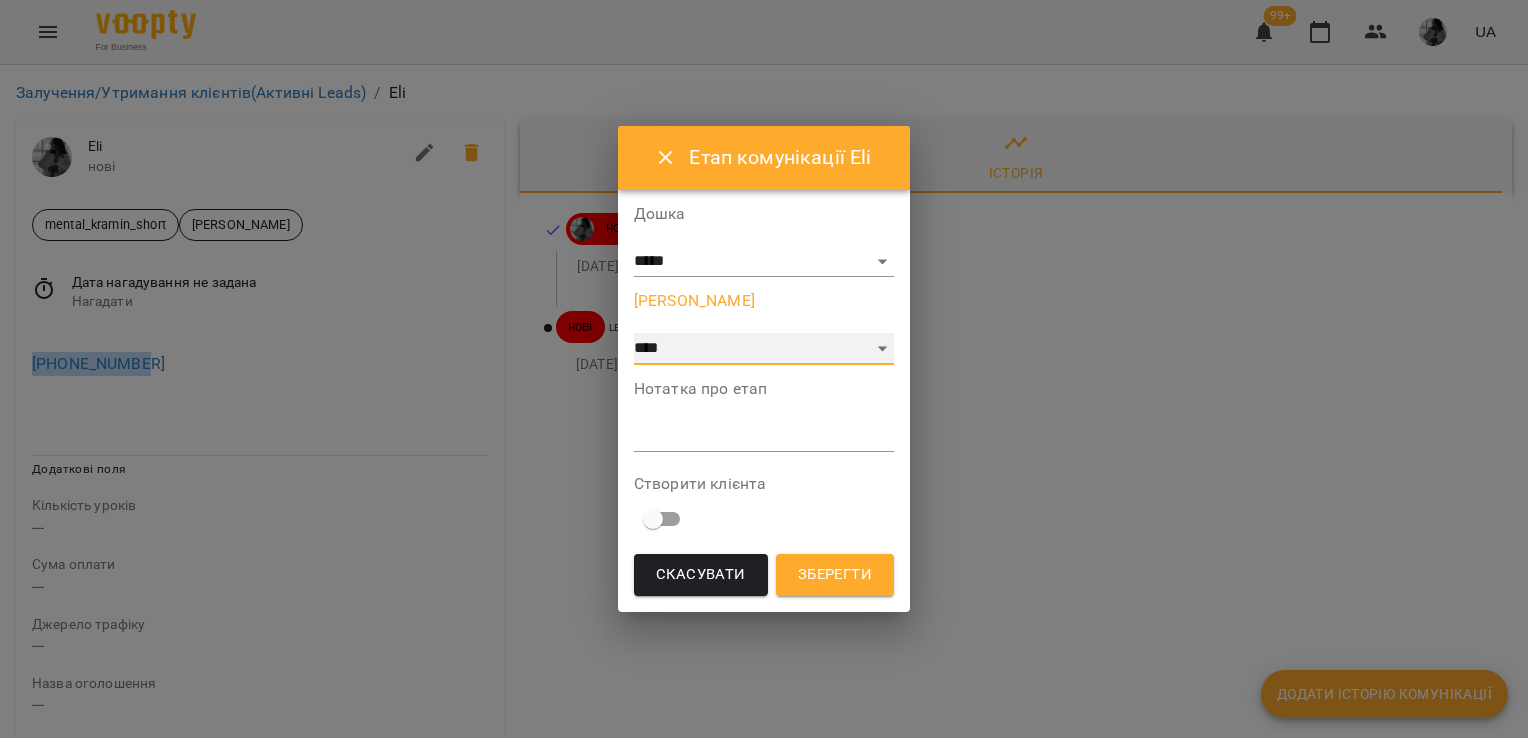 select on "*" 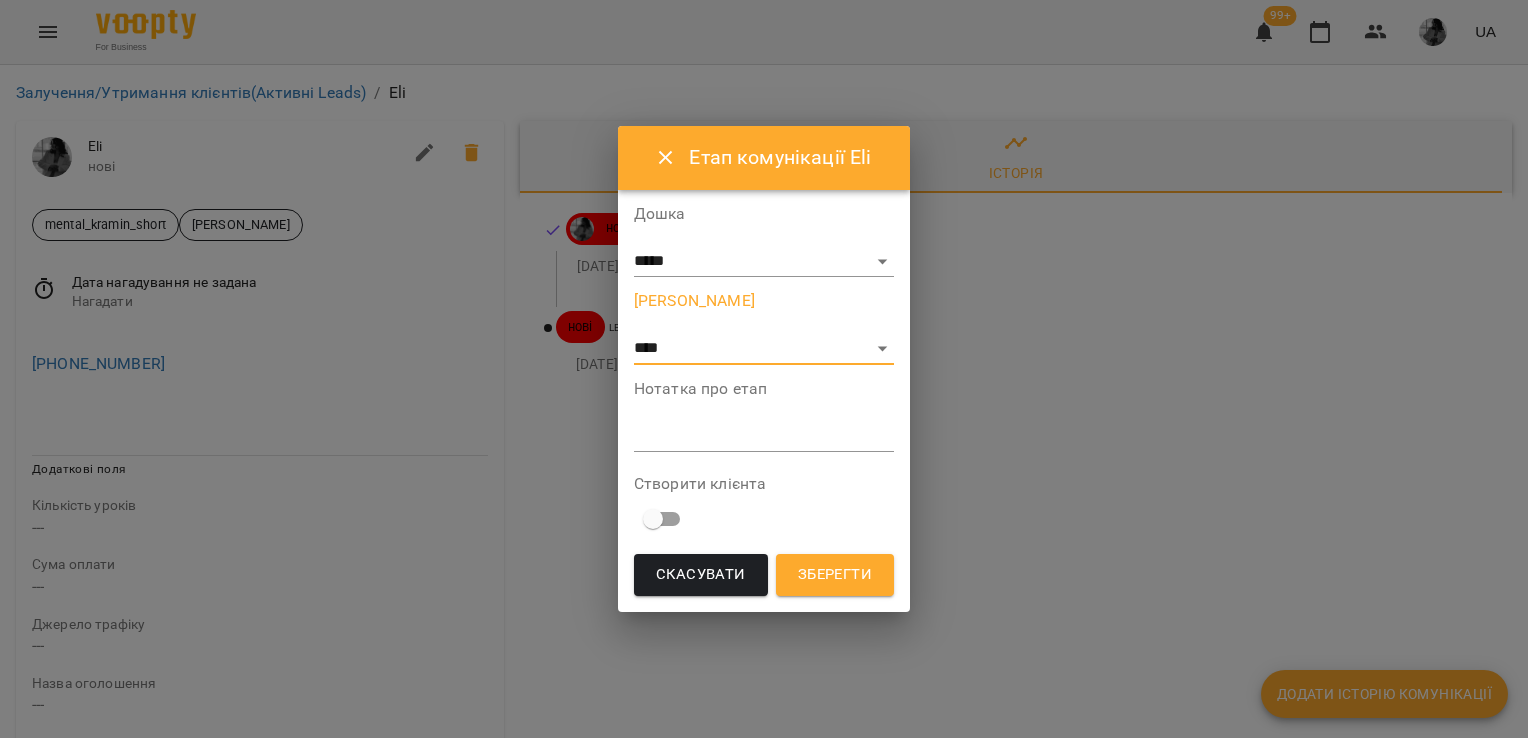 click on "*" at bounding box center (764, 436) 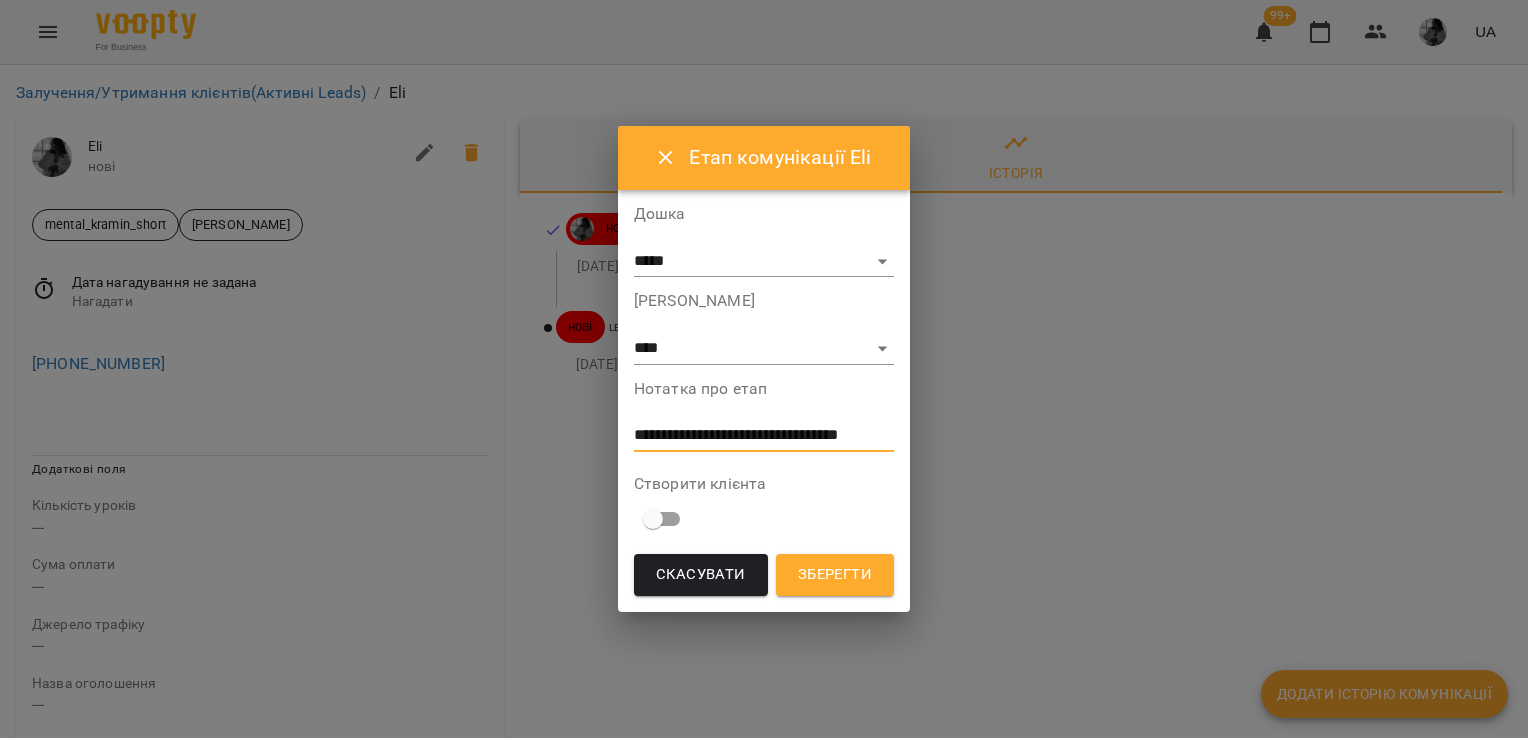 scroll, scrollTop: 0, scrollLeft: 0, axis: both 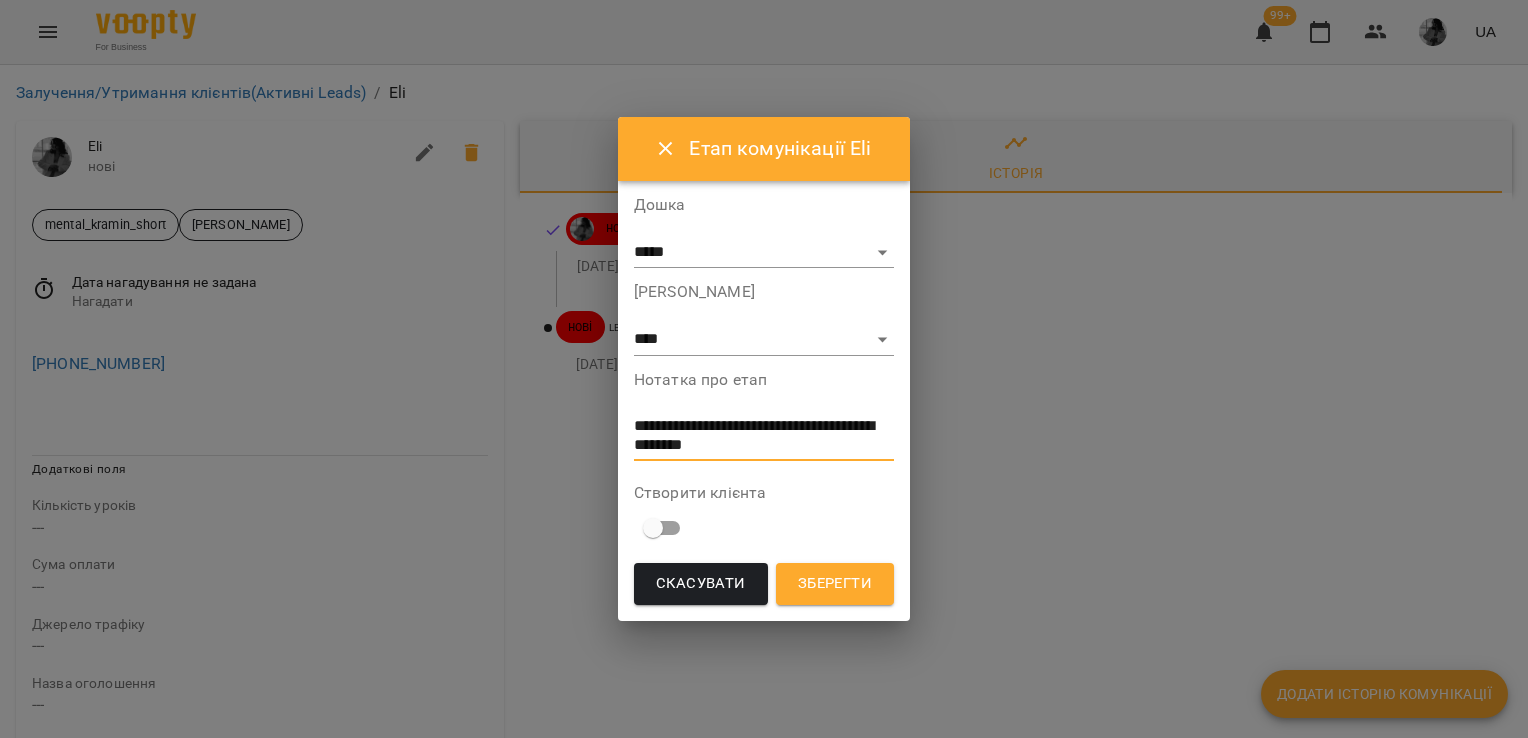 type on "**********" 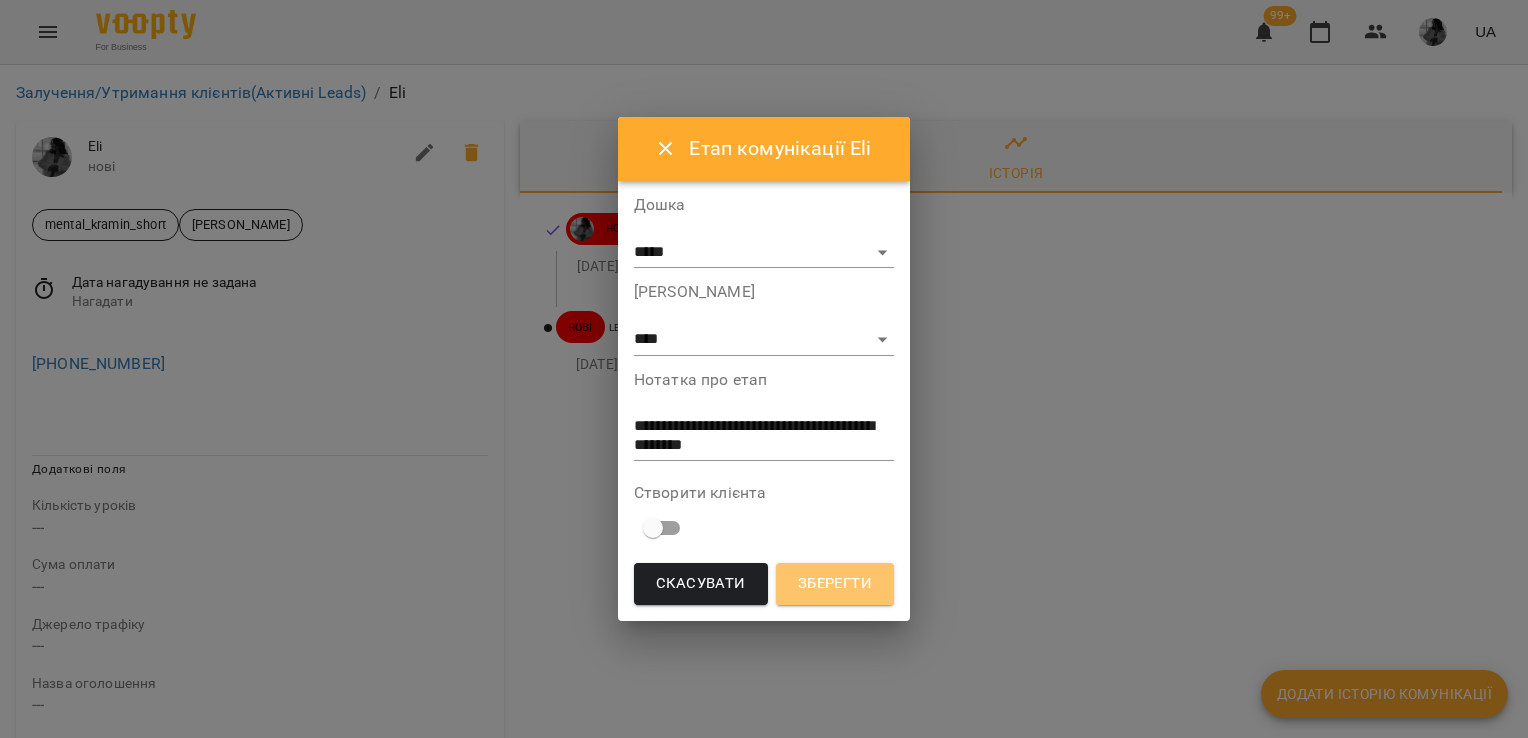 click on "Зберегти" at bounding box center [835, 584] 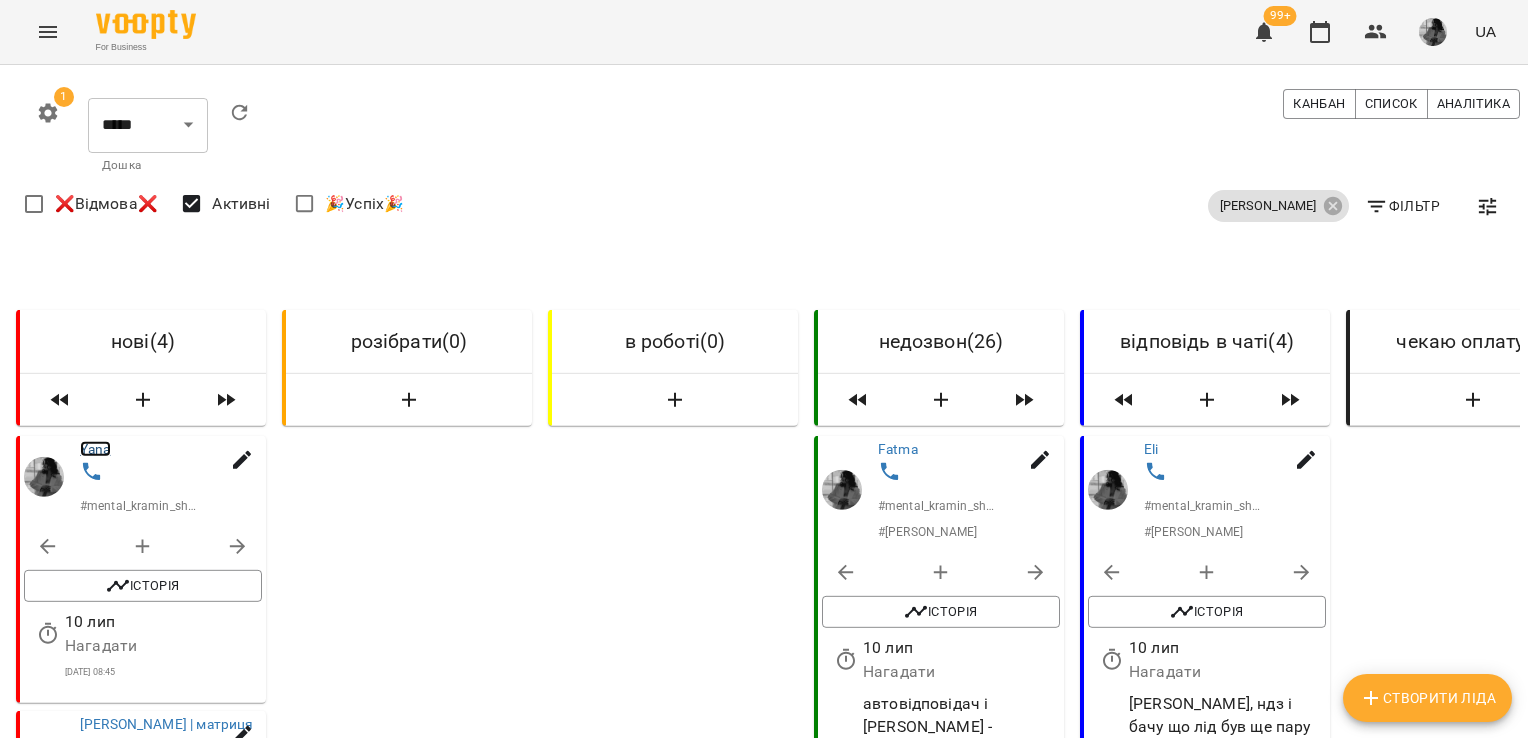 click on "Yana" at bounding box center [95, 449] 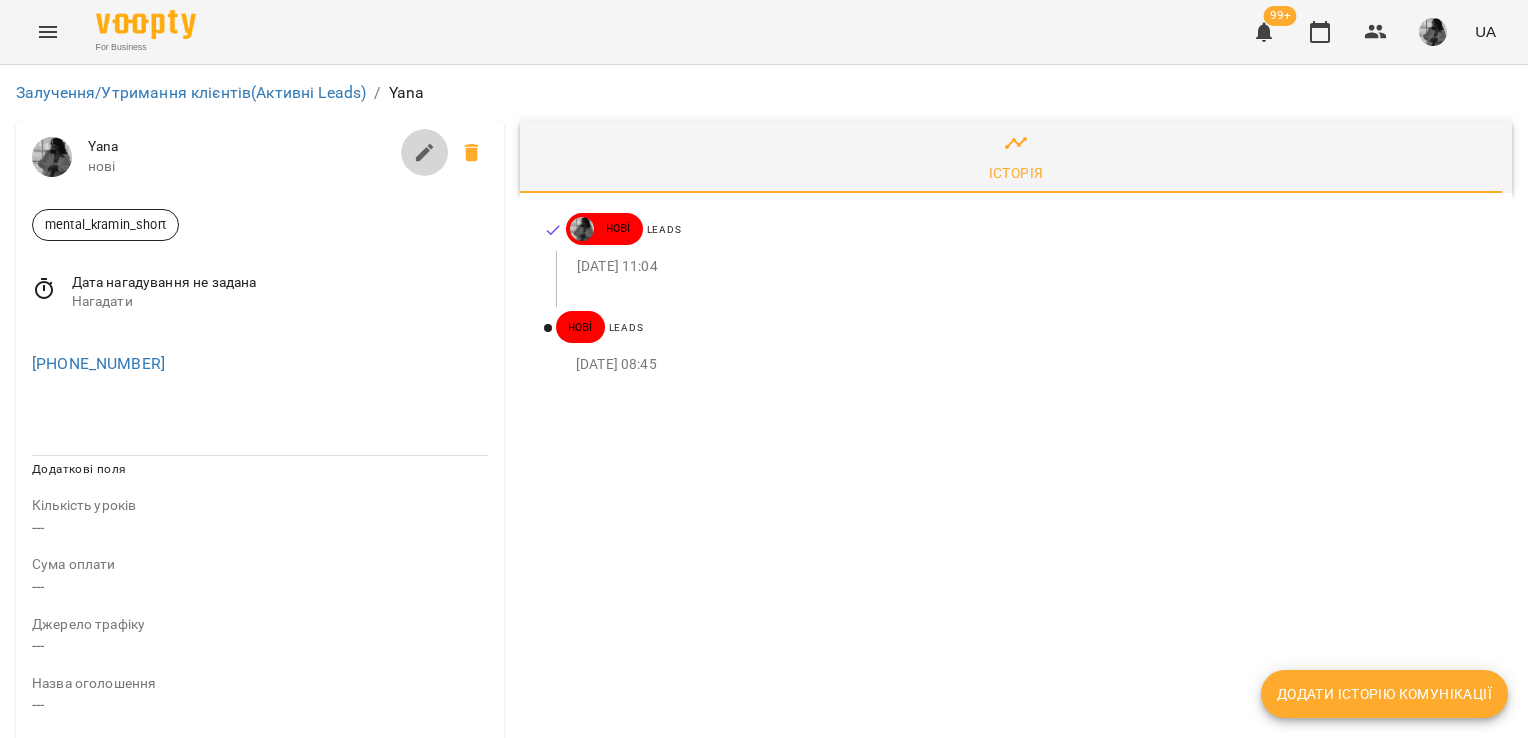 click 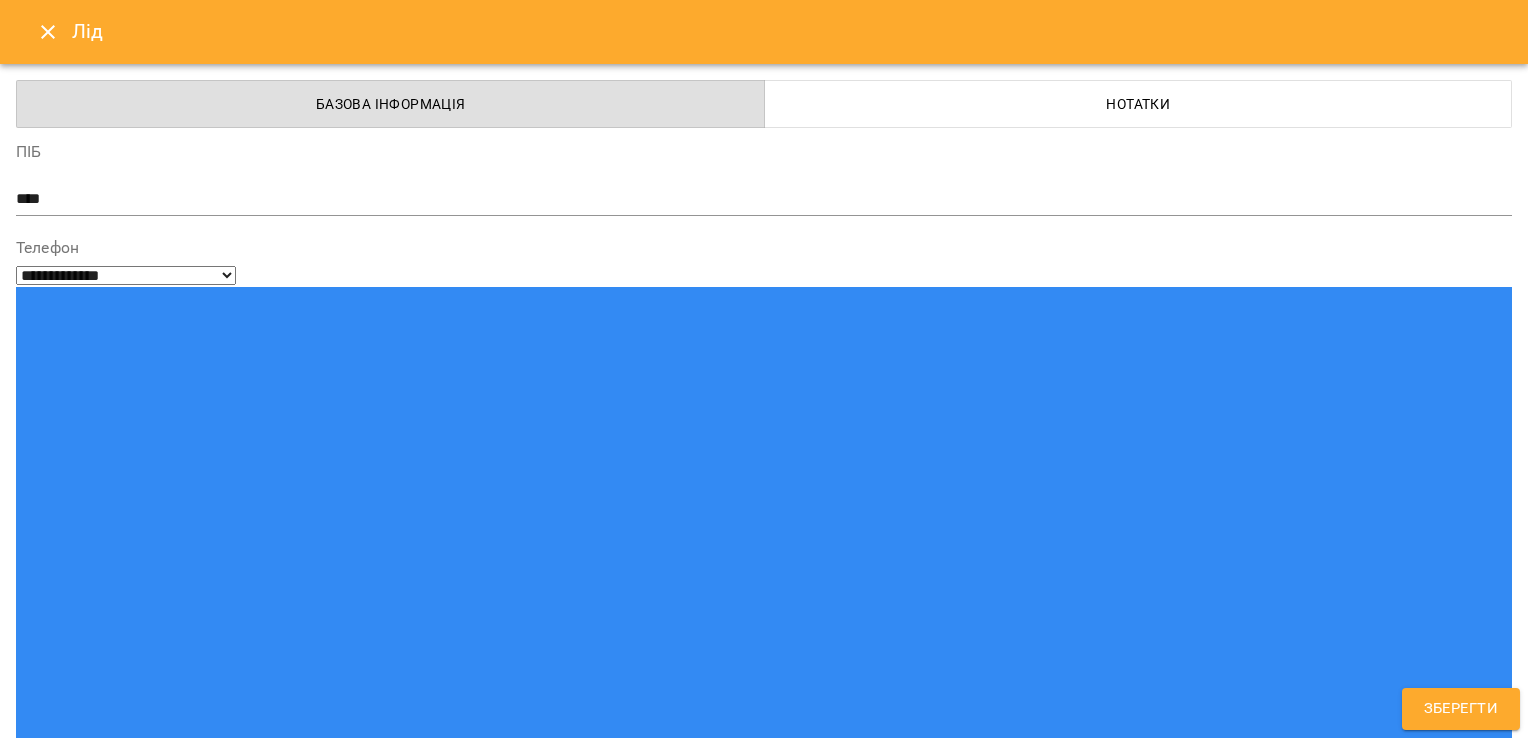 click on "mental_kramin_short" at bounding box center (727, 1522) 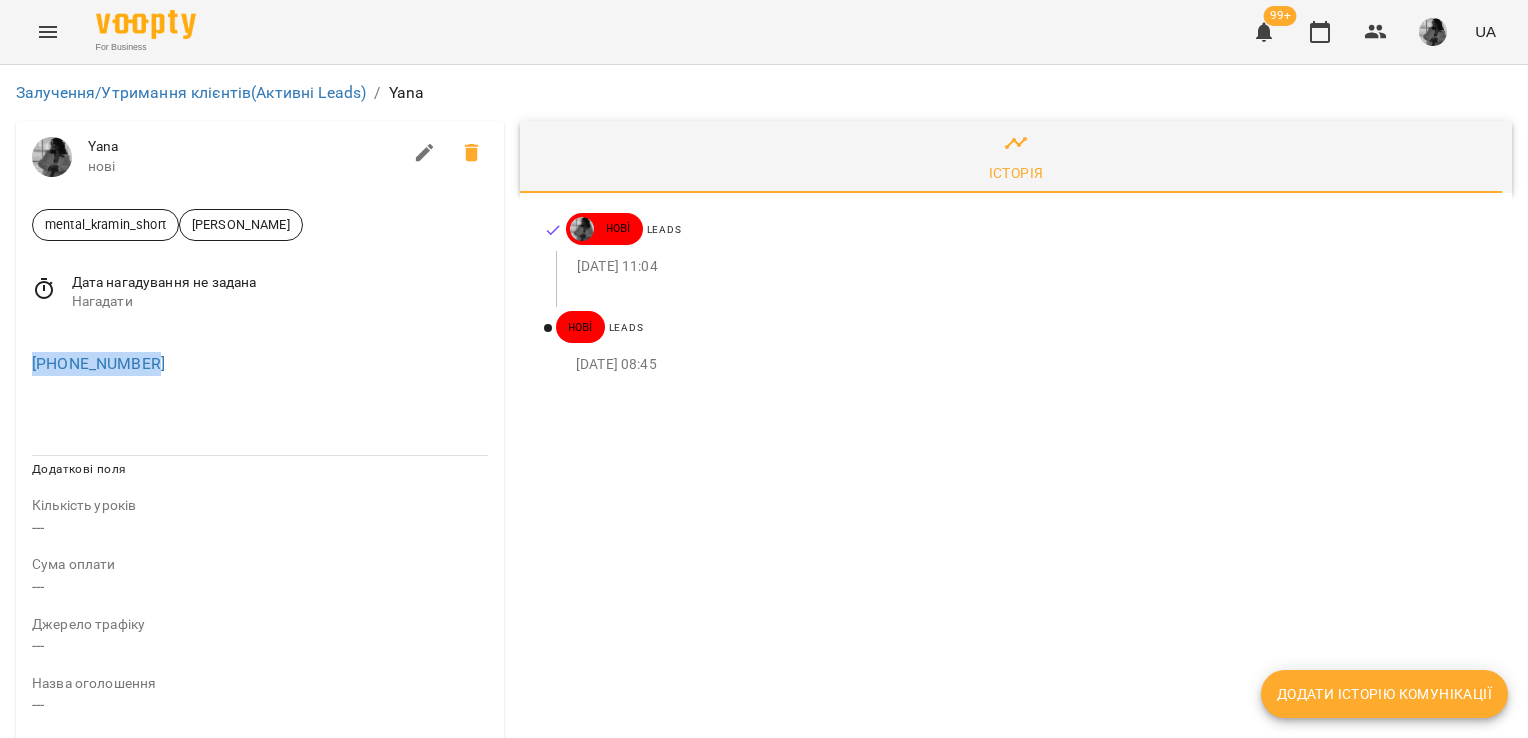drag, startPoint x: 168, startPoint y: 374, endPoint x: 28, endPoint y: 371, distance: 140.03214 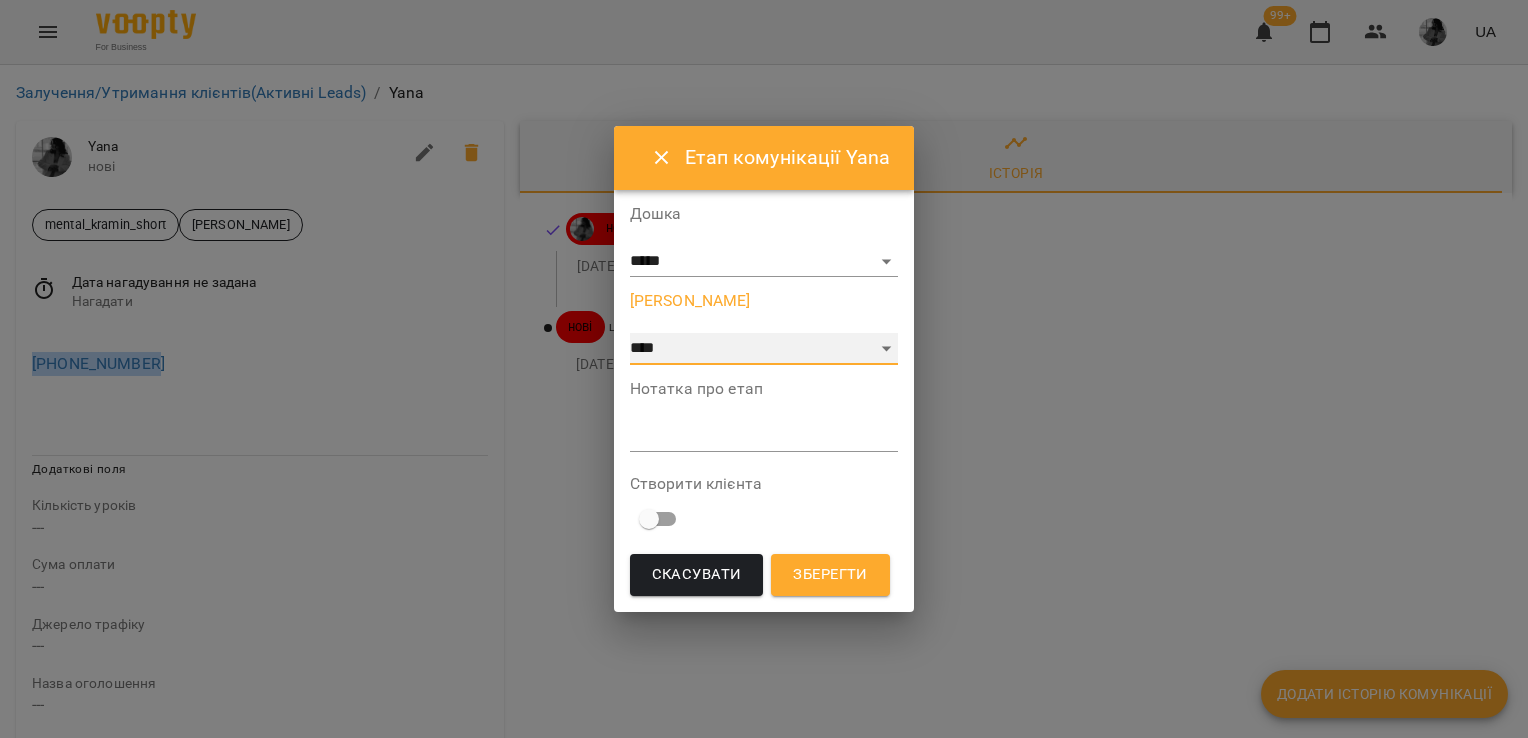 click on "**********" at bounding box center (764, 349) 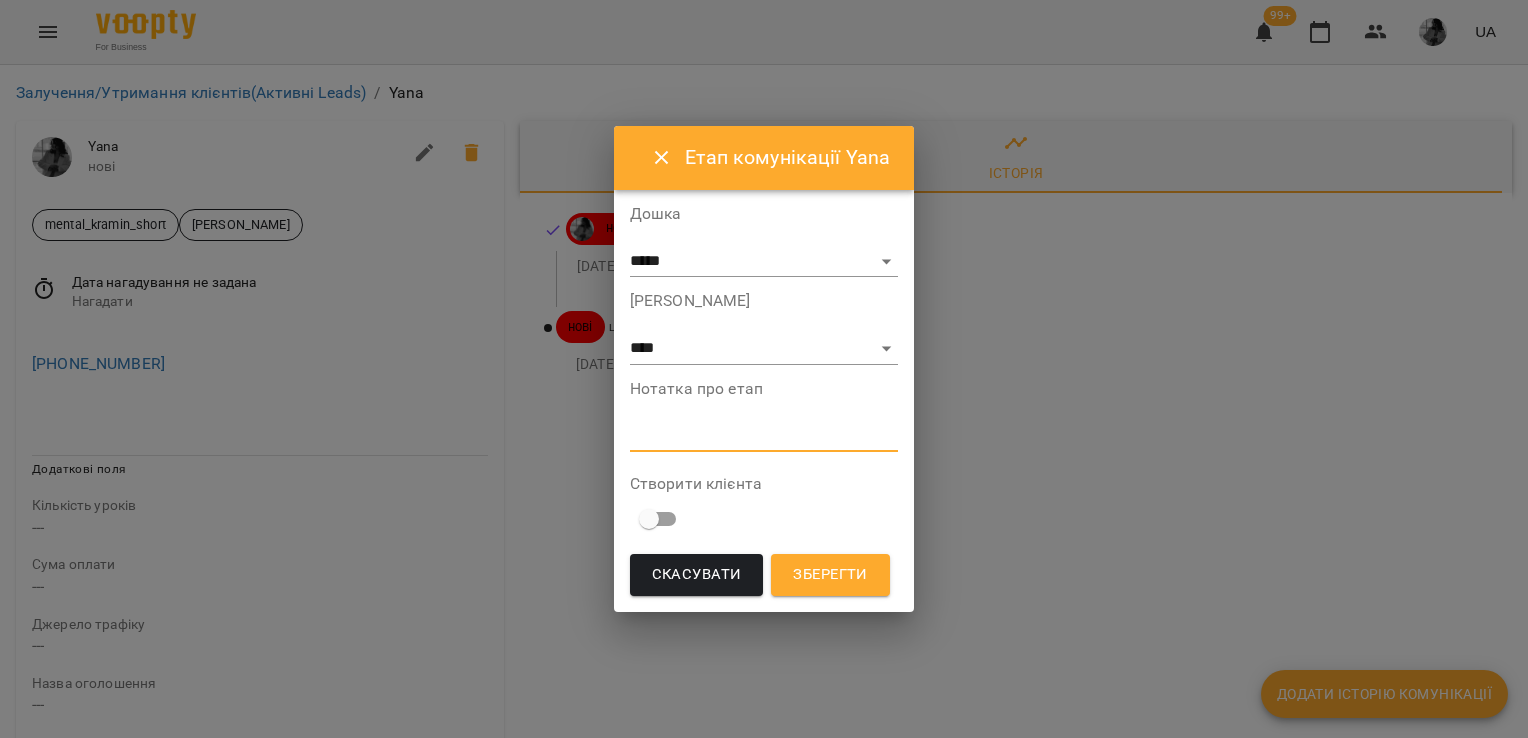 click at bounding box center [764, 435] 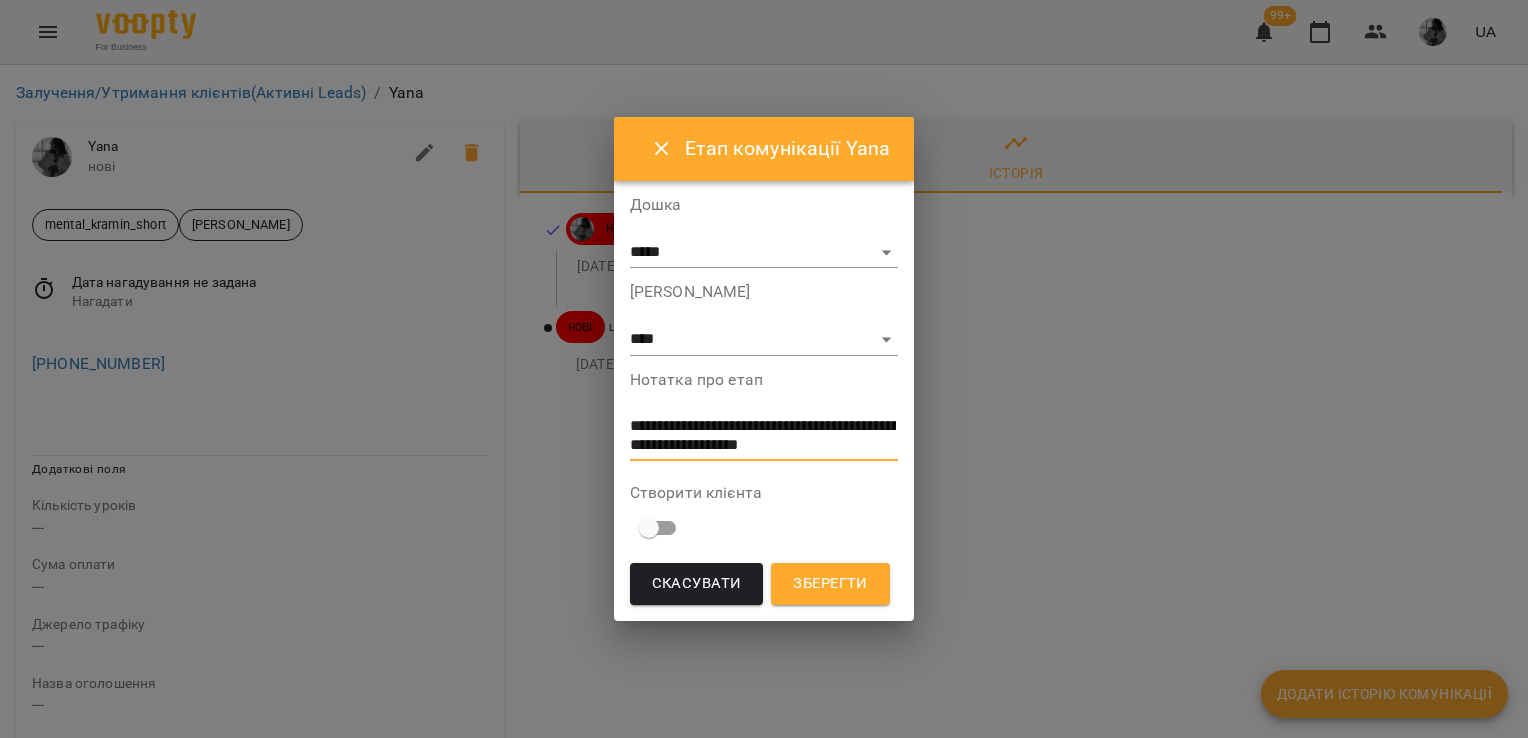 scroll, scrollTop: 0, scrollLeft: 0, axis: both 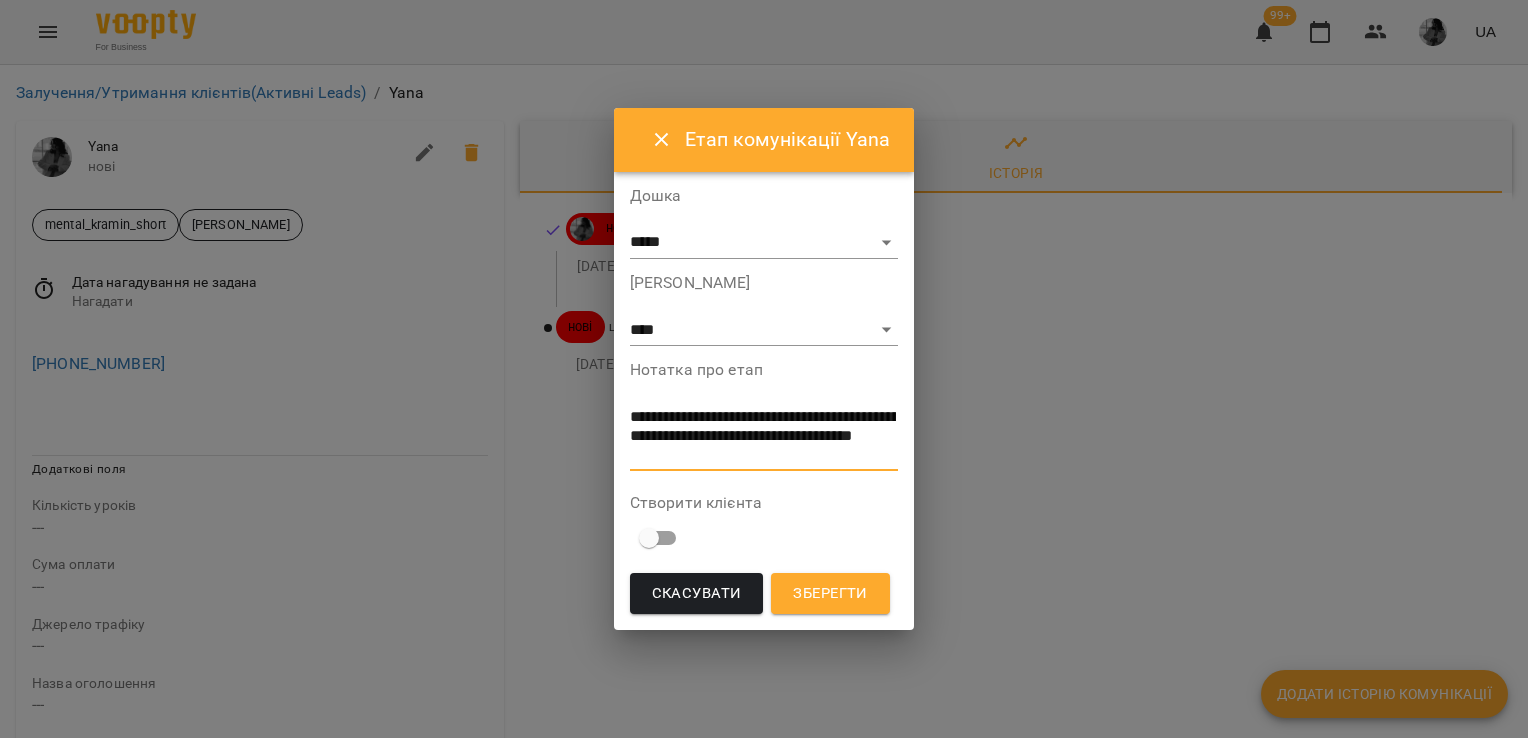 type on "**********" 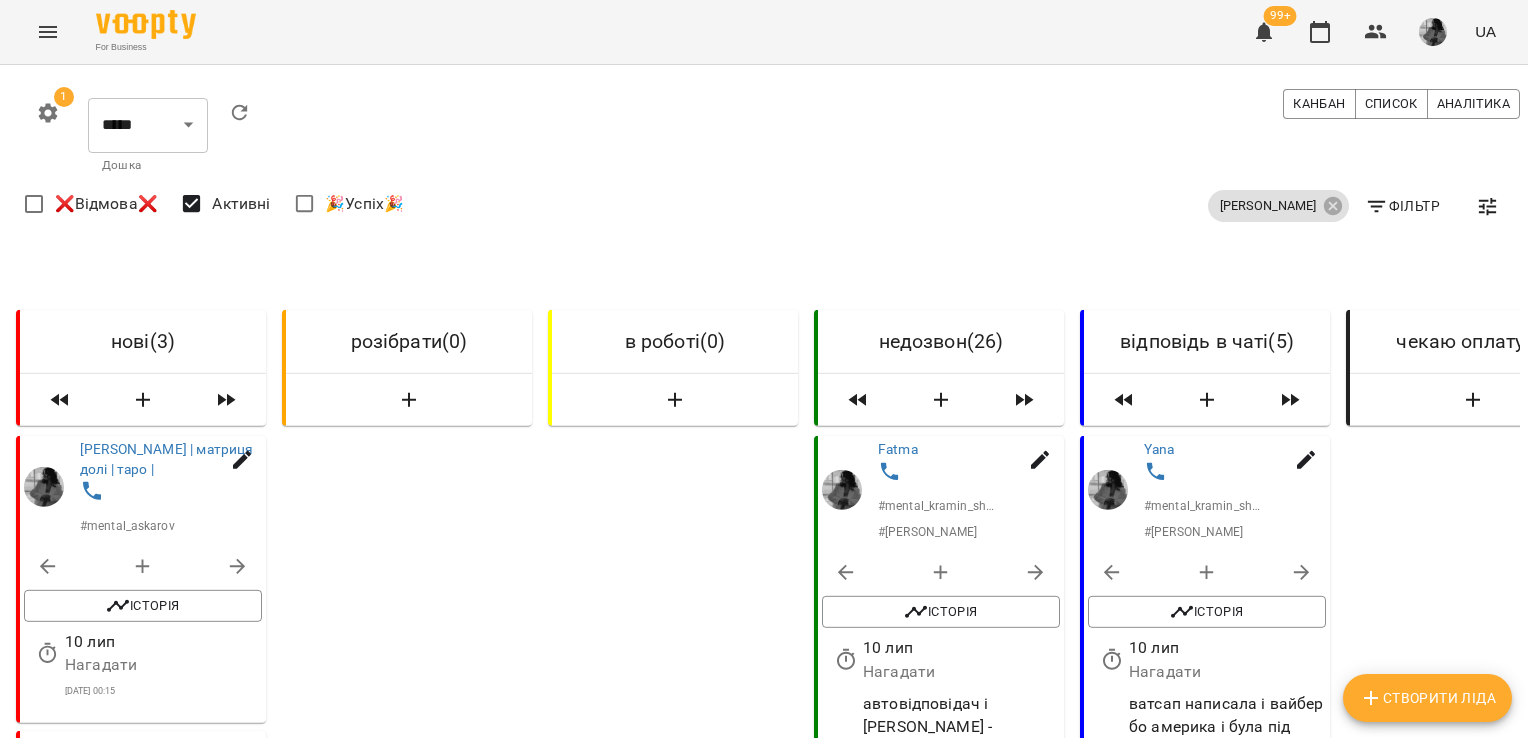 click at bounding box center (175, 493) 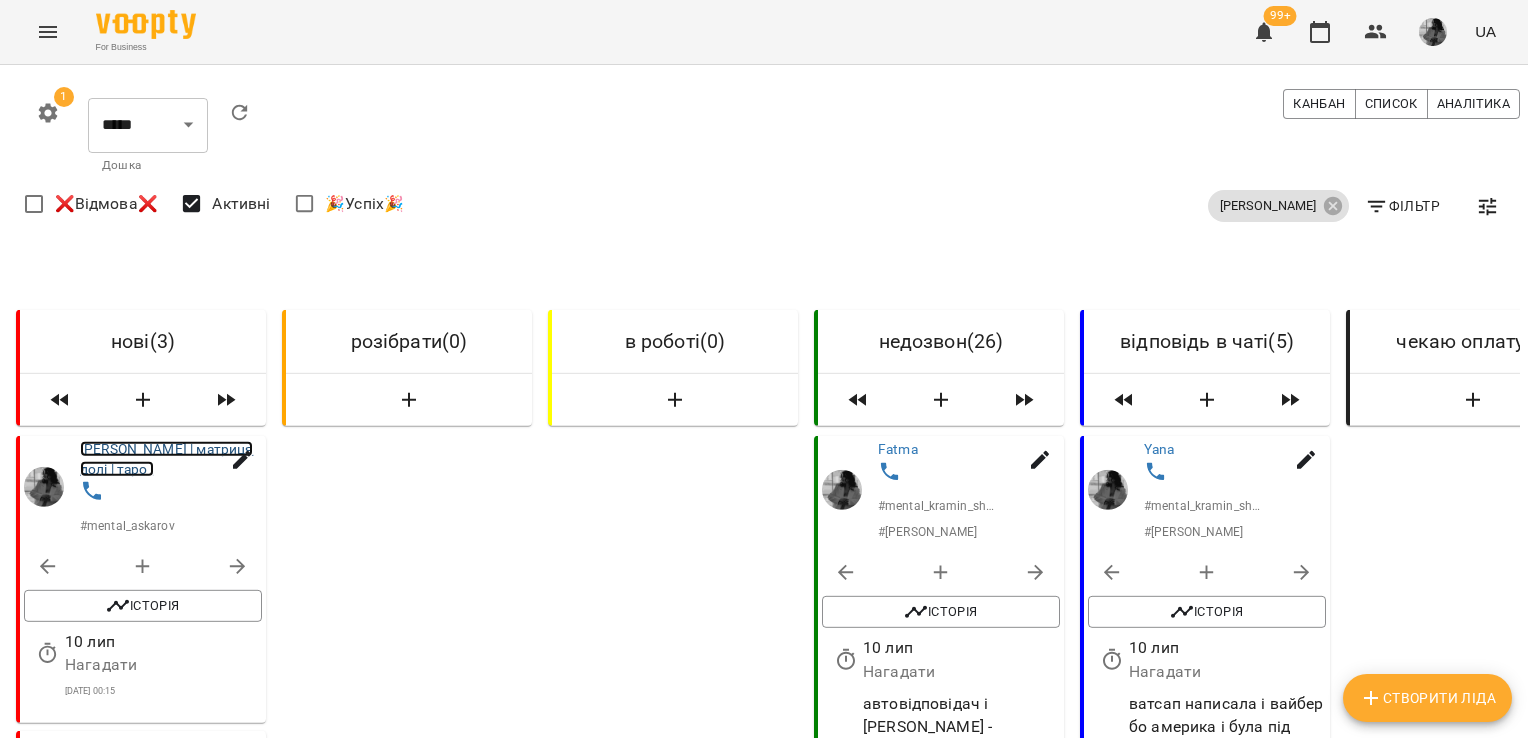 click on "[PERSON_NAME] | матриця долі | таро |" at bounding box center (166, 459) 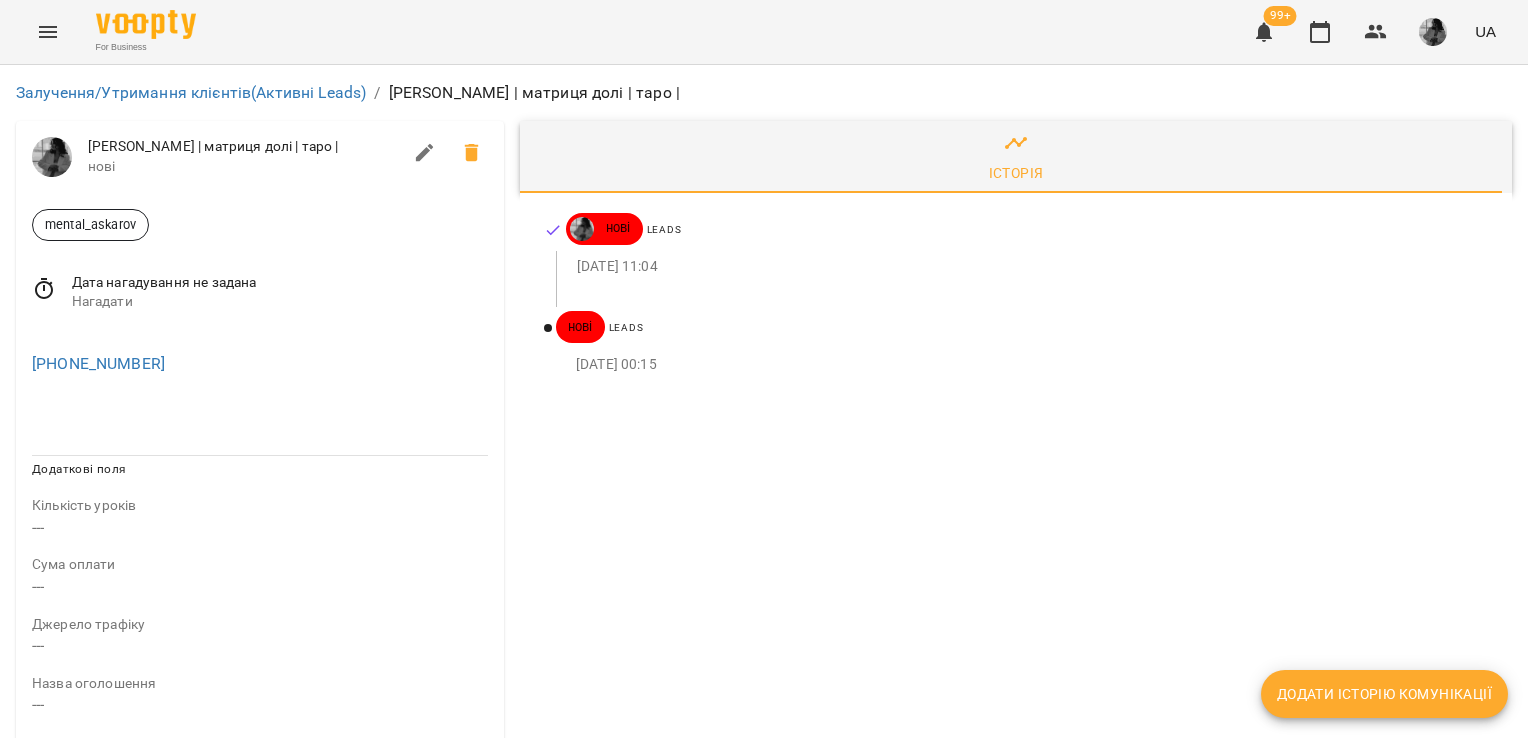 click at bounding box center [425, 153] 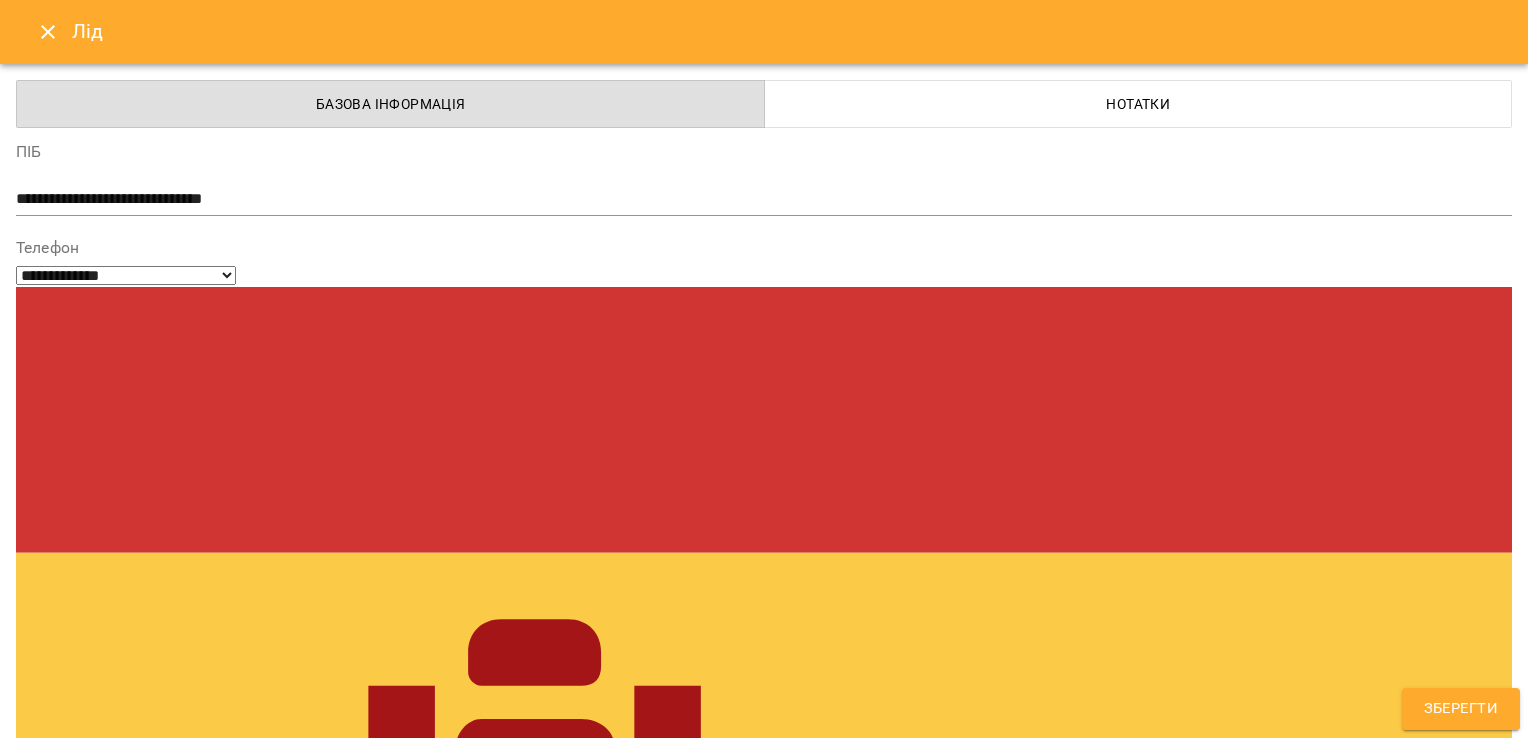 click on "Теги mental_askarov" at bounding box center (764, 1511) 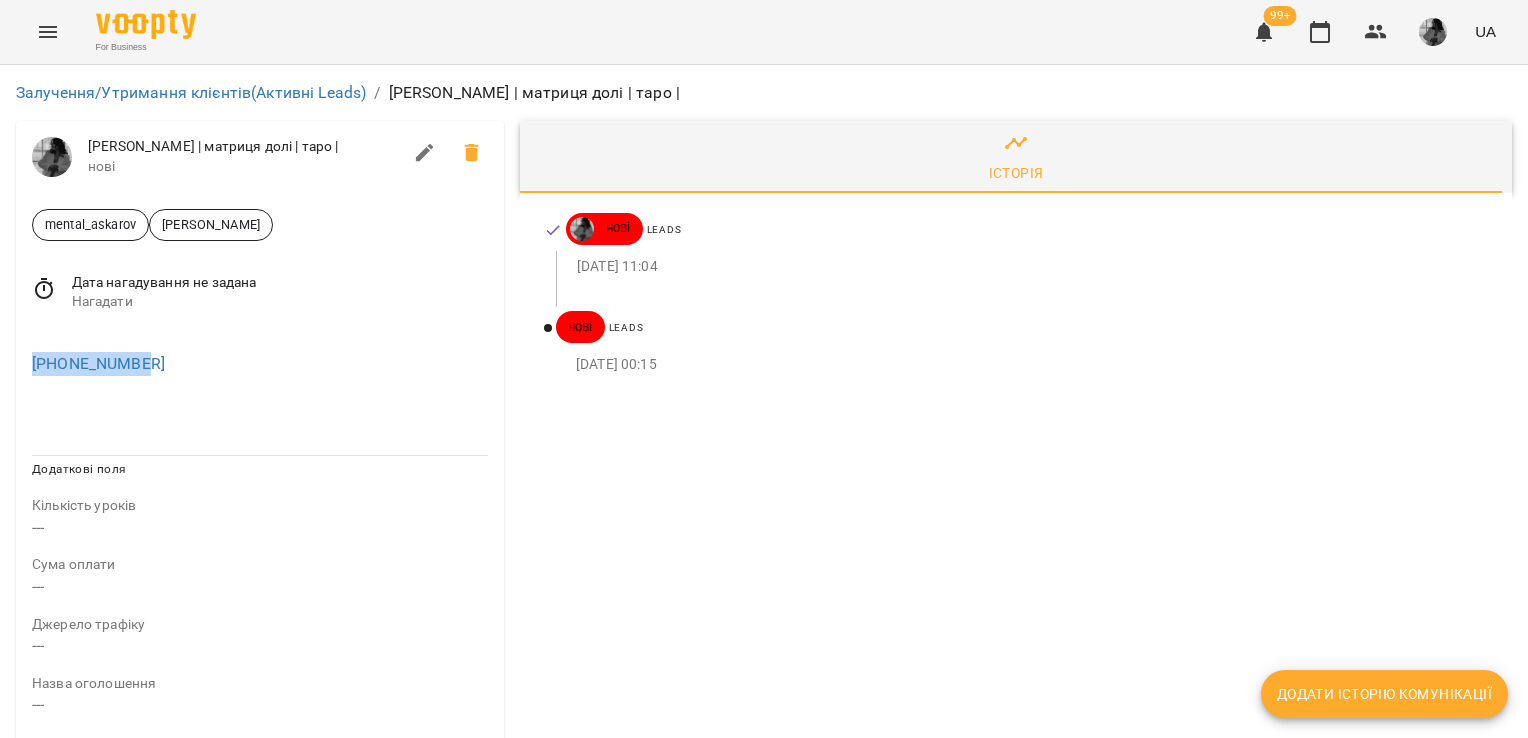 drag, startPoint x: 173, startPoint y: 363, endPoint x: 31, endPoint y: 360, distance: 142.0317 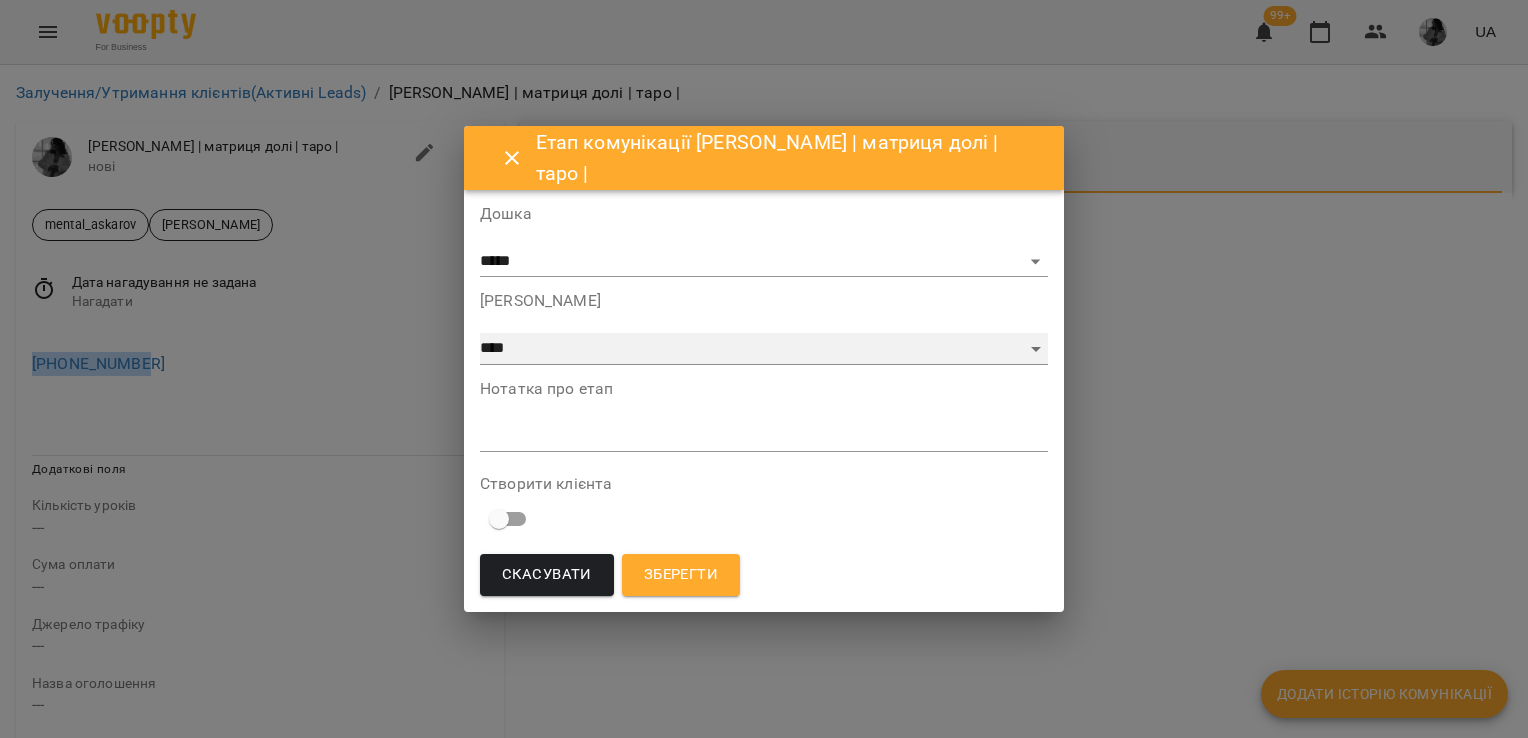 click on "**********" at bounding box center (764, 349) 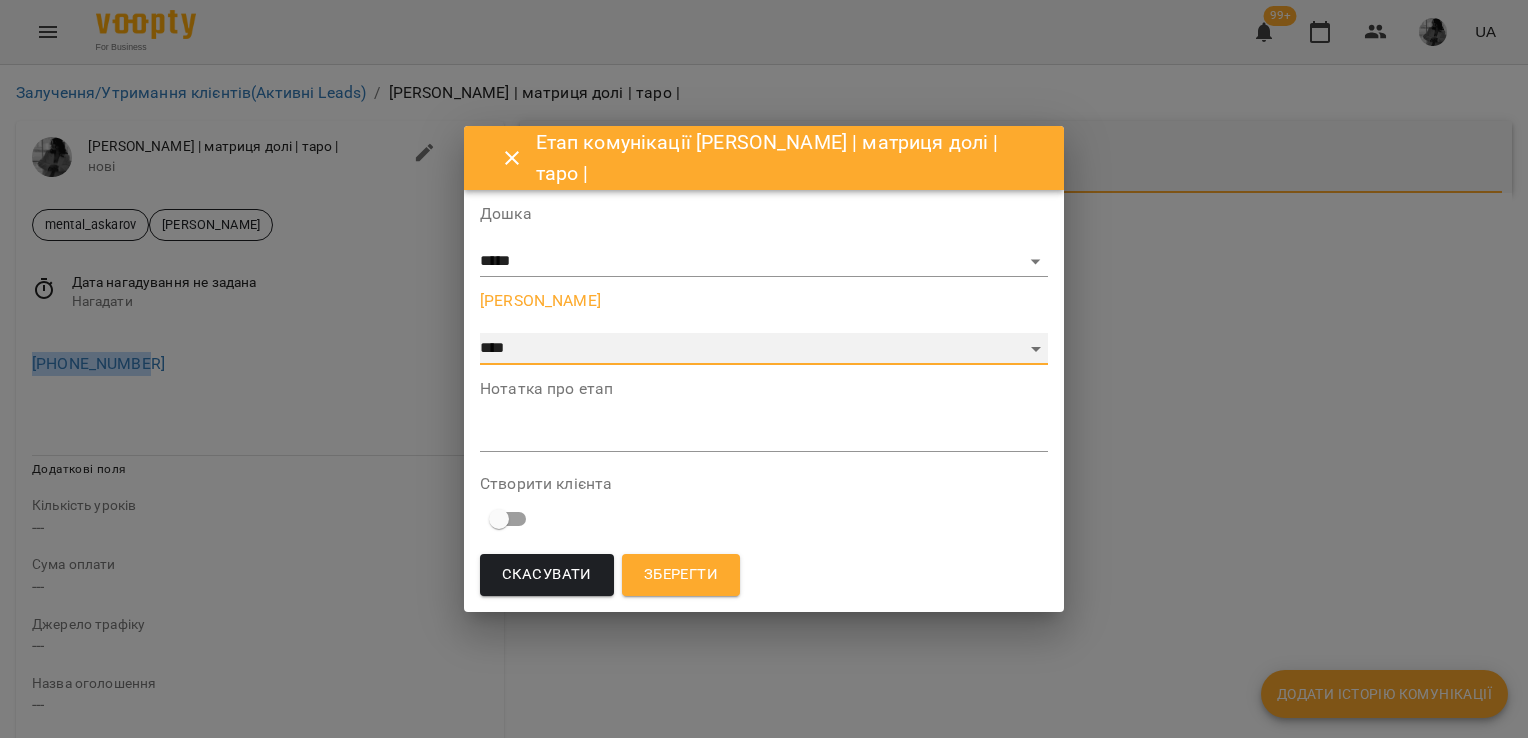 select on "*" 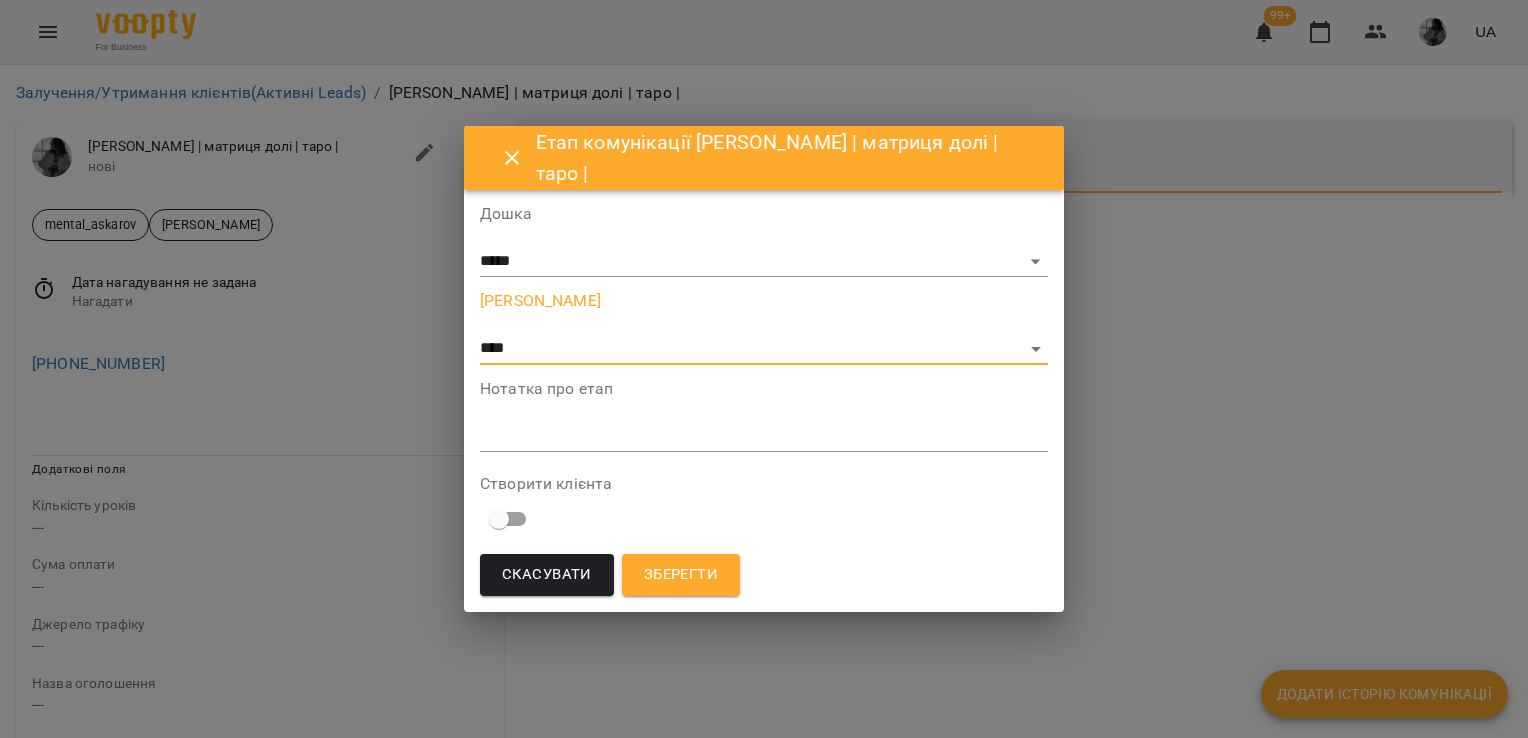 click on "Нотатка про етап *" at bounding box center (764, 421) 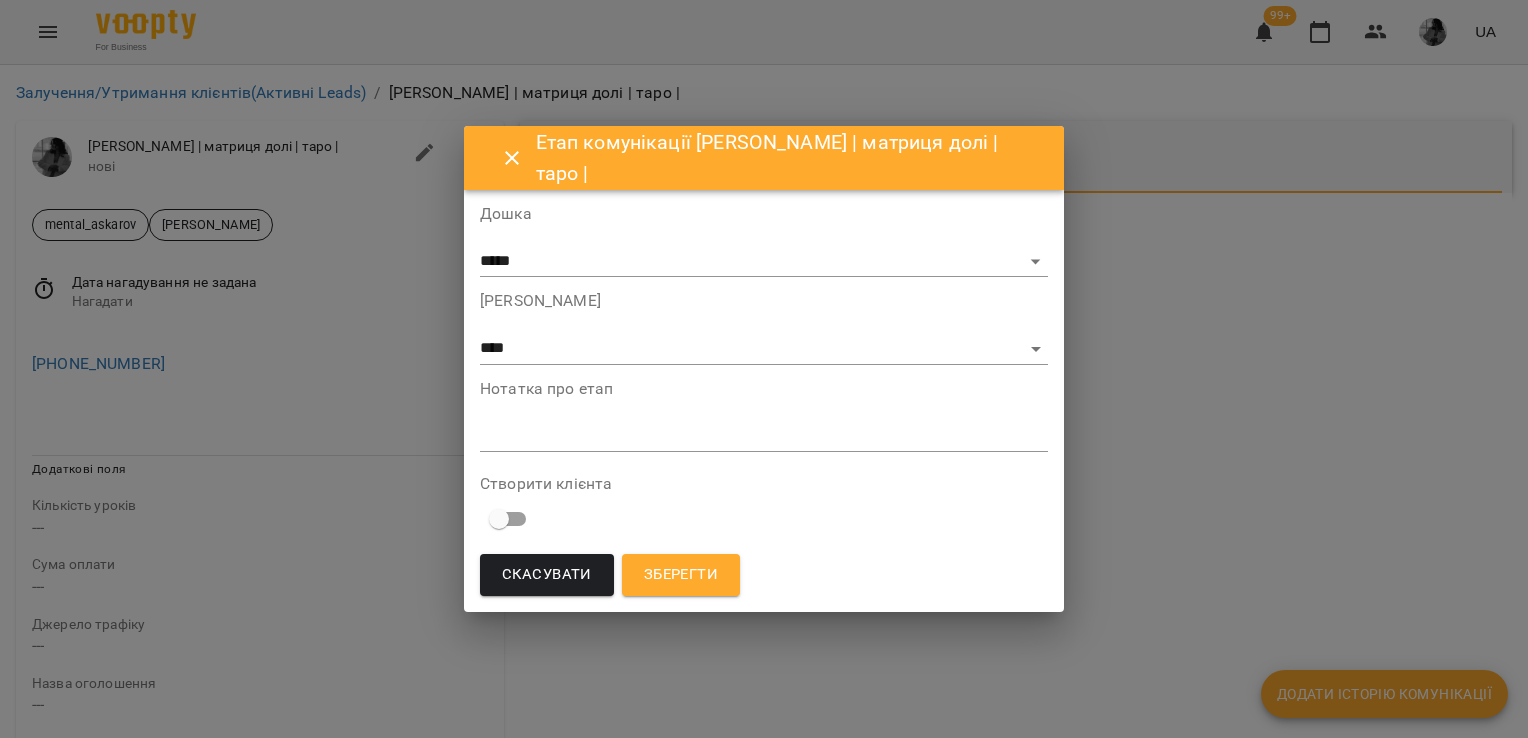 click at bounding box center [764, 435] 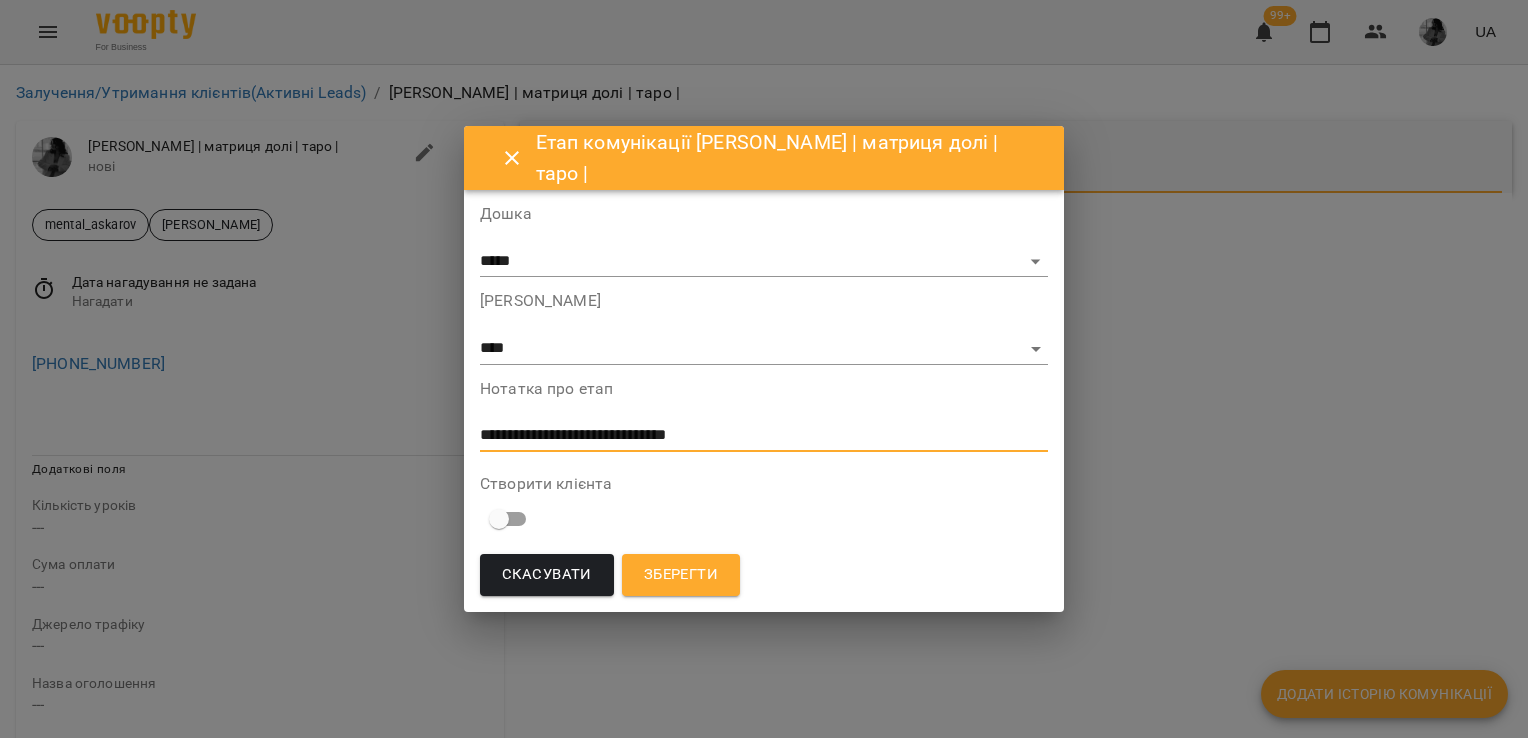 type on "**********" 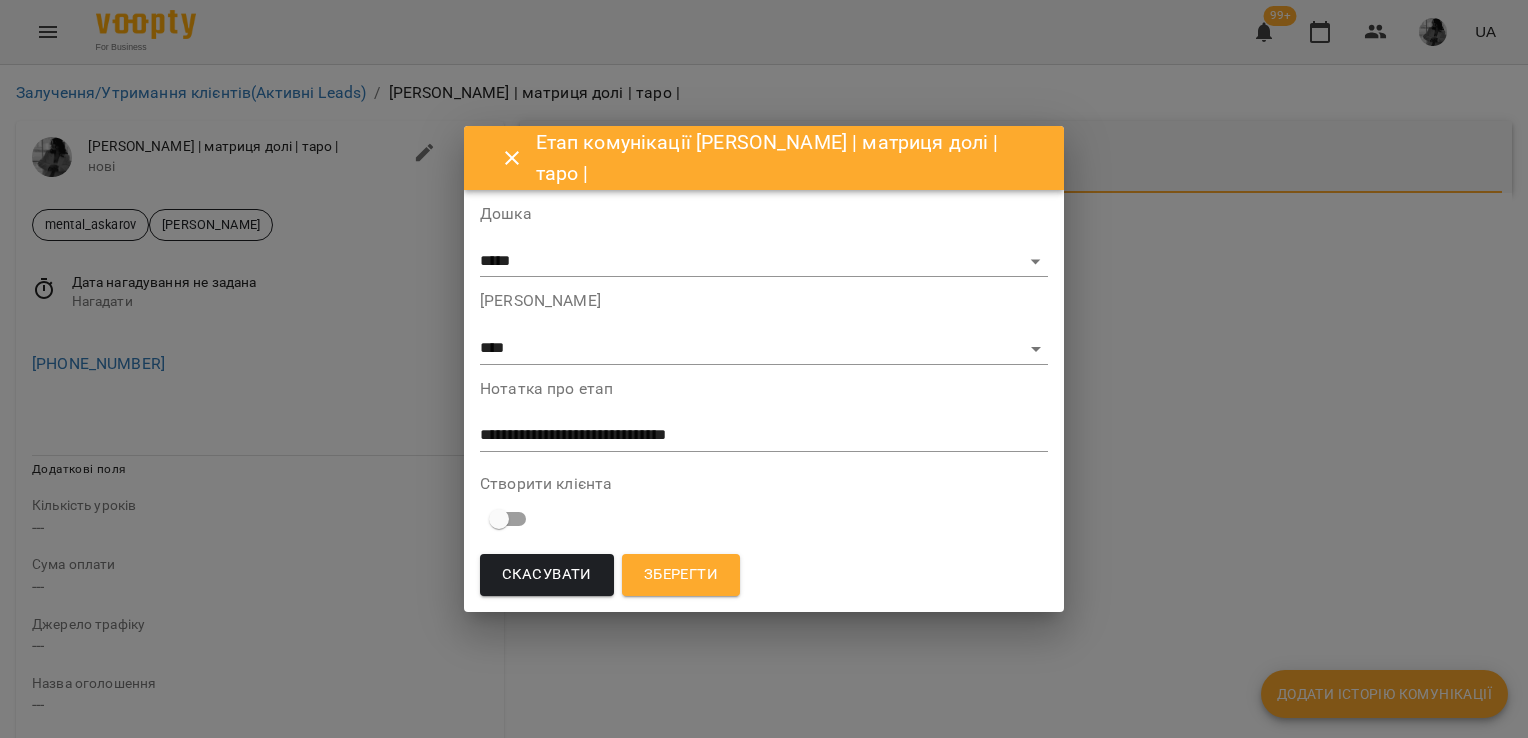 click on "Зберегти" at bounding box center (681, 575) 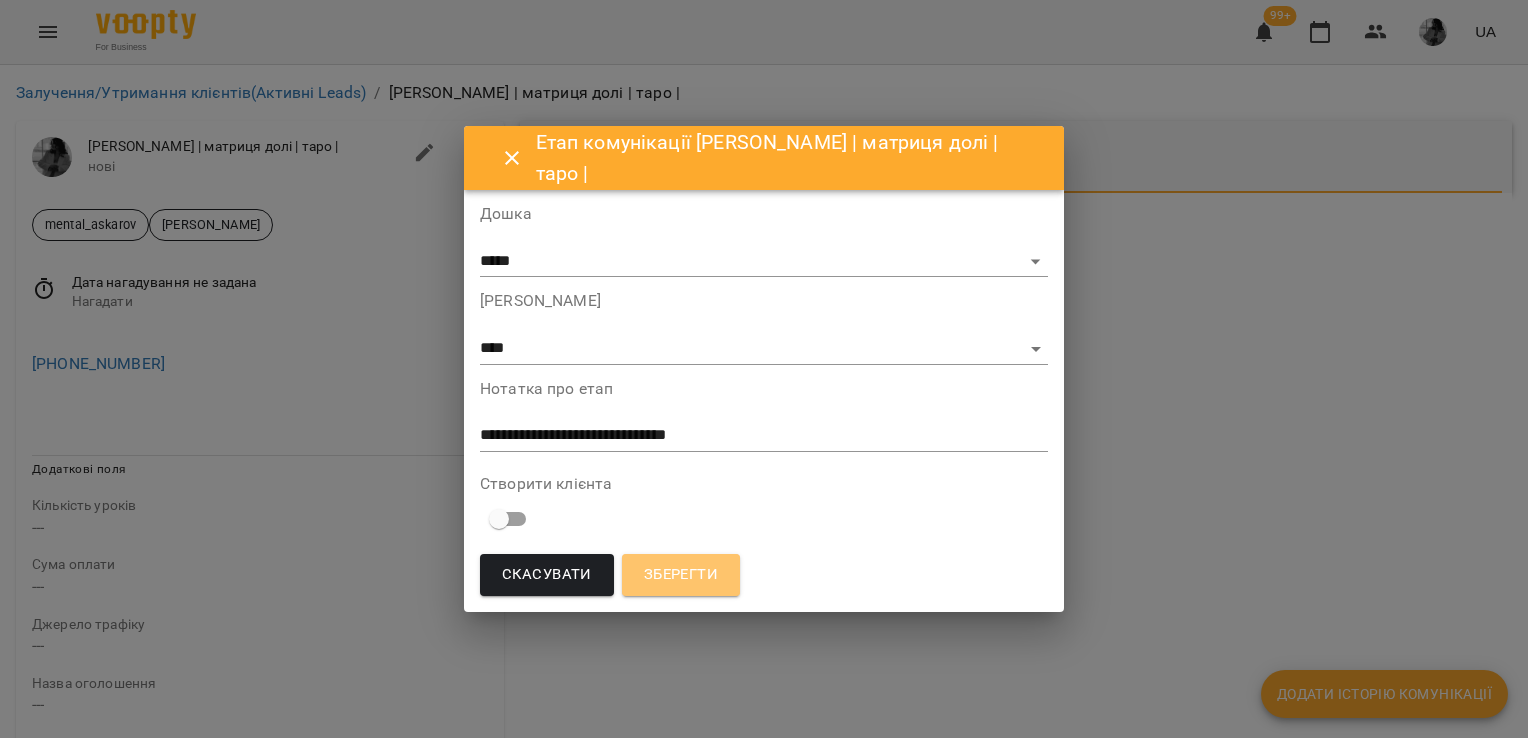 click on "Зберегти" at bounding box center [681, 575] 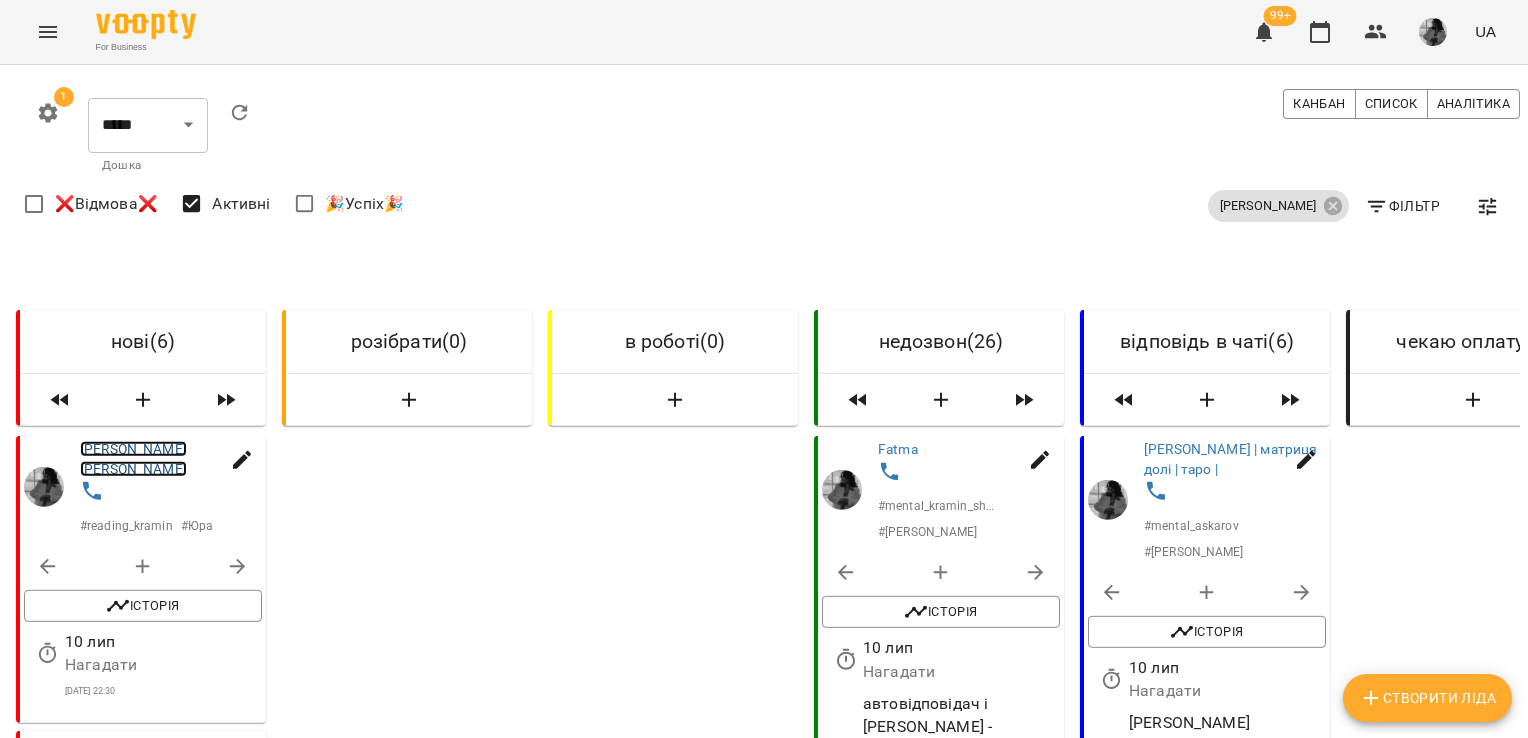 click on "[PERSON_NAME] [PERSON_NAME]" at bounding box center (133, 459) 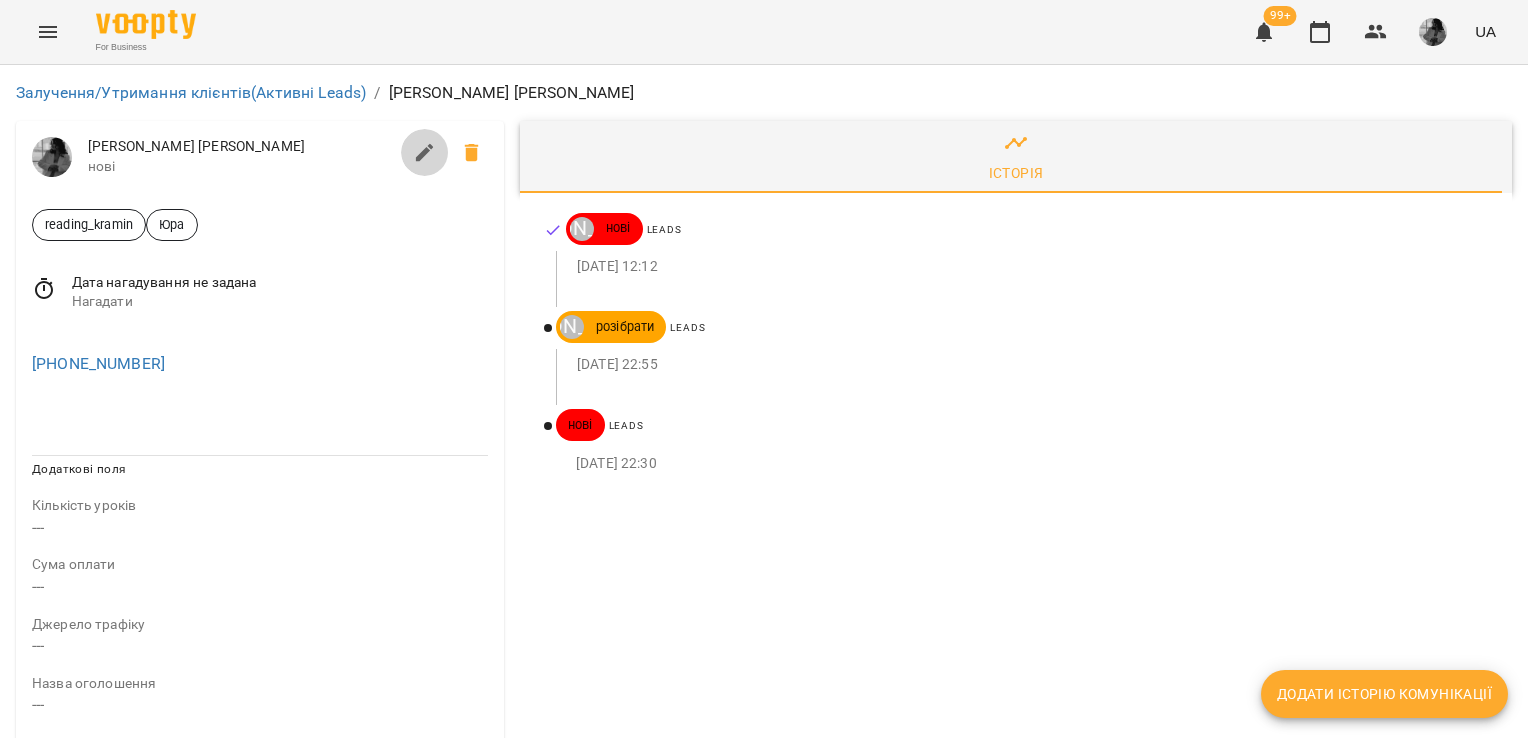 click at bounding box center [425, 153] 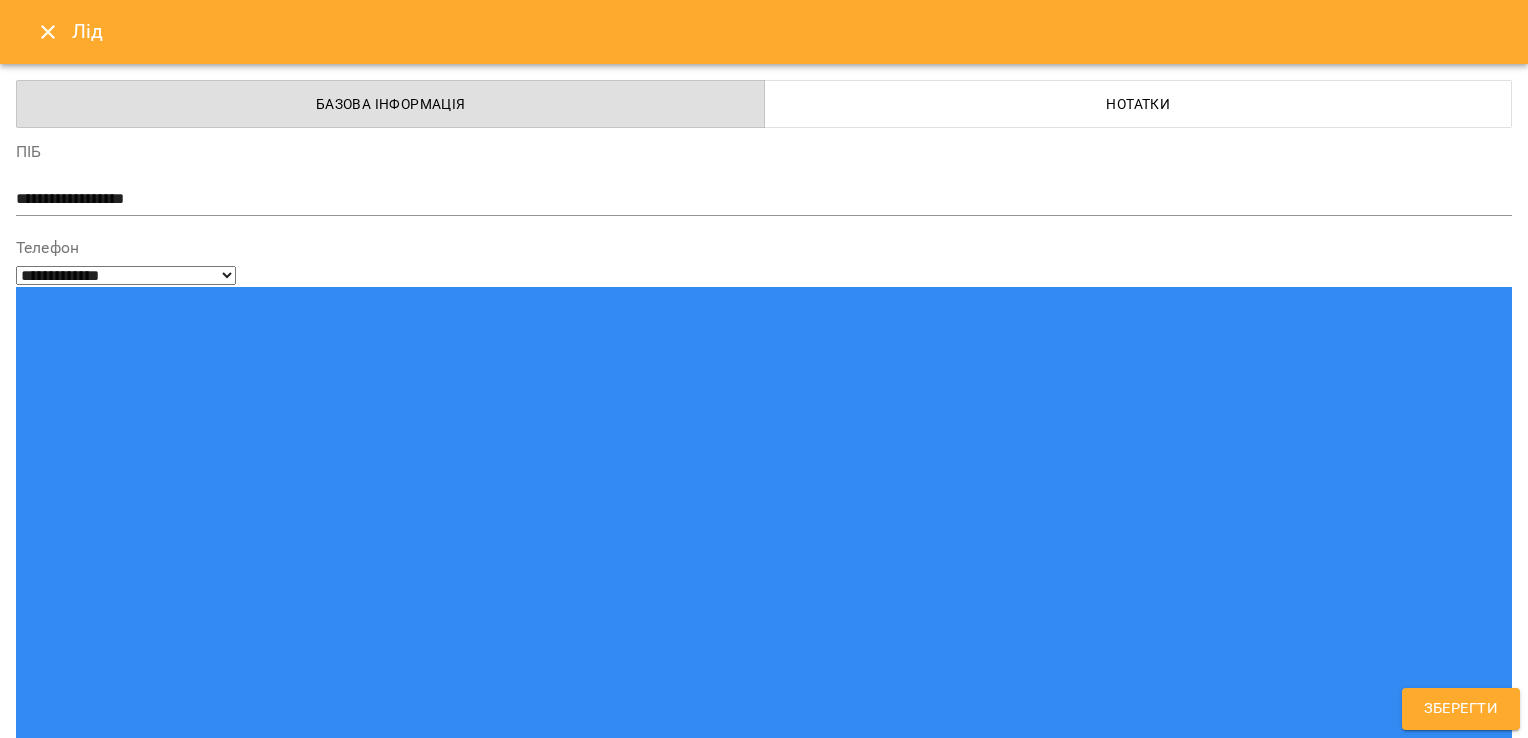 click at bounding box center [204, 1523] 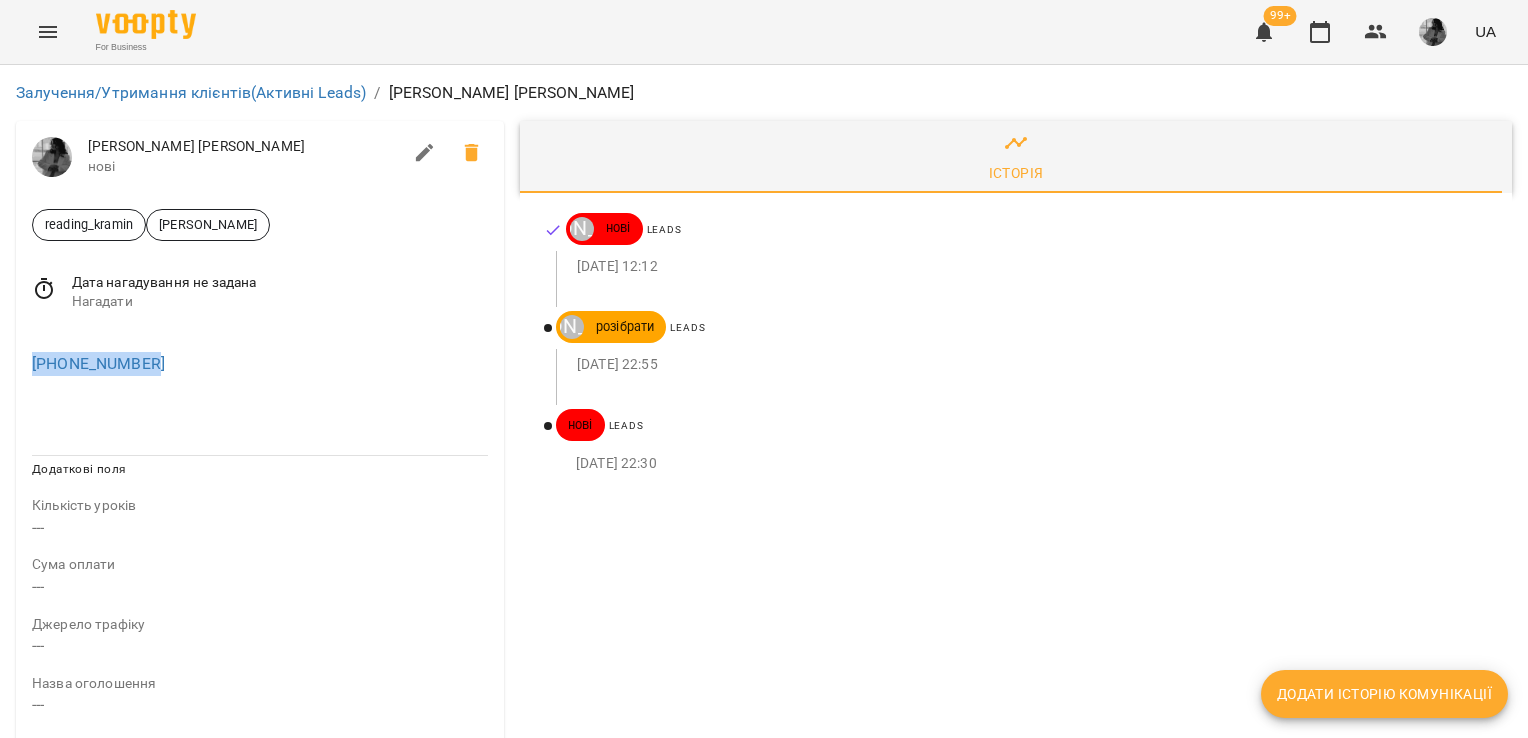 drag, startPoint x: 164, startPoint y: 362, endPoint x: 14, endPoint y: 368, distance: 150.11995 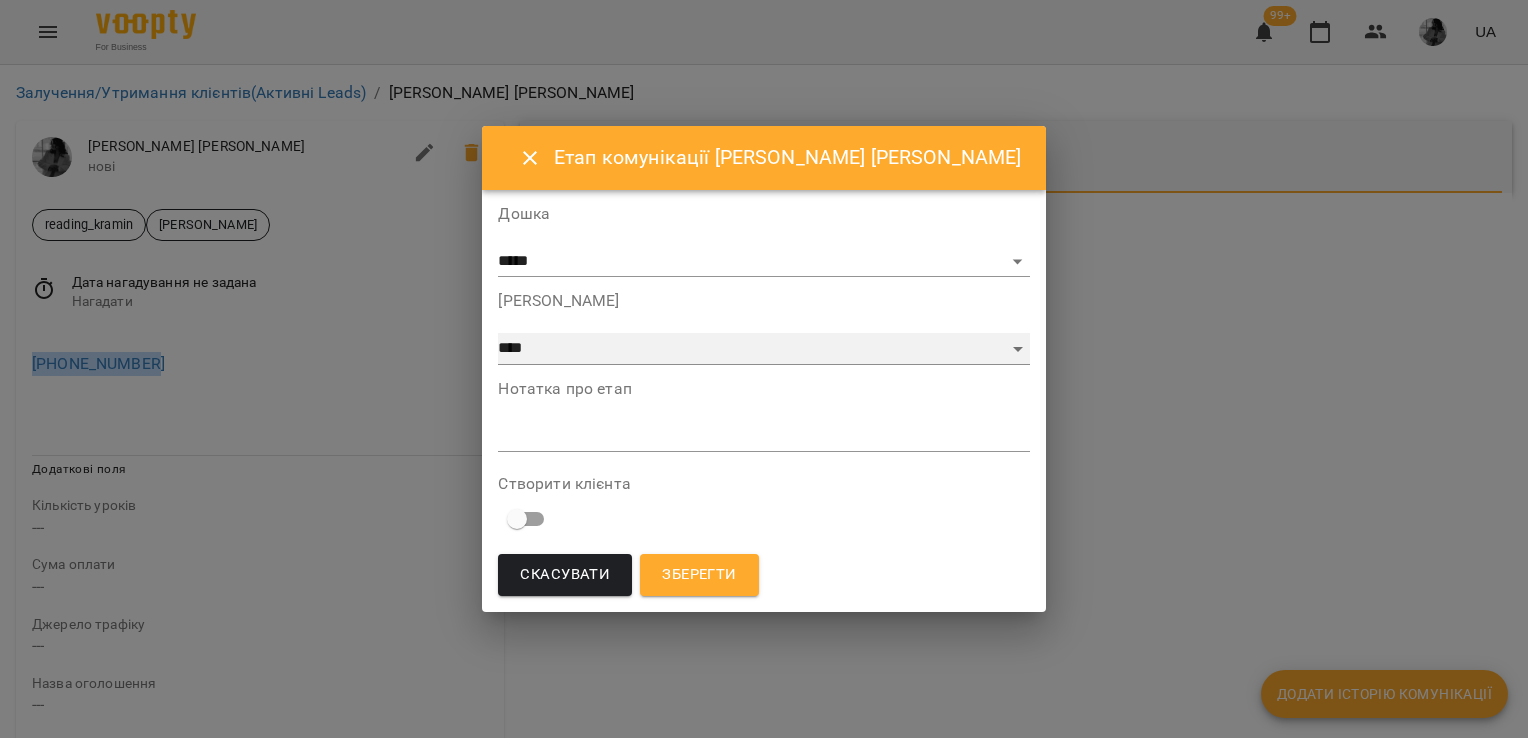 click on "**********" at bounding box center [763, 349] 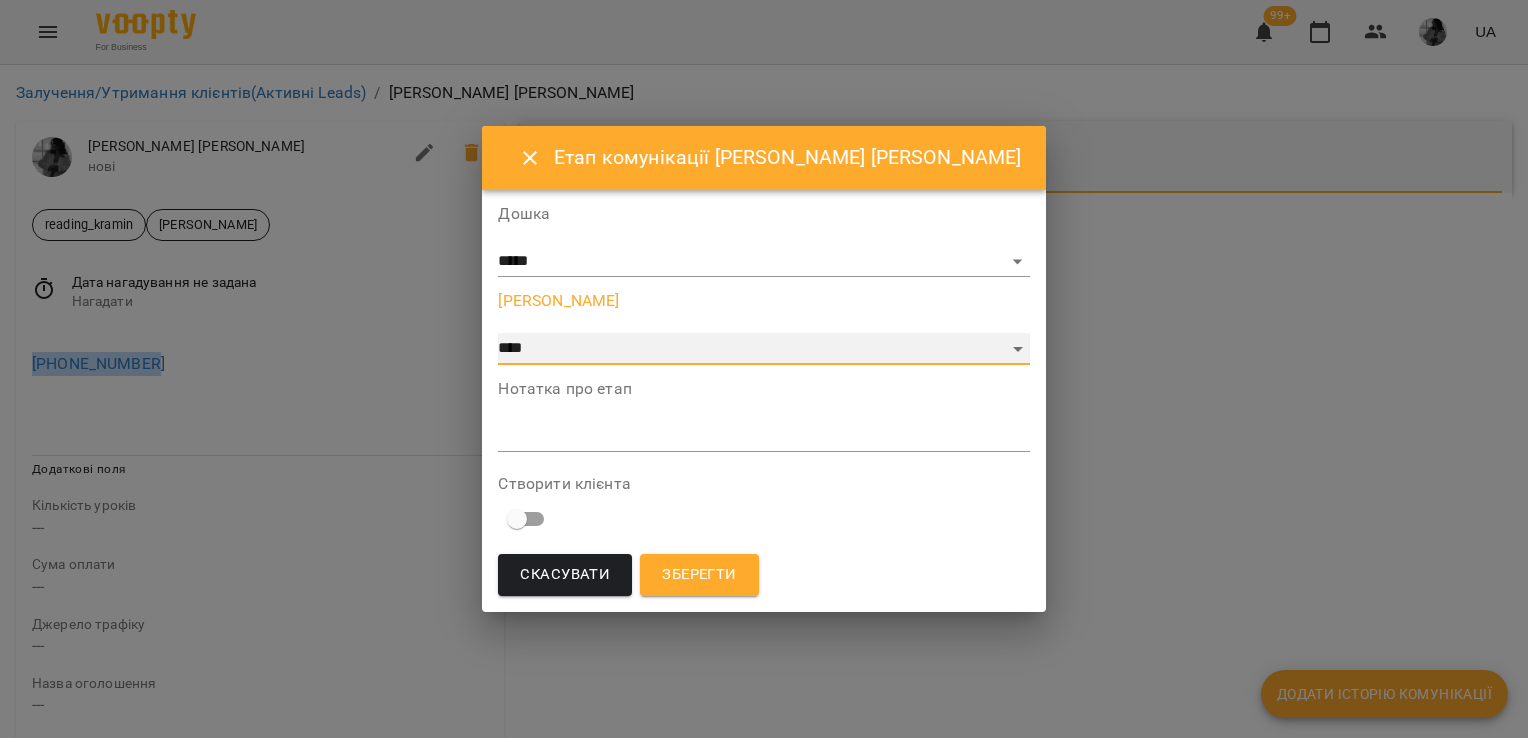 select on "*" 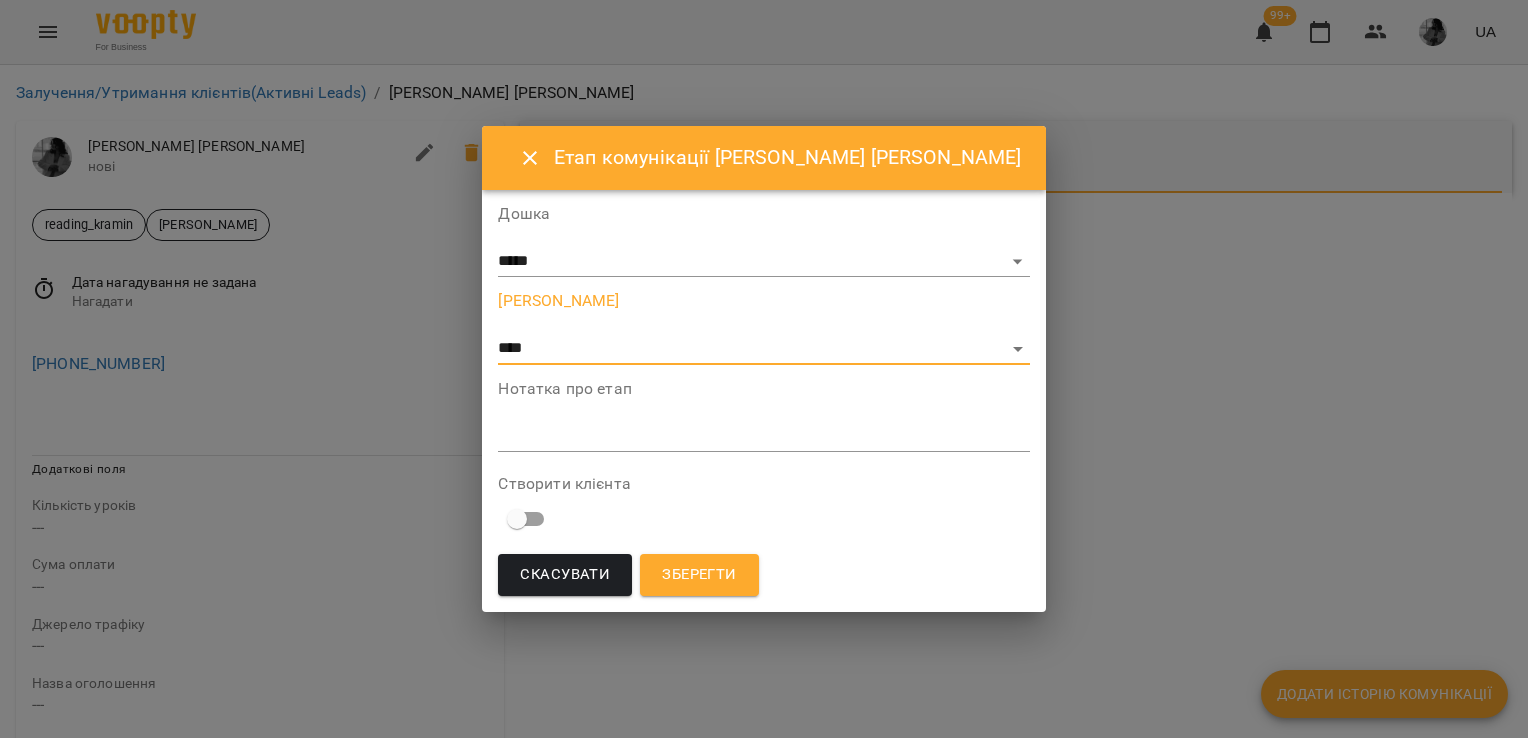 click on "*" at bounding box center (763, 436) 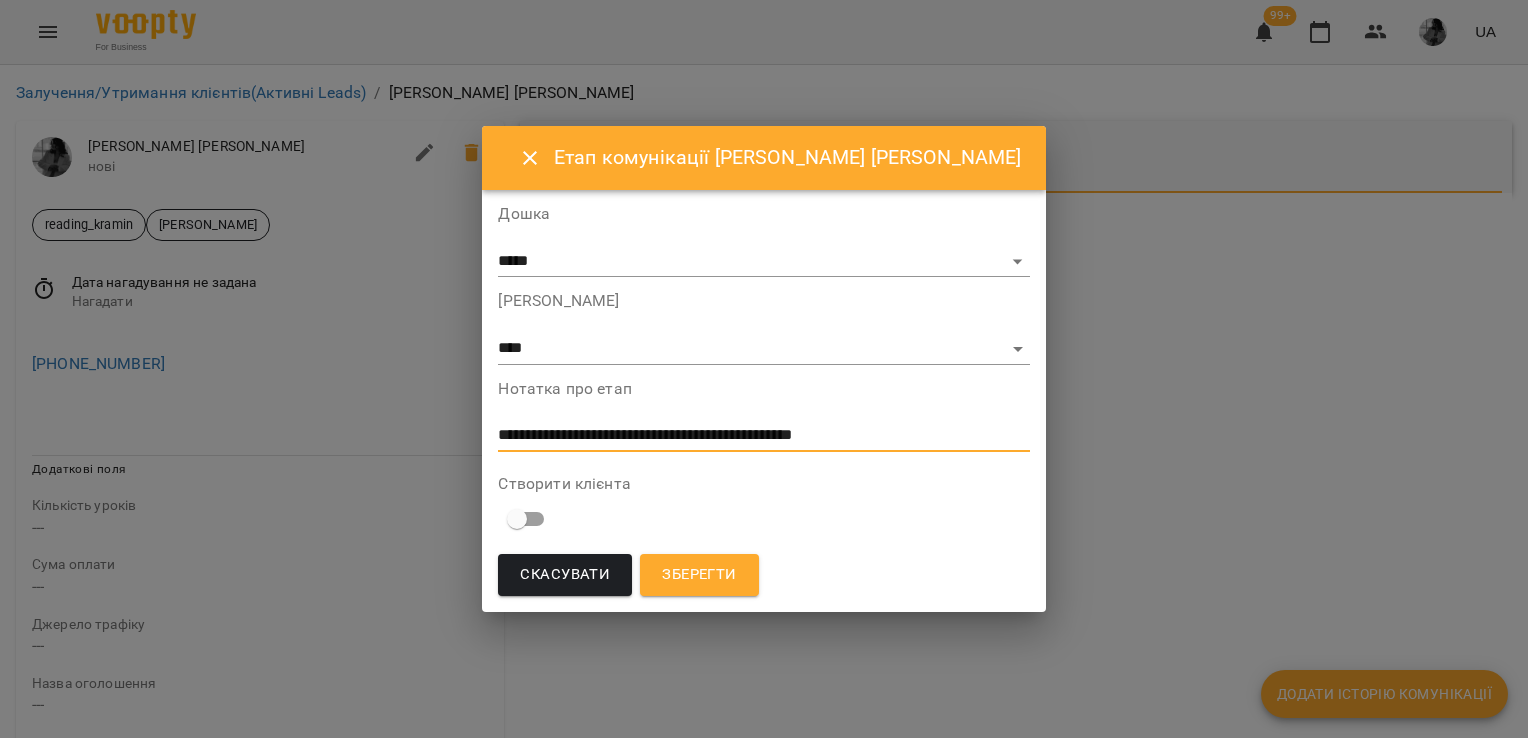 type on "**********" 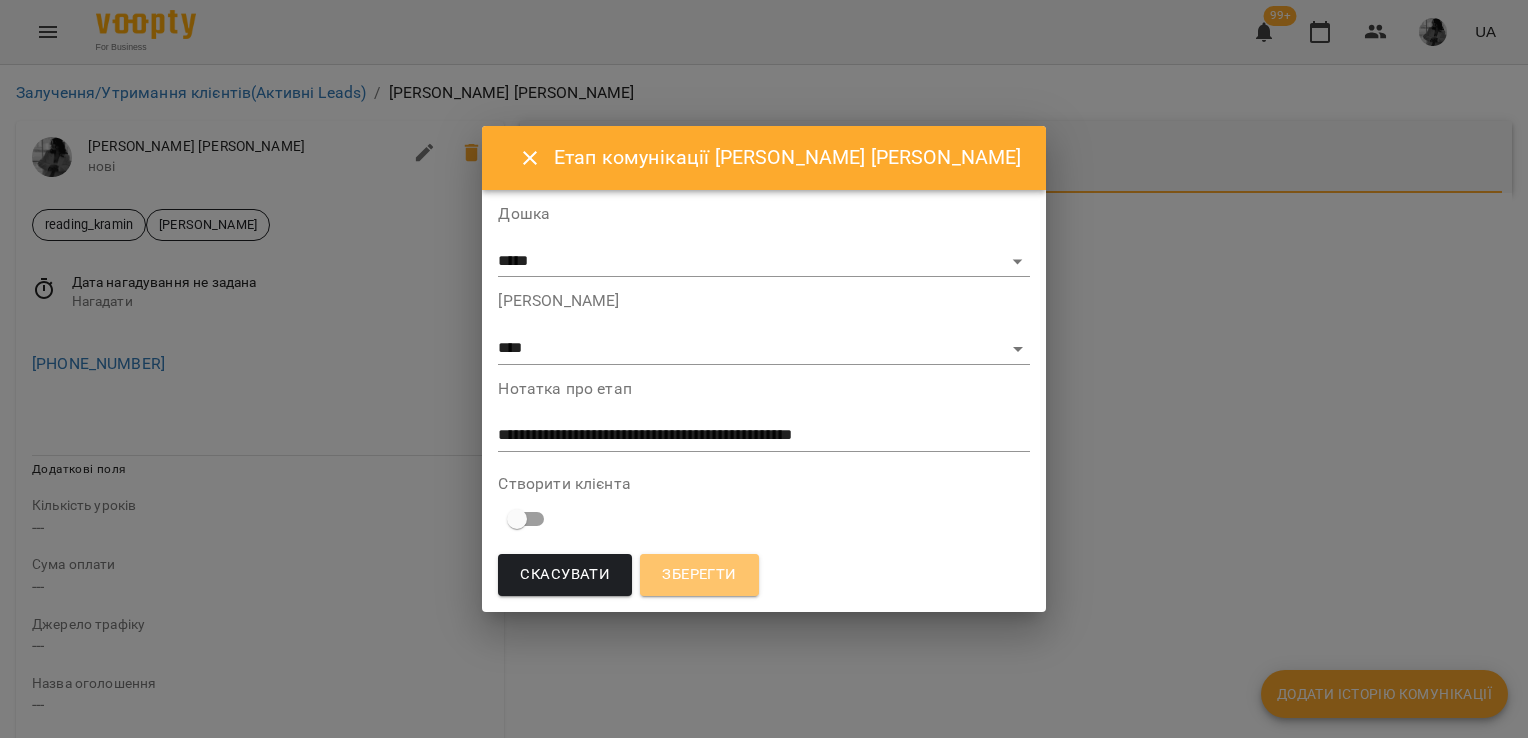 click on "Зберегти" at bounding box center [699, 575] 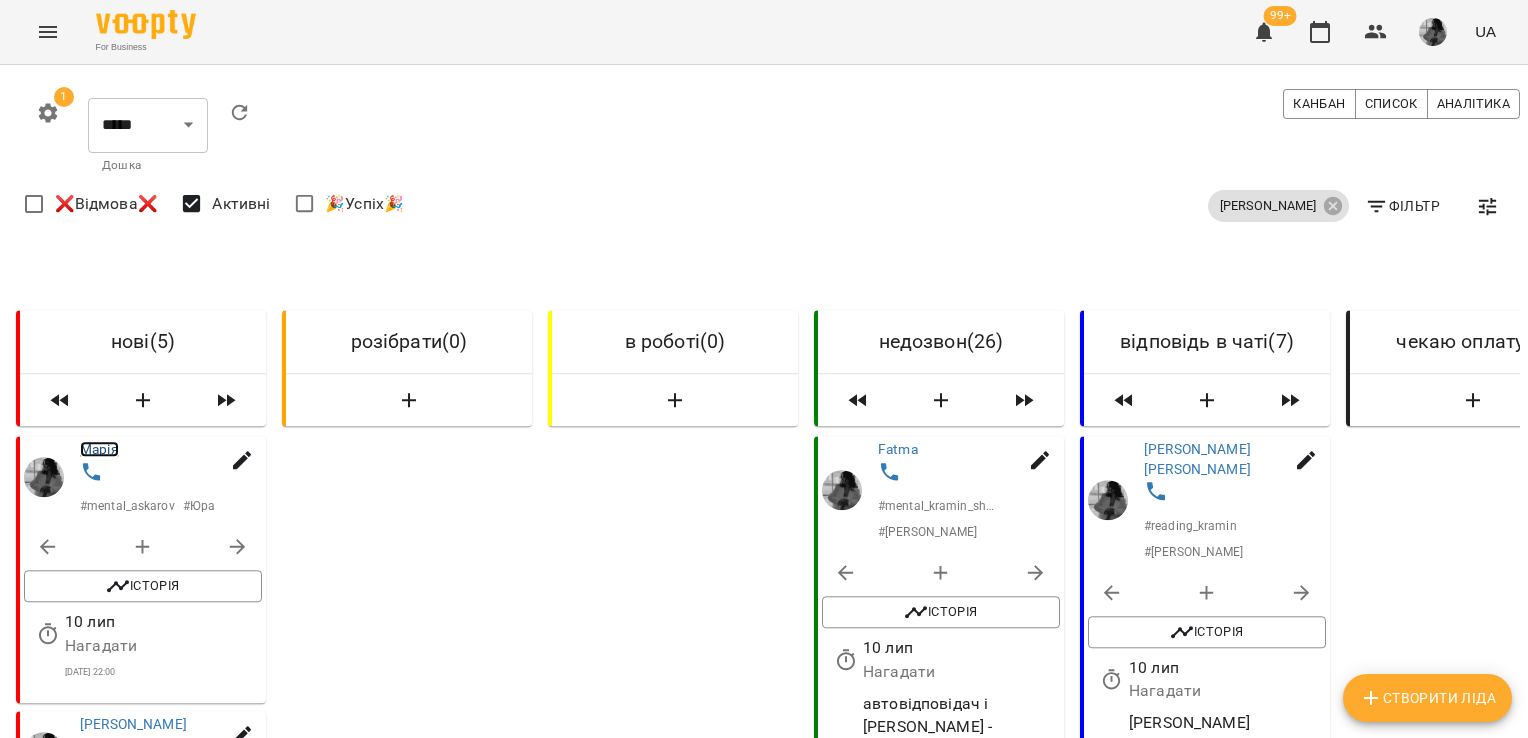 click on "Марія" at bounding box center [99, 449] 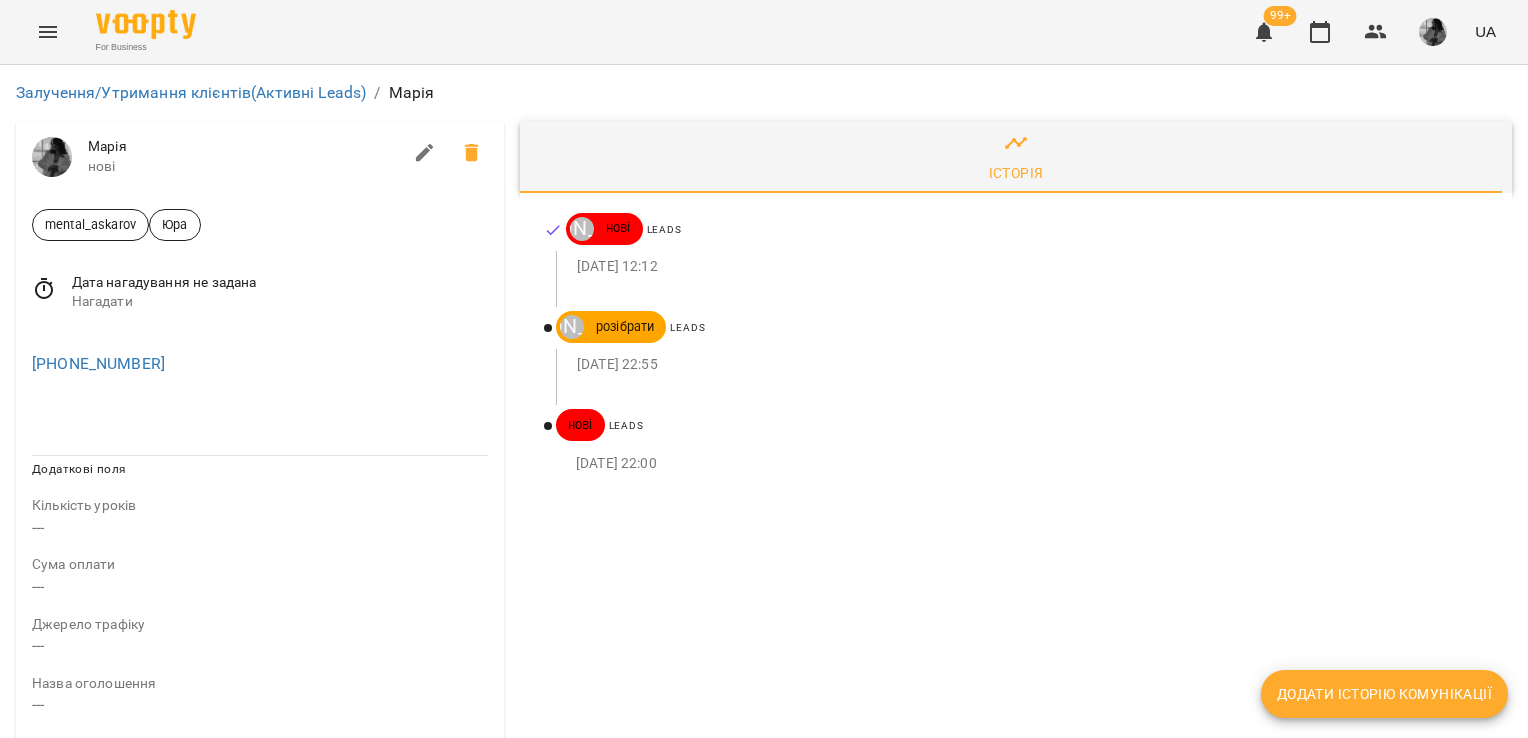 click 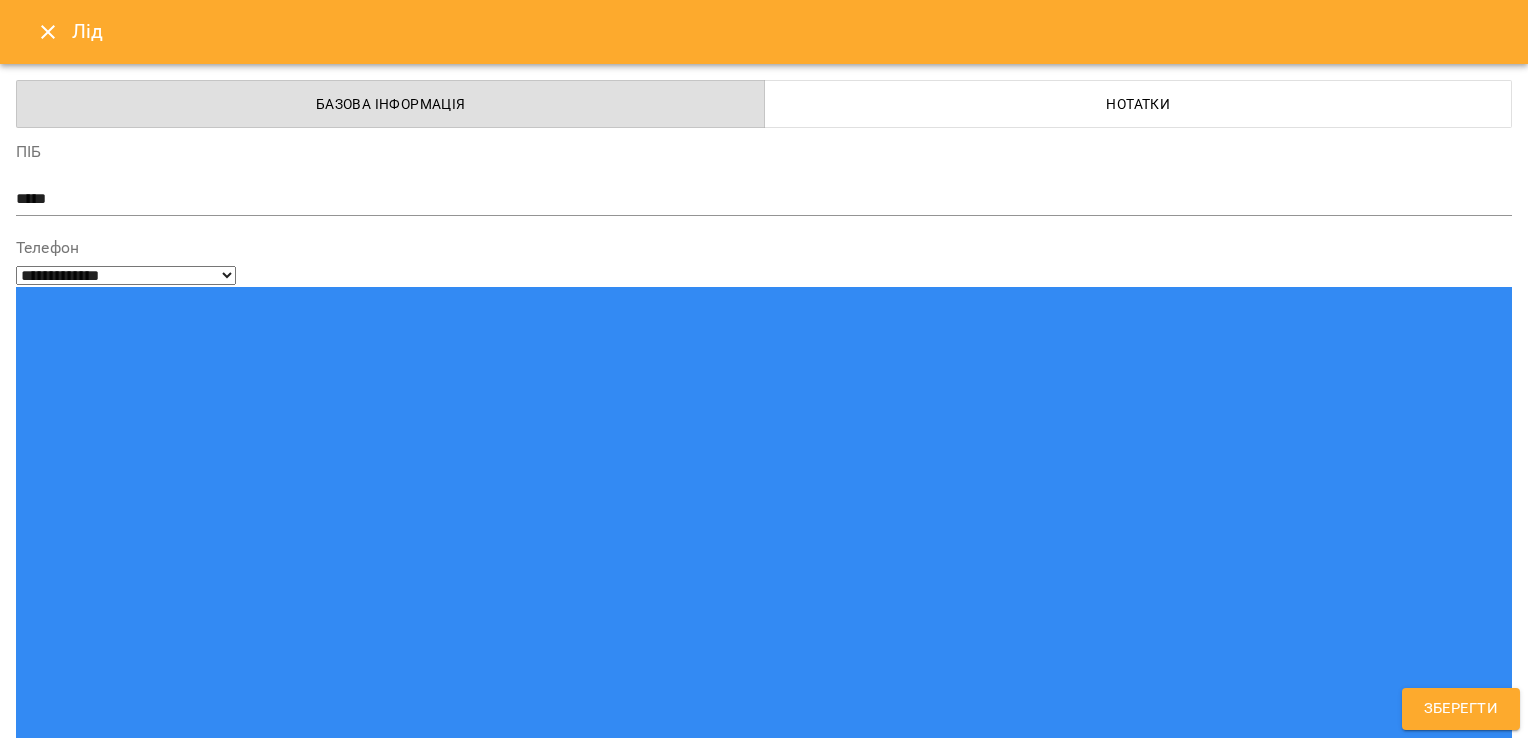 click at bounding box center [205, 1523] 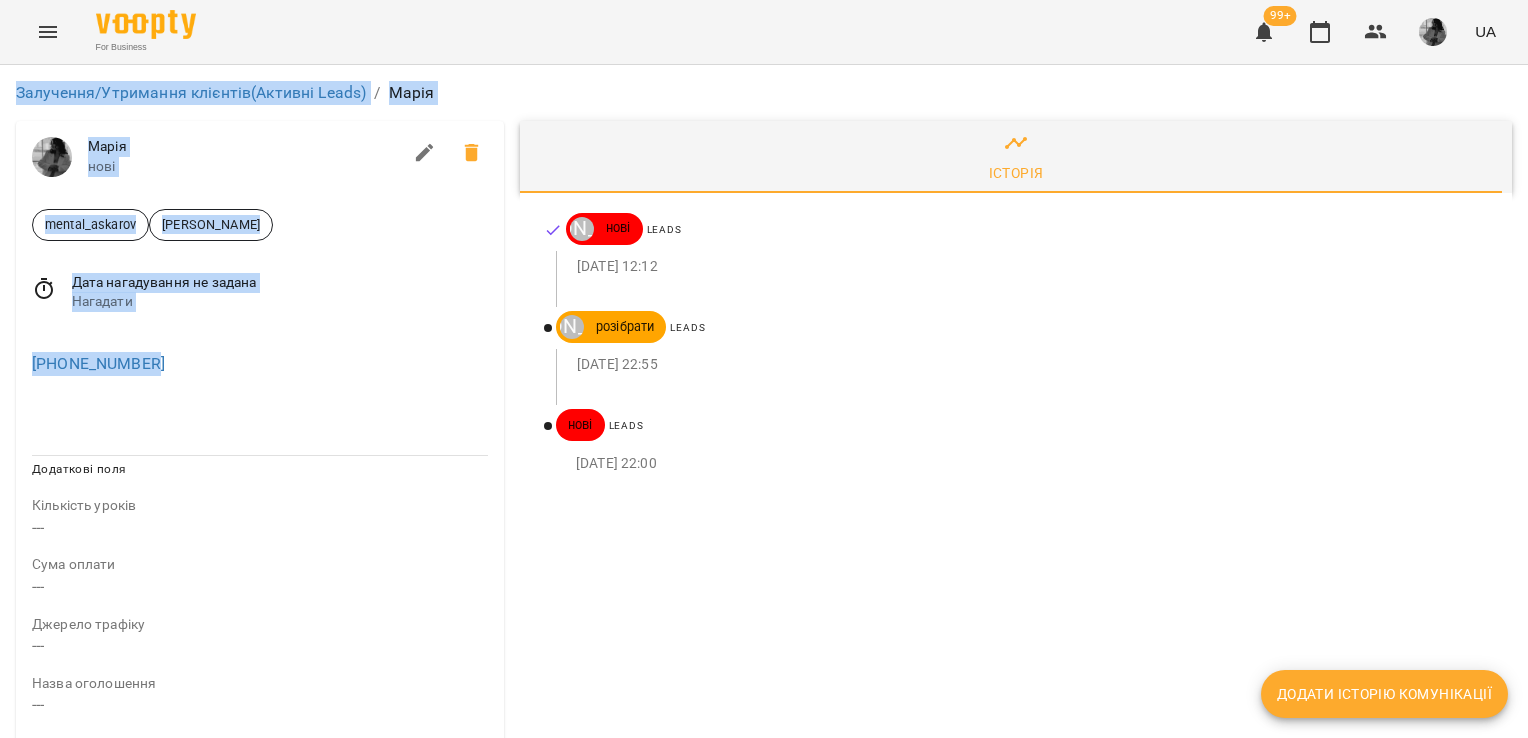 drag, startPoint x: 160, startPoint y: 353, endPoint x: -4, endPoint y: 380, distance: 166.2077 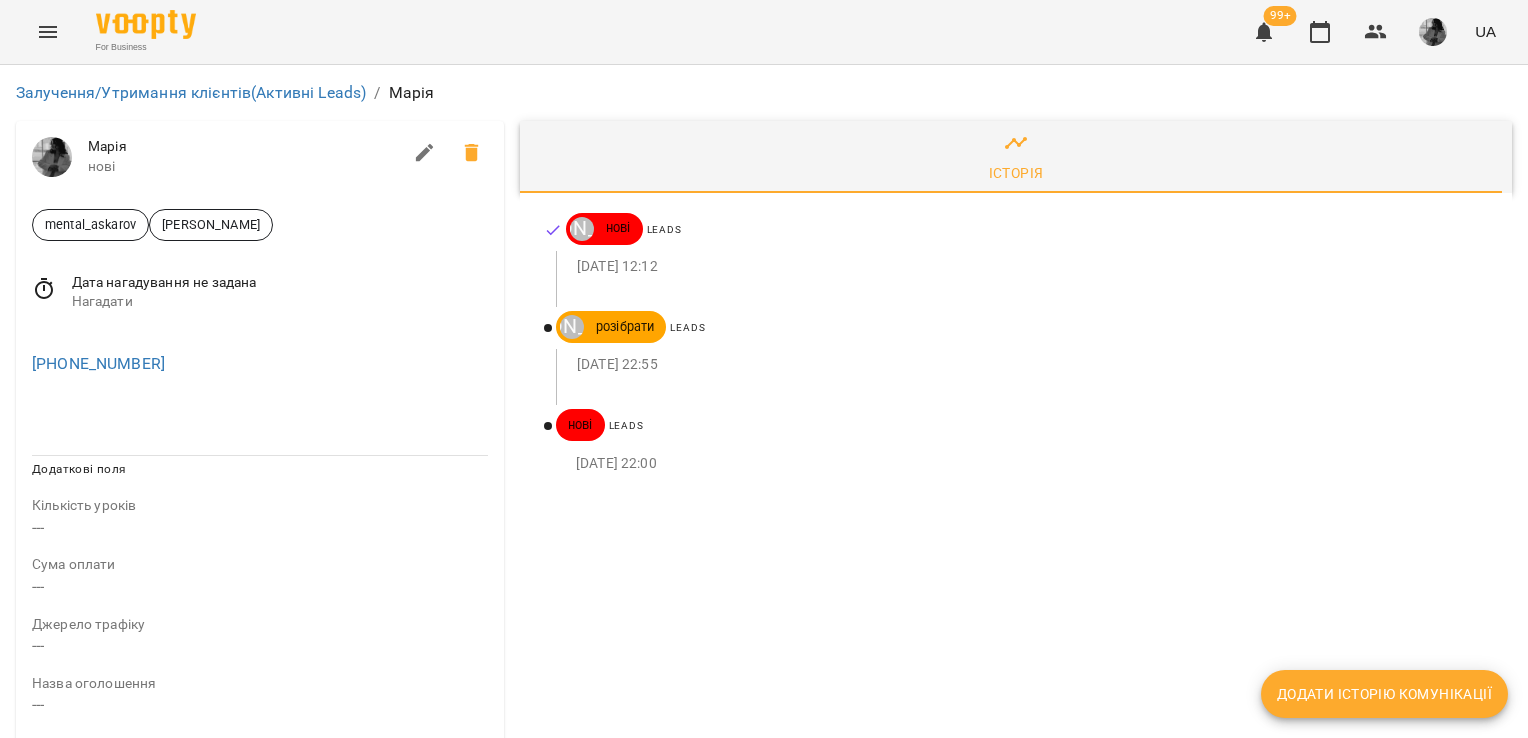 drag, startPoint x: -4, startPoint y: 380, endPoint x: 181, endPoint y: 402, distance: 186.30351 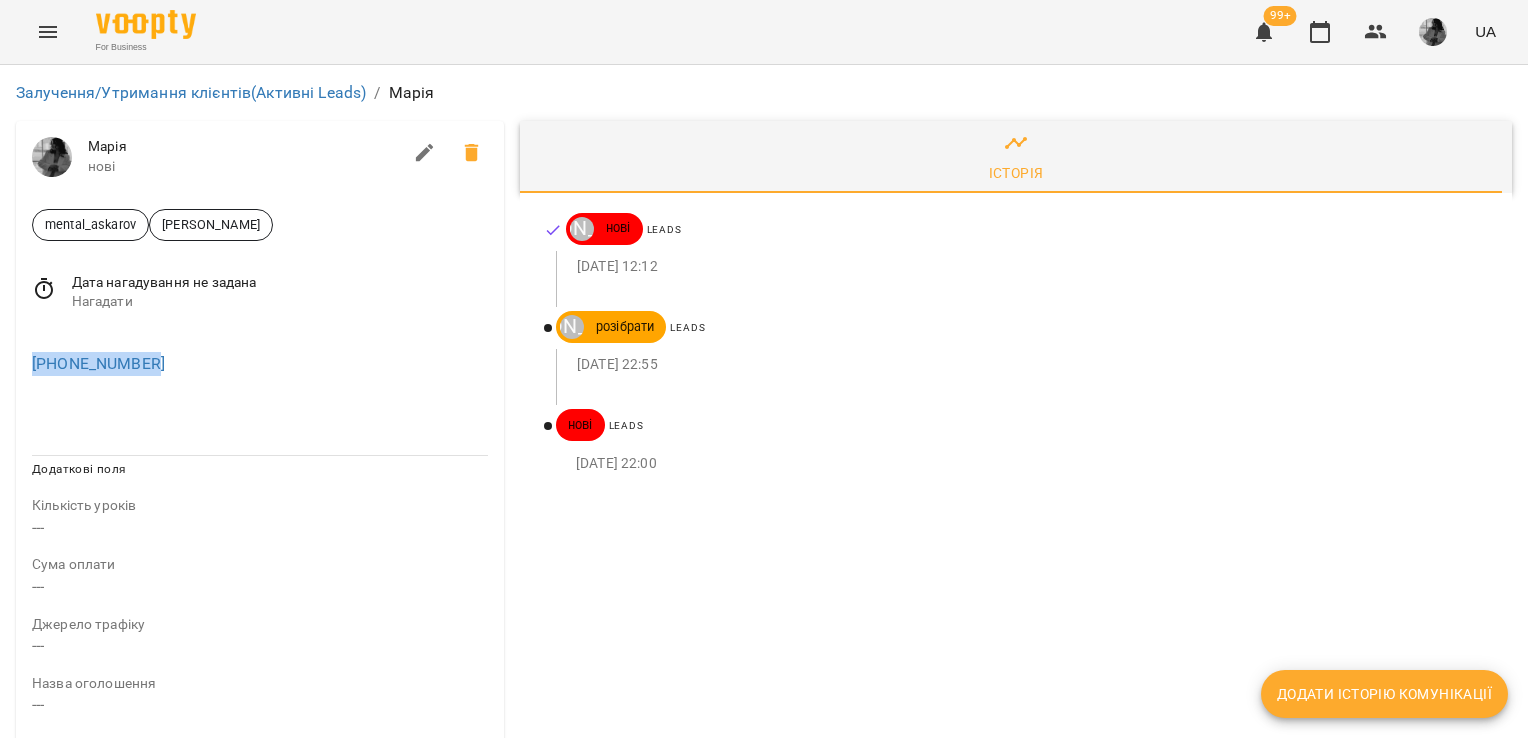 drag, startPoint x: 172, startPoint y: 381, endPoint x: 28, endPoint y: 370, distance: 144.41953 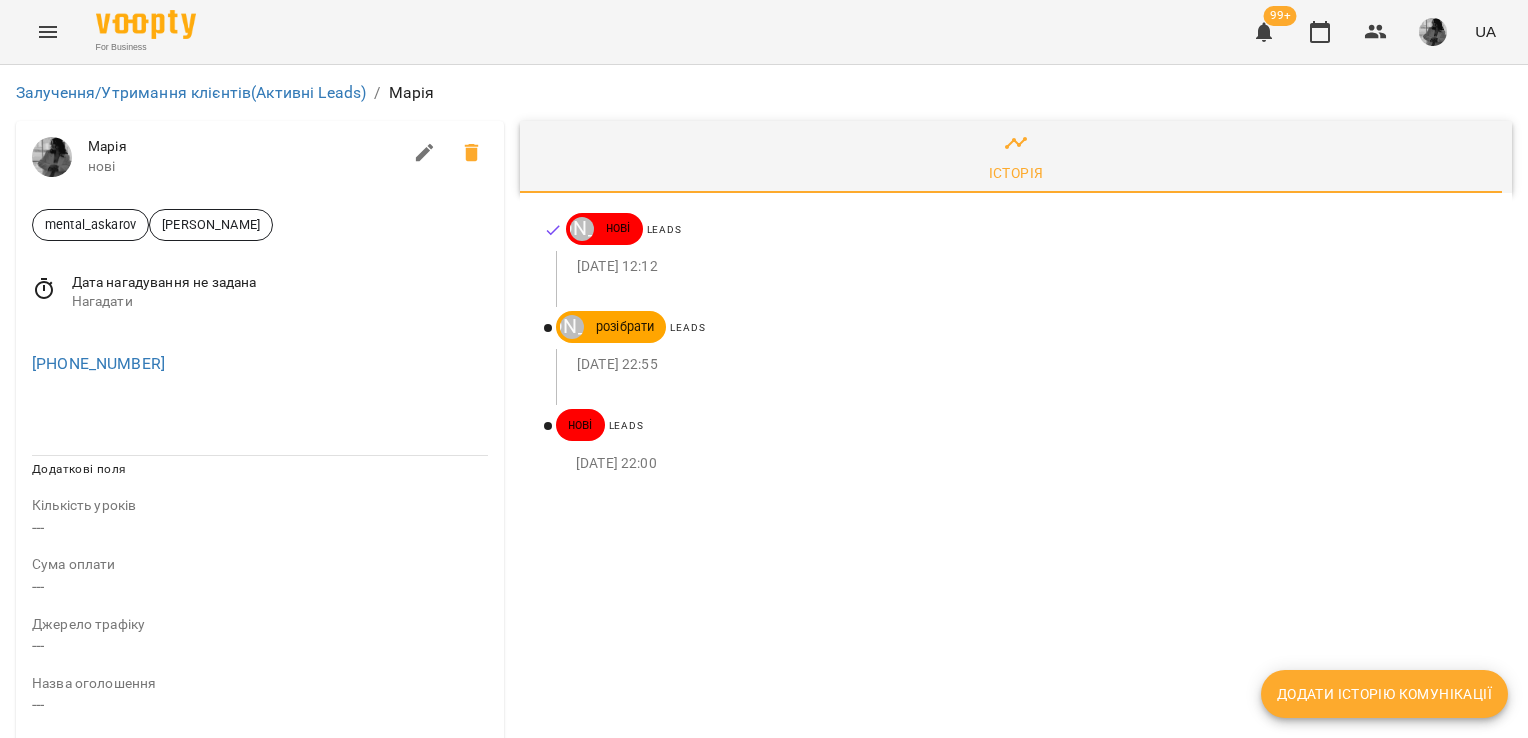 click on "Історія [PERSON_NAME] нові Leads [DATE] 12:12 [PERSON_NAME] розібрати Leads [DATE] 22:55 нові Leads [DATE] 22:00" at bounding box center (1016, 765) 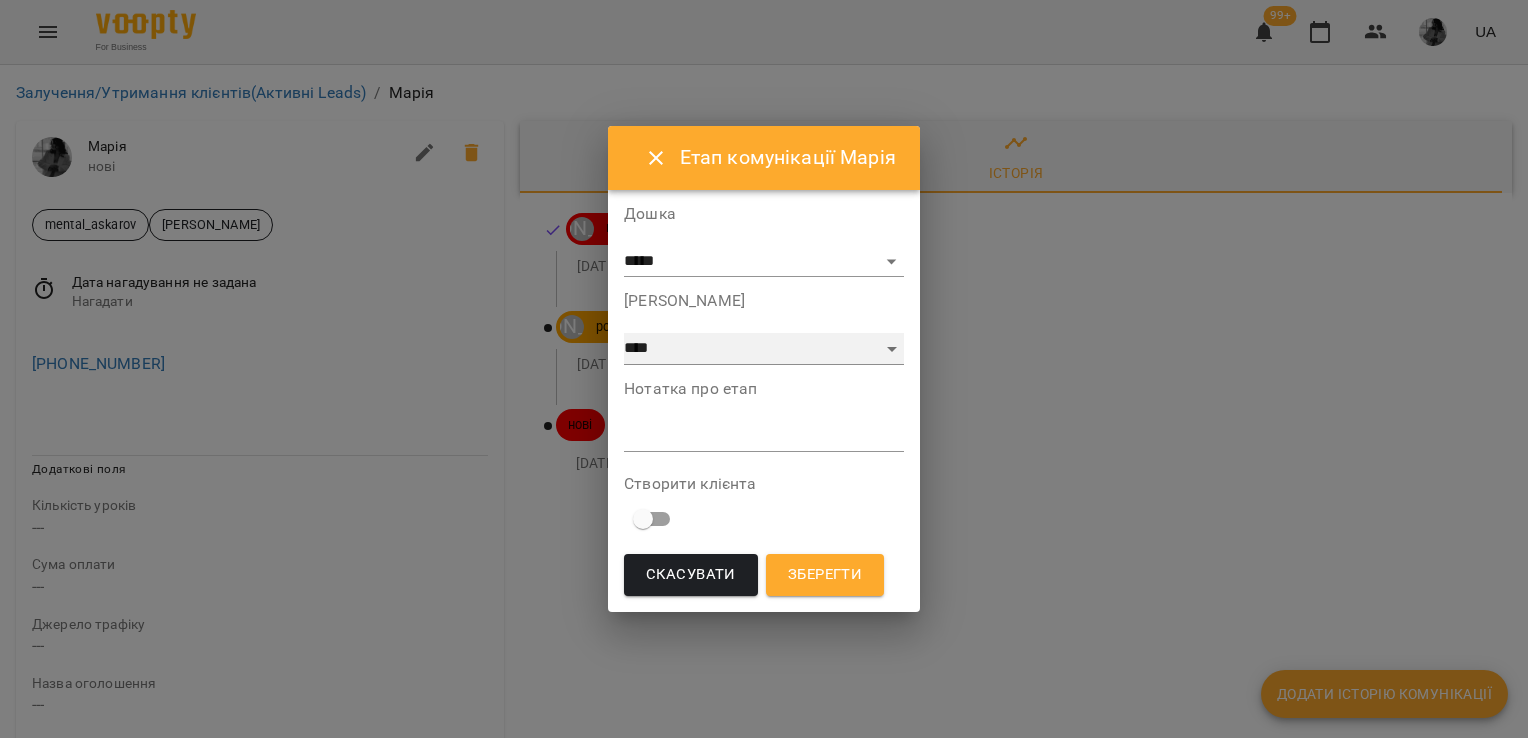 drag, startPoint x: 836, startPoint y: 357, endPoint x: 823, endPoint y: 332, distance: 28.178005 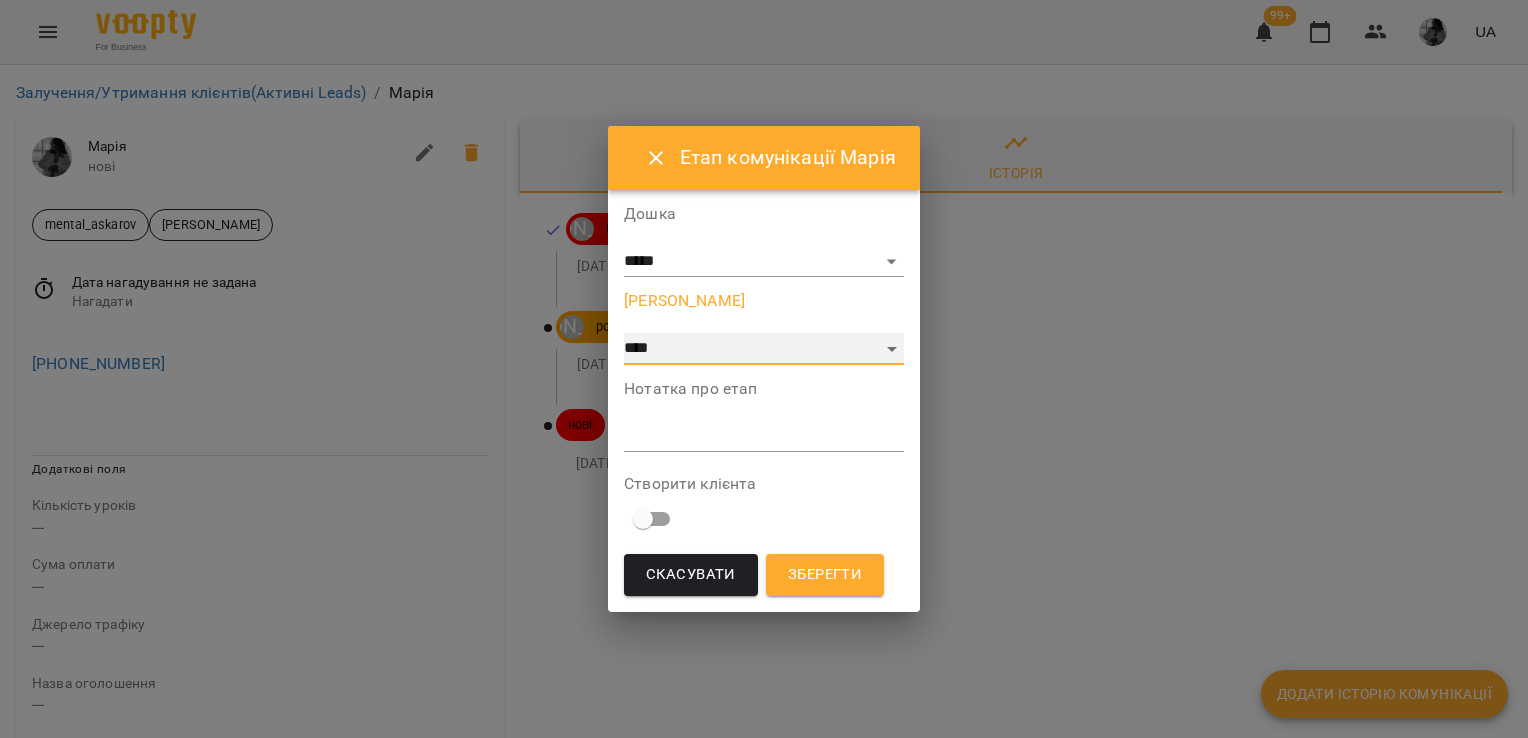 select on "*" 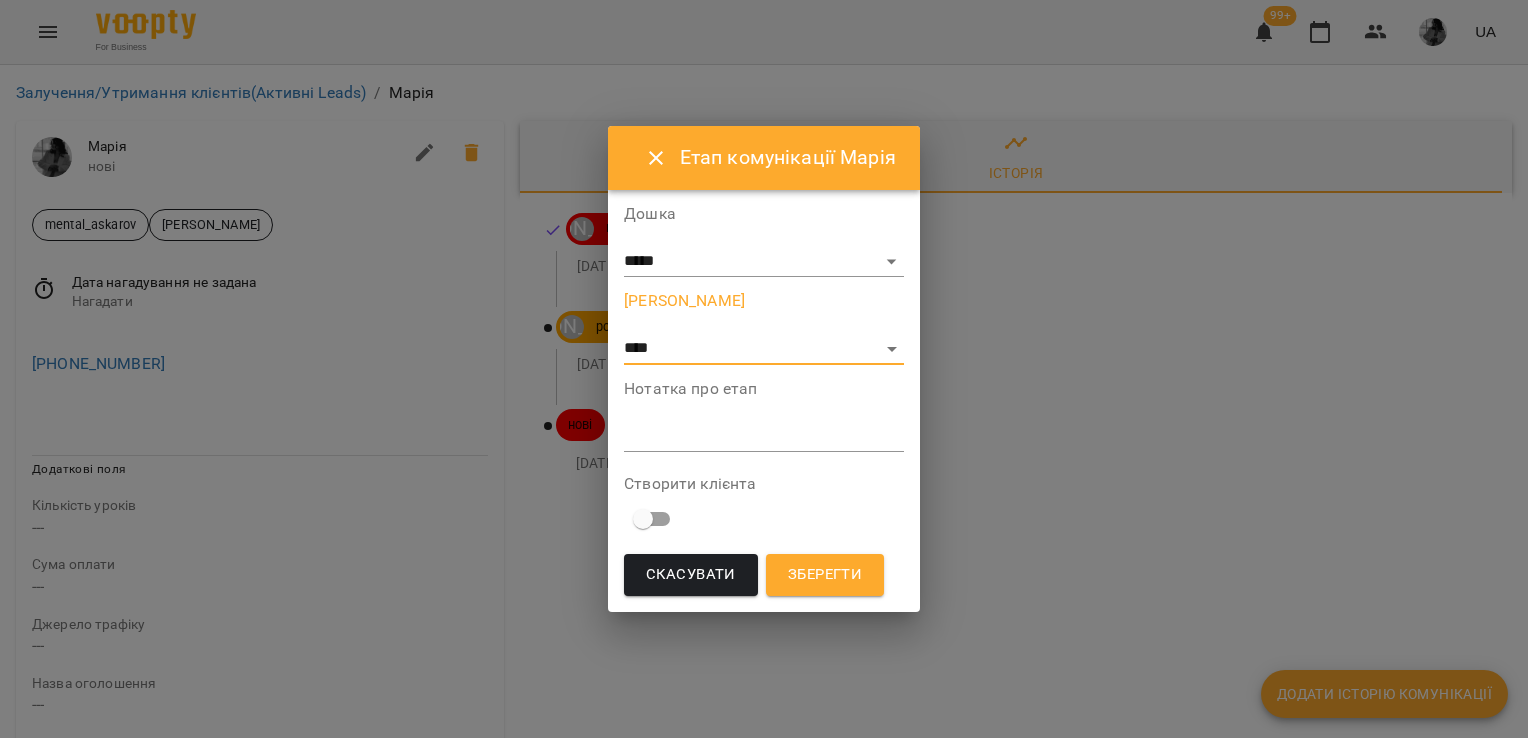 click on "*" at bounding box center [764, 436] 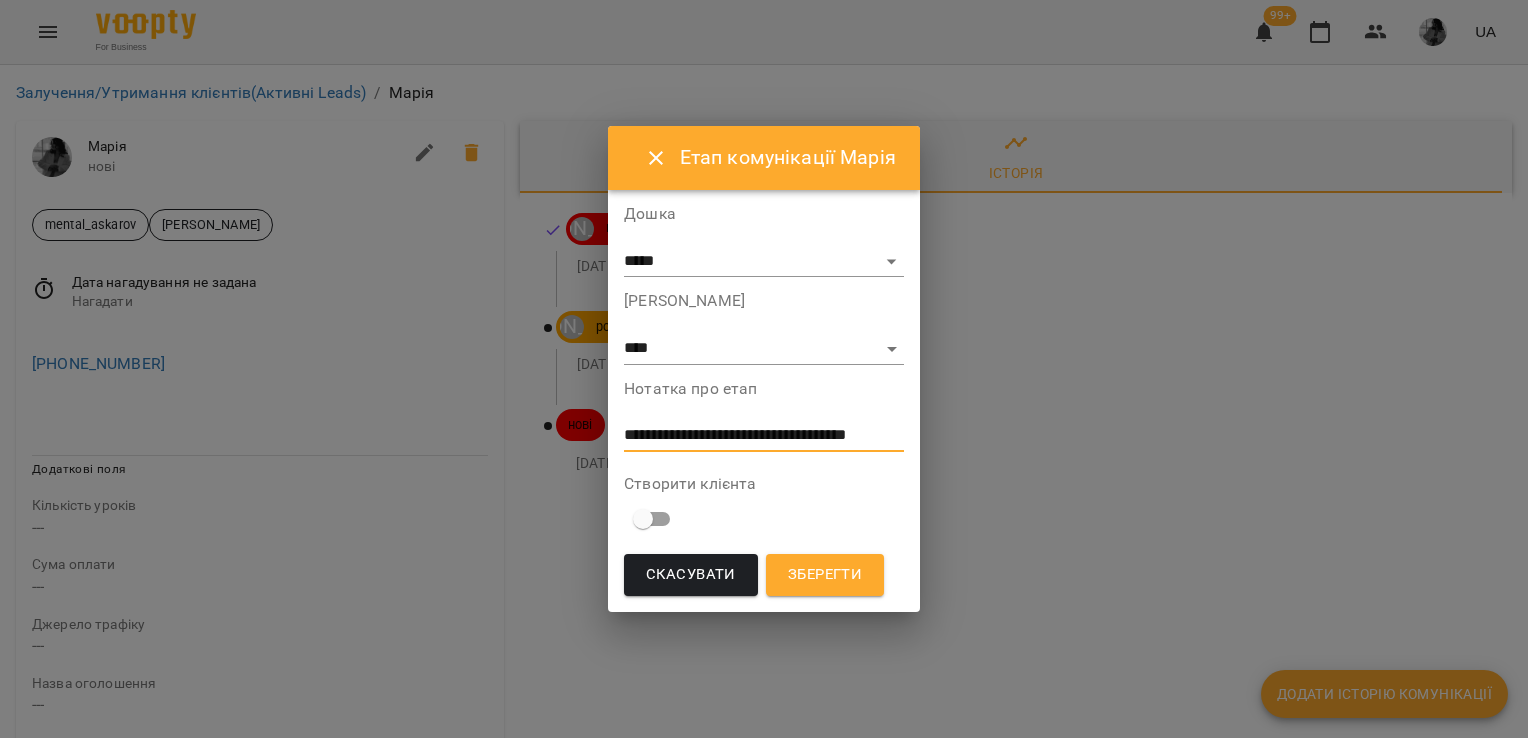 scroll, scrollTop: 0, scrollLeft: 0, axis: both 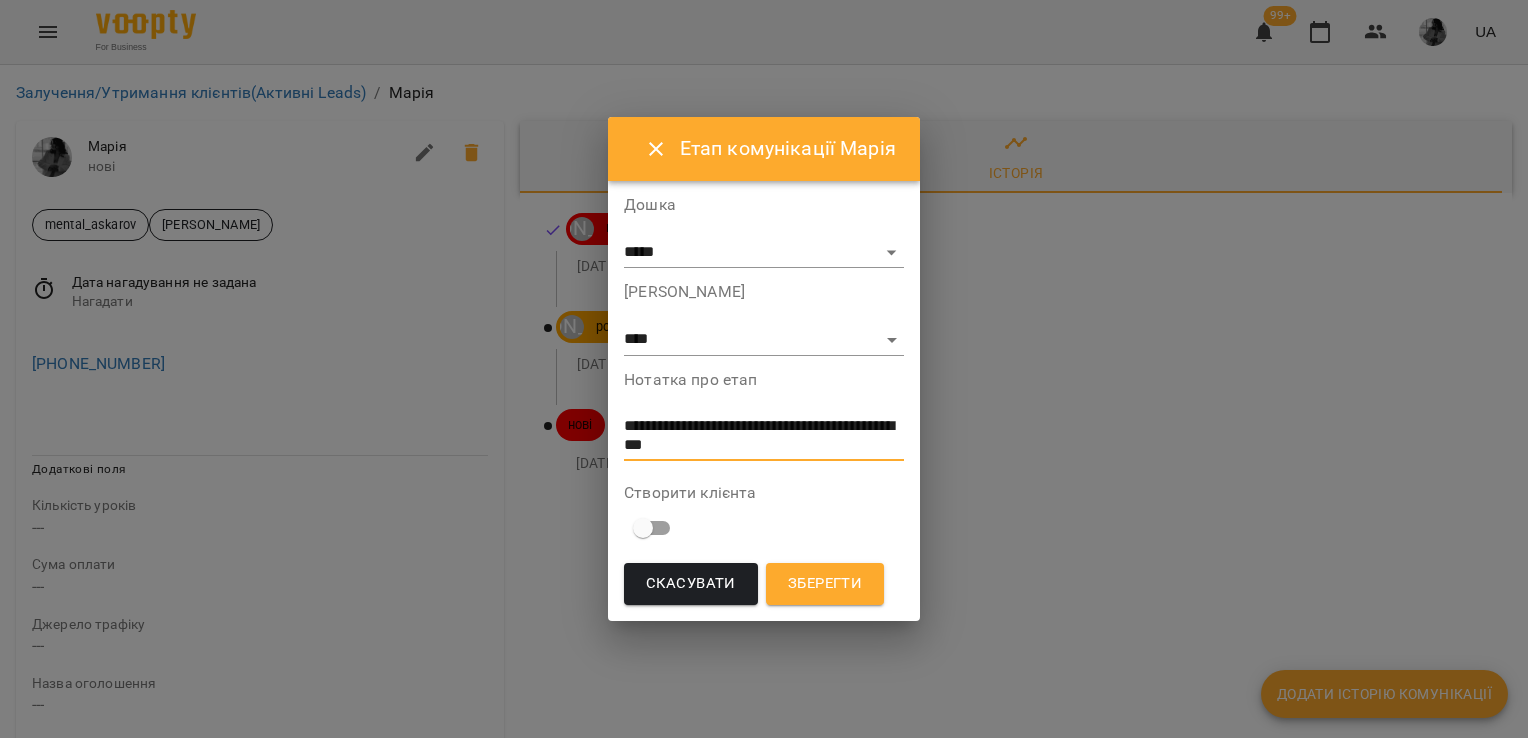 type on "**********" 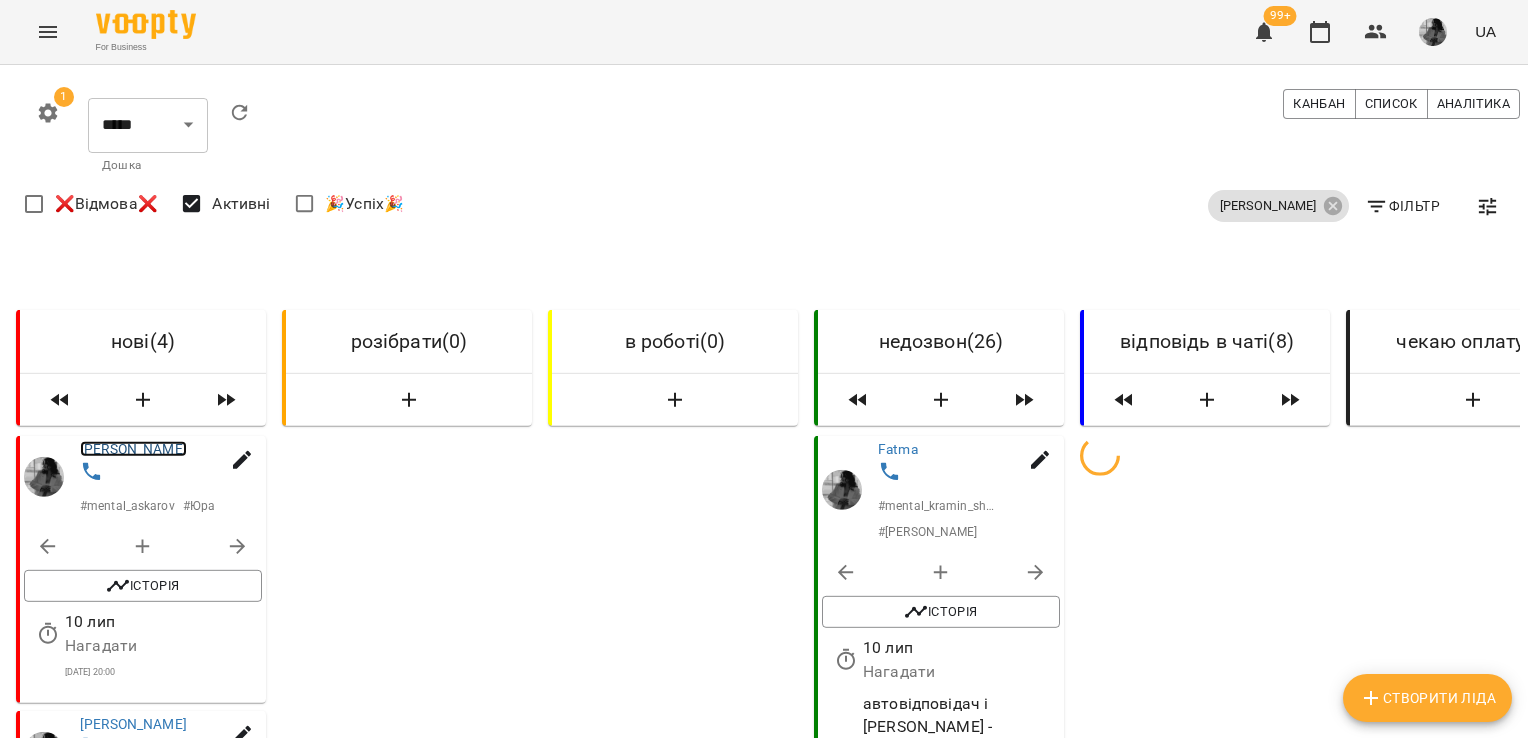 click on "[PERSON_NAME]" at bounding box center [133, 449] 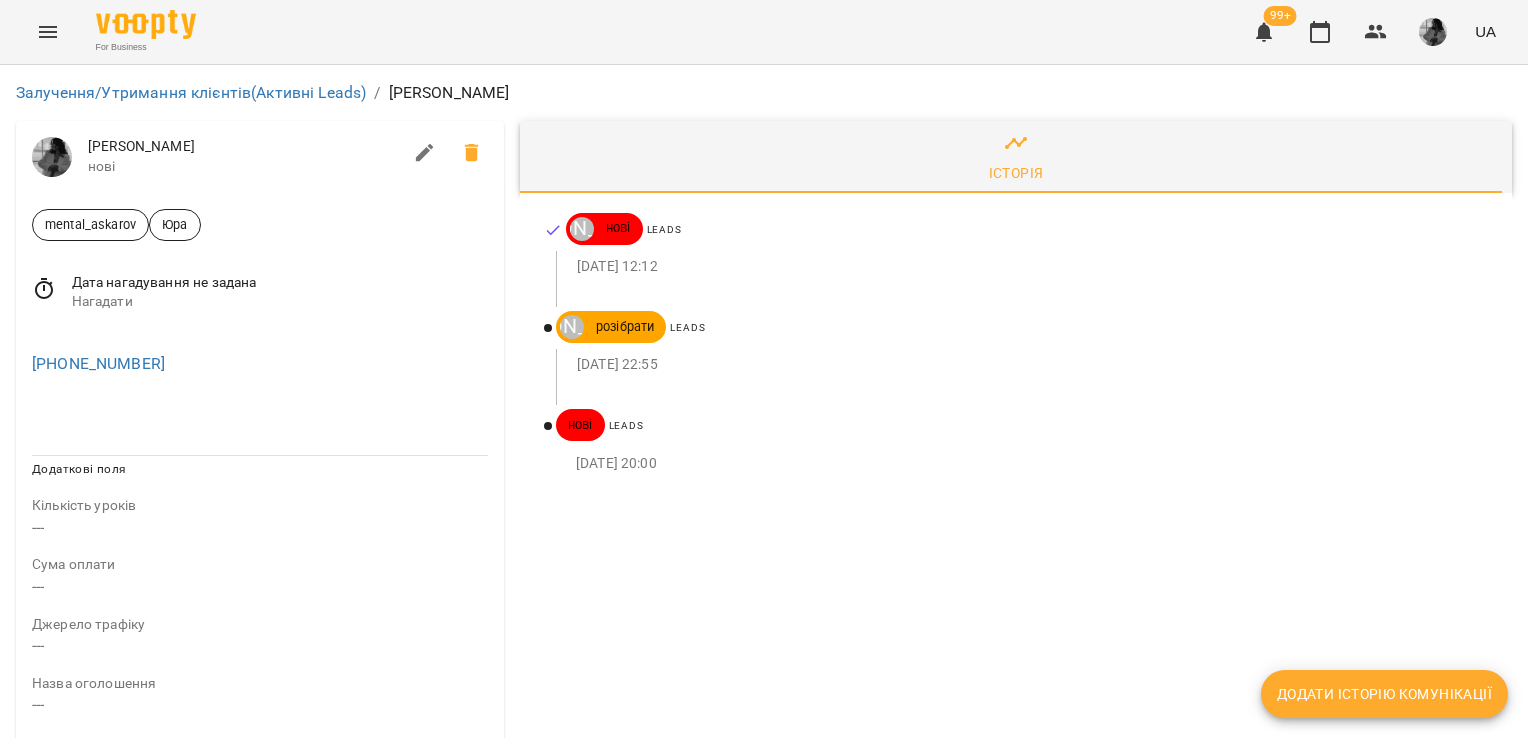 click 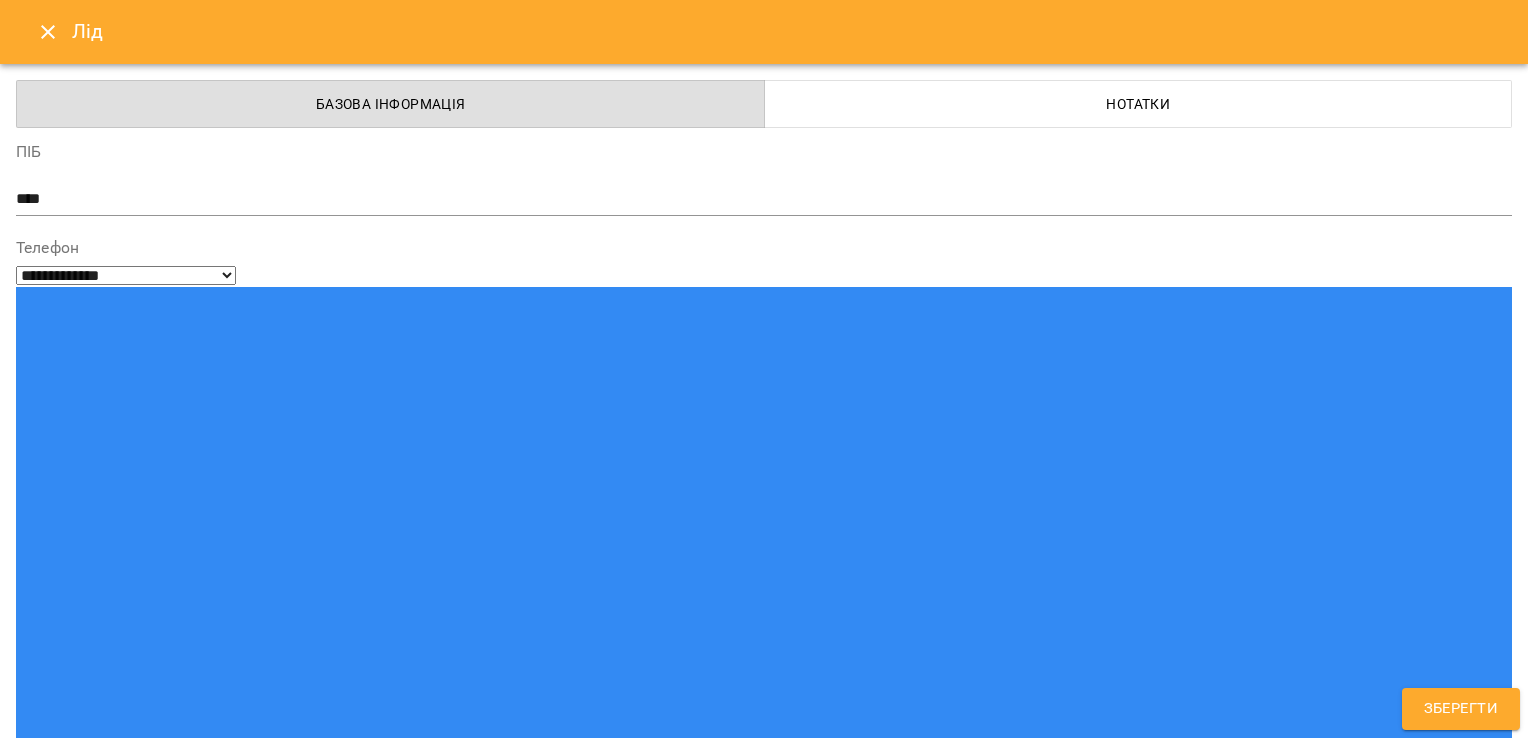 click at bounding box center [205, 1523] 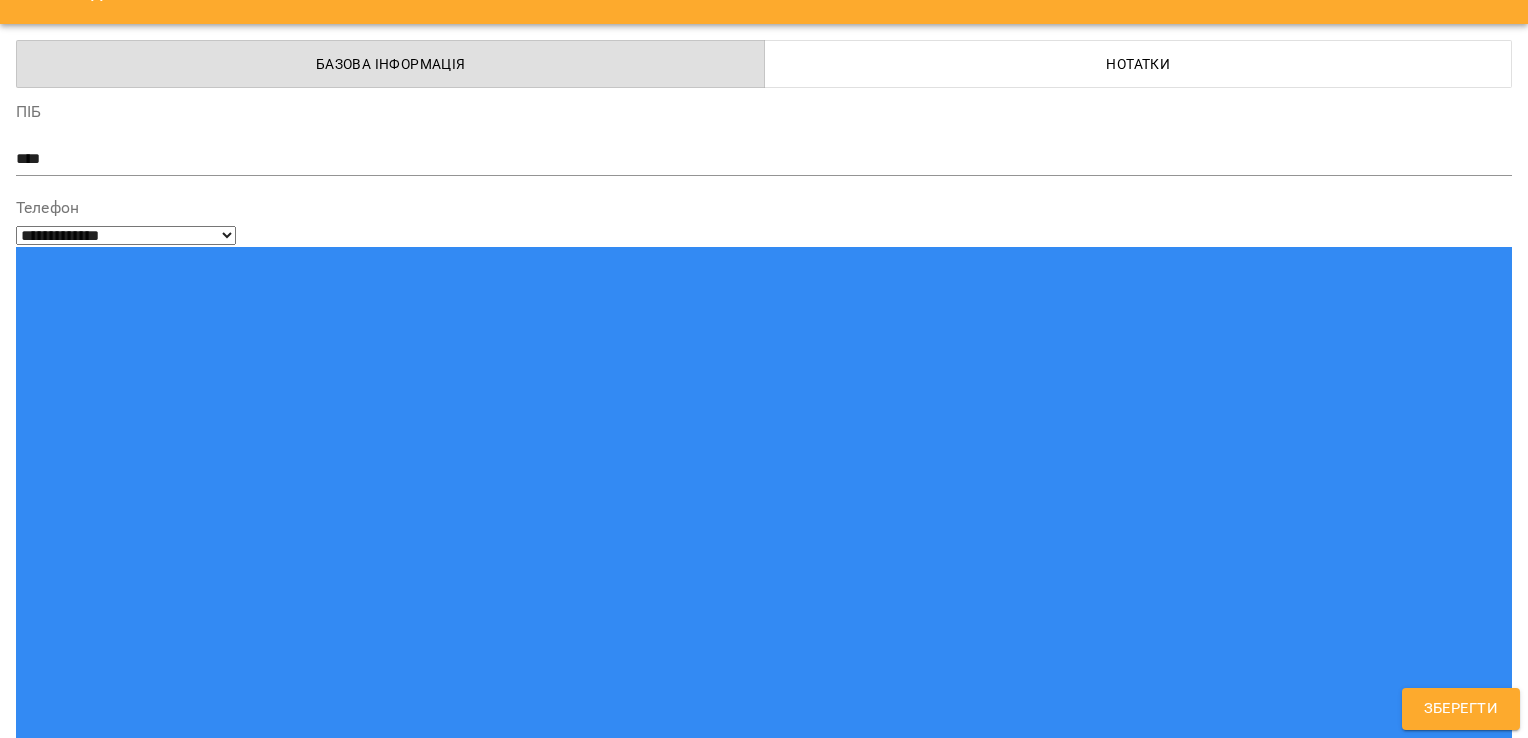 click on "Зберегти" at bounding box center [1461, 709] 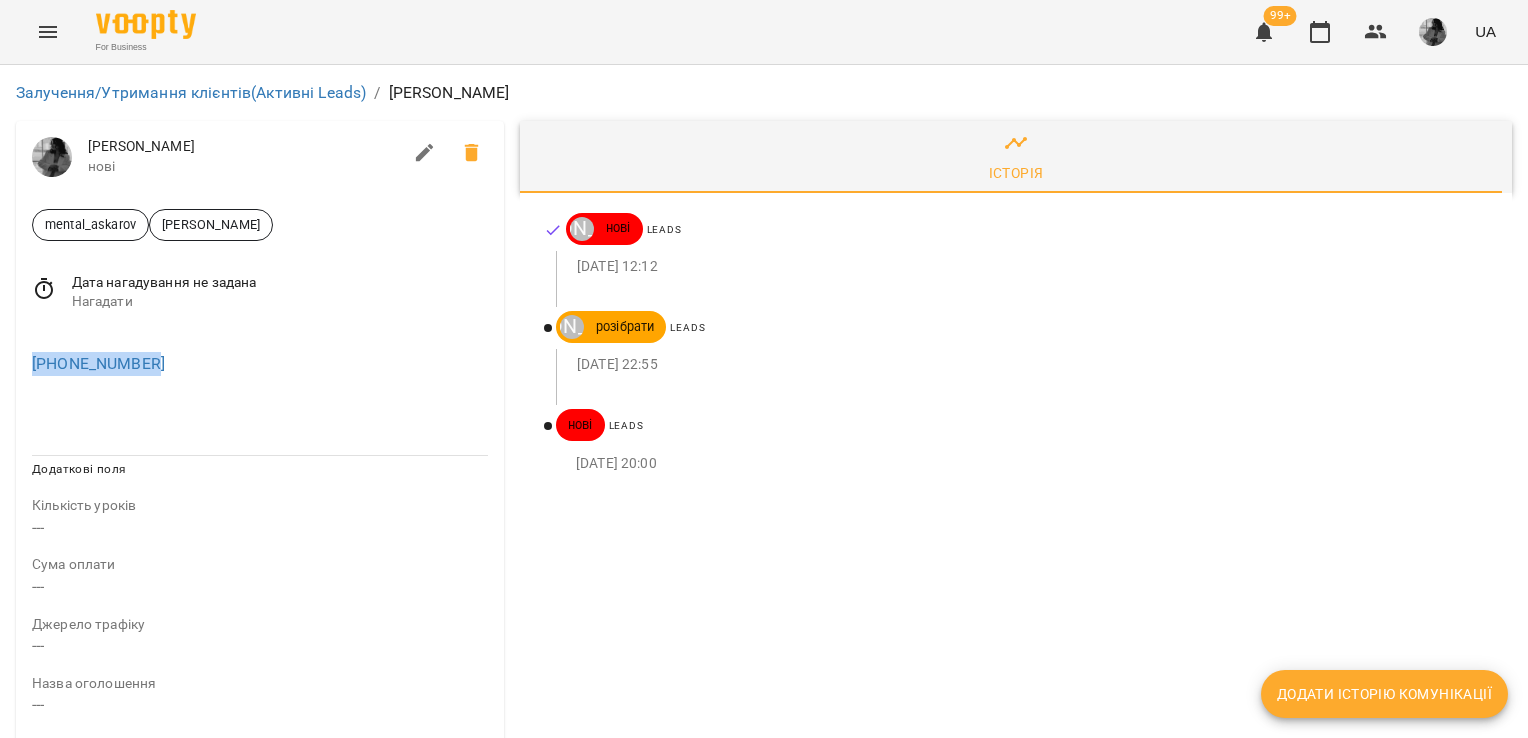 drag, startPoint x: 169, startPoint y: 357, endPoint x: 23, endPoint y: 382, distance: 148.12495 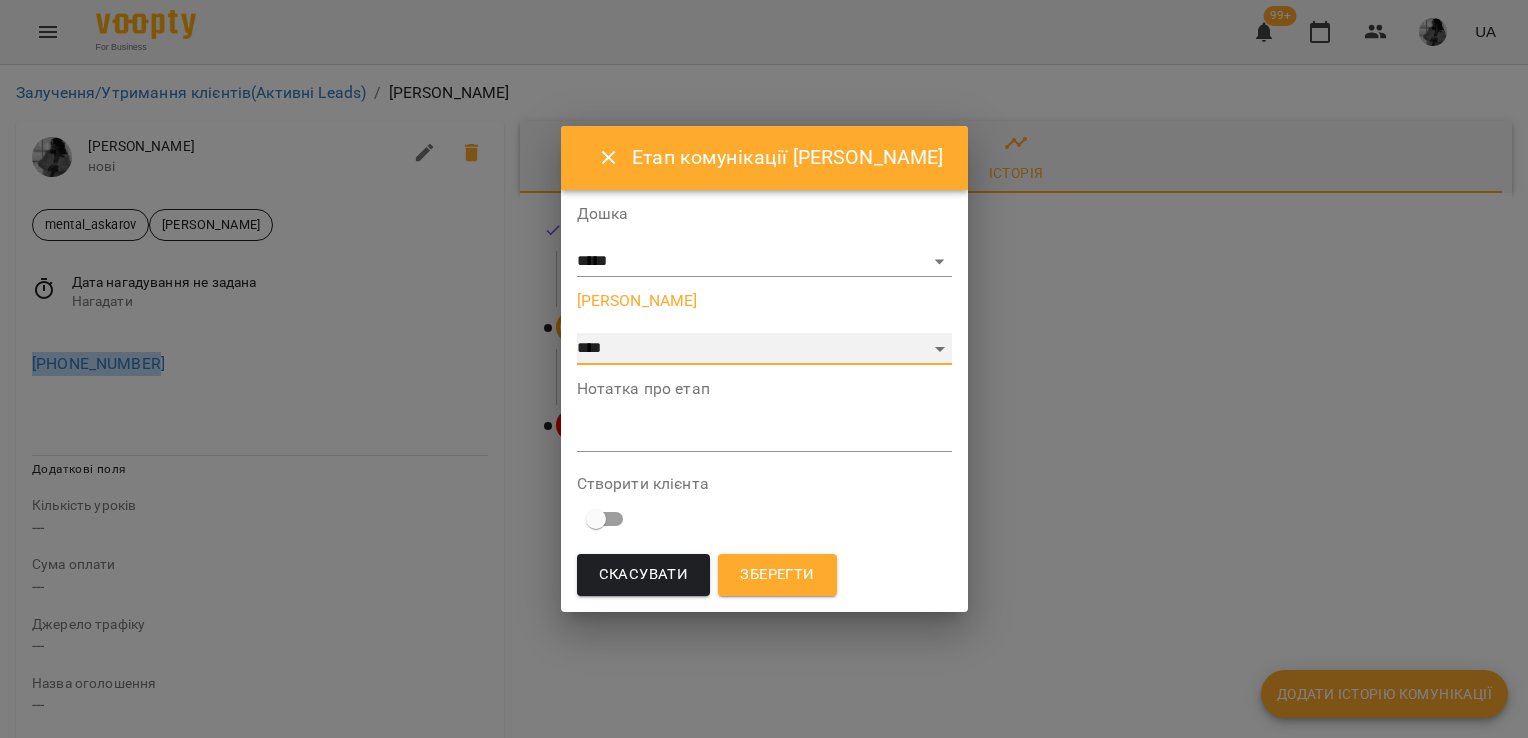 click on "**********" at bounding box center (764, 349) 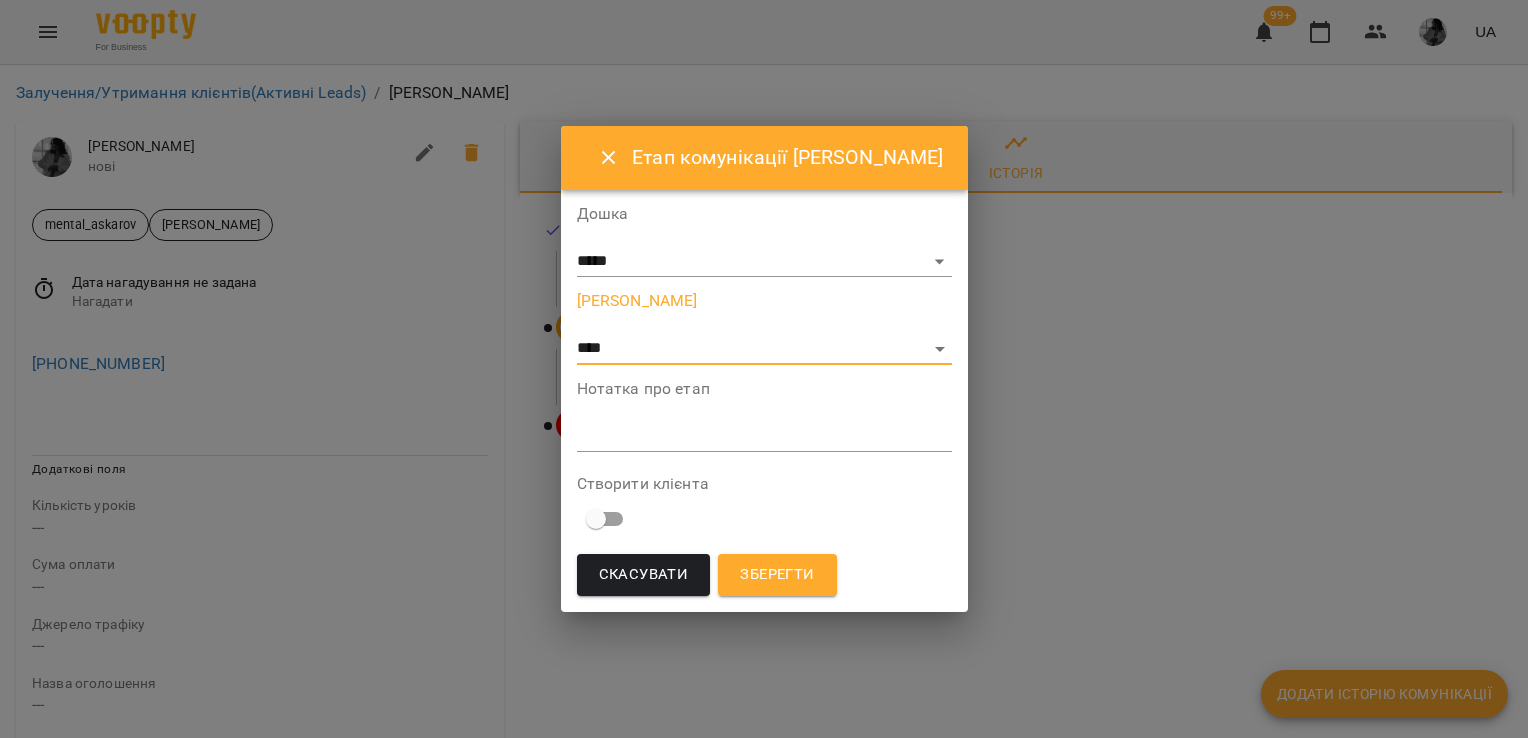 click at bounding box center (764, 435) 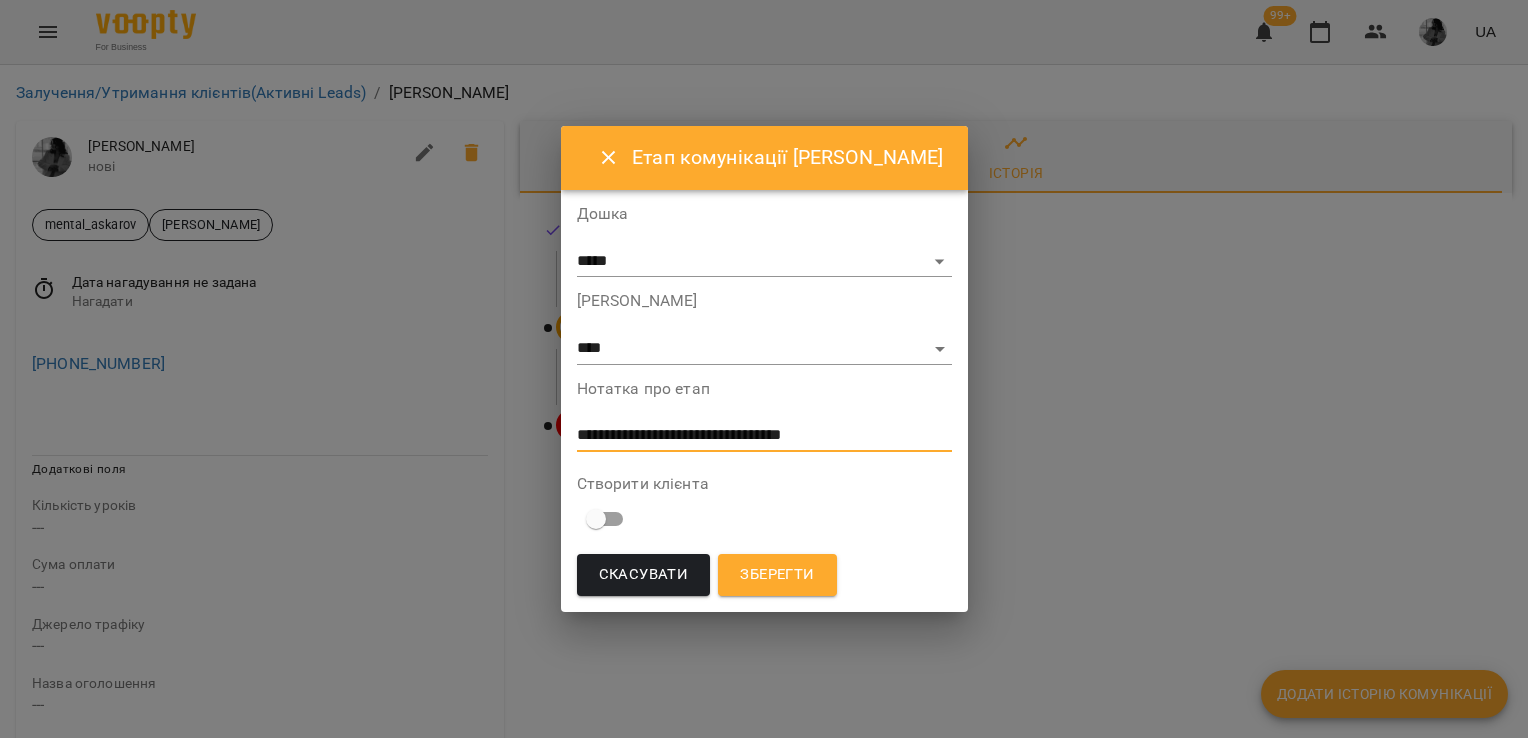 scroll, scrollTop: 0, scrollLeft: 0, axis: both 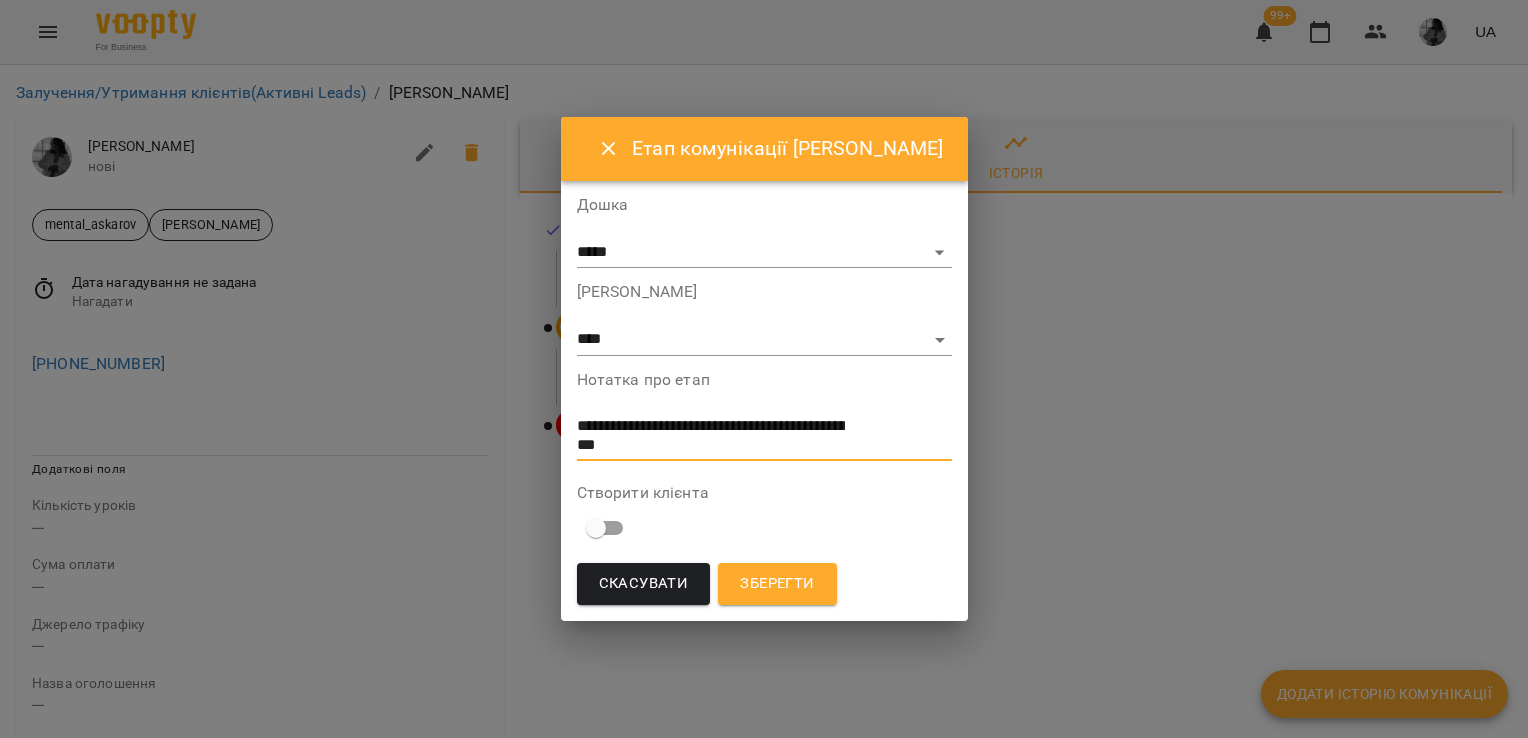 type on "**********" 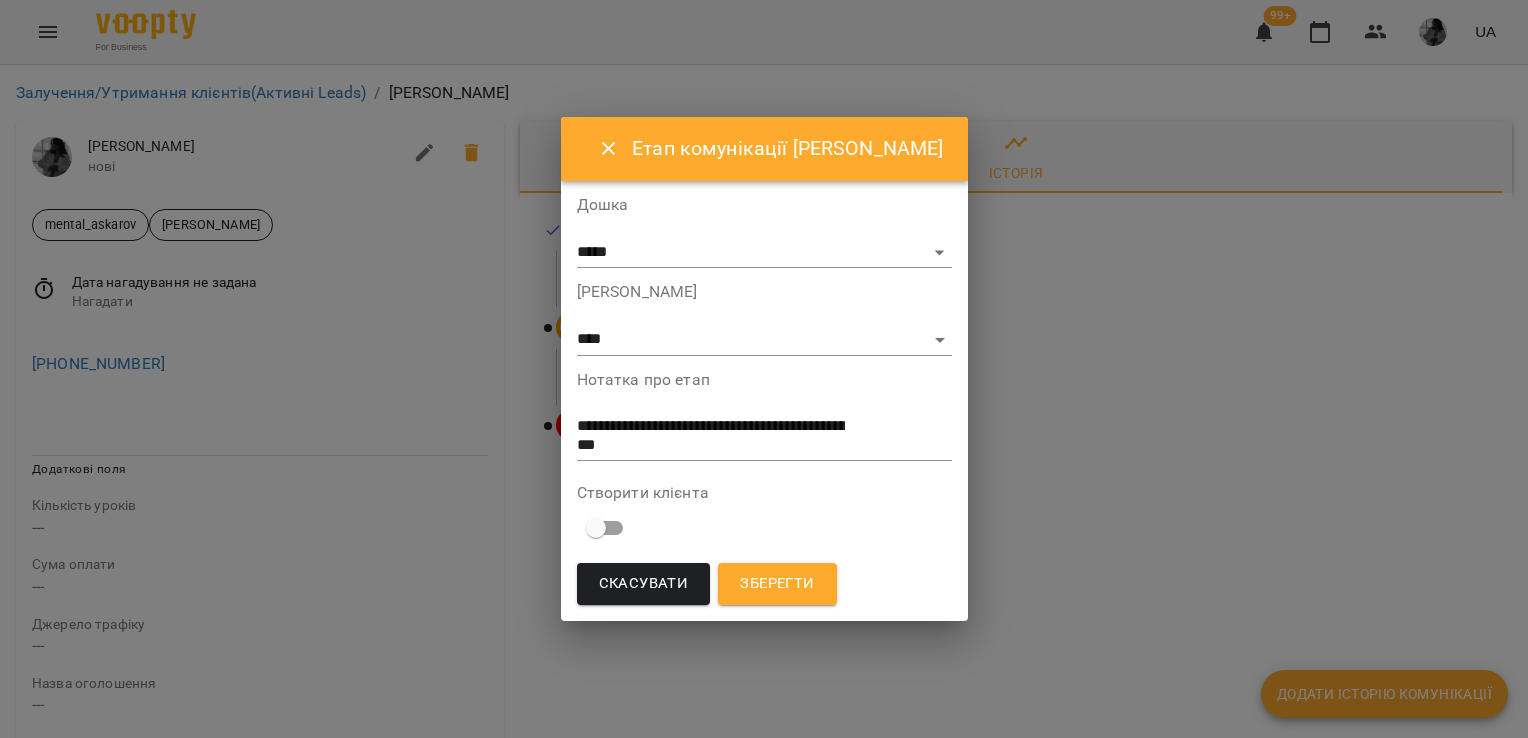 click on "Зберегти" at bounding box center (777, 584) 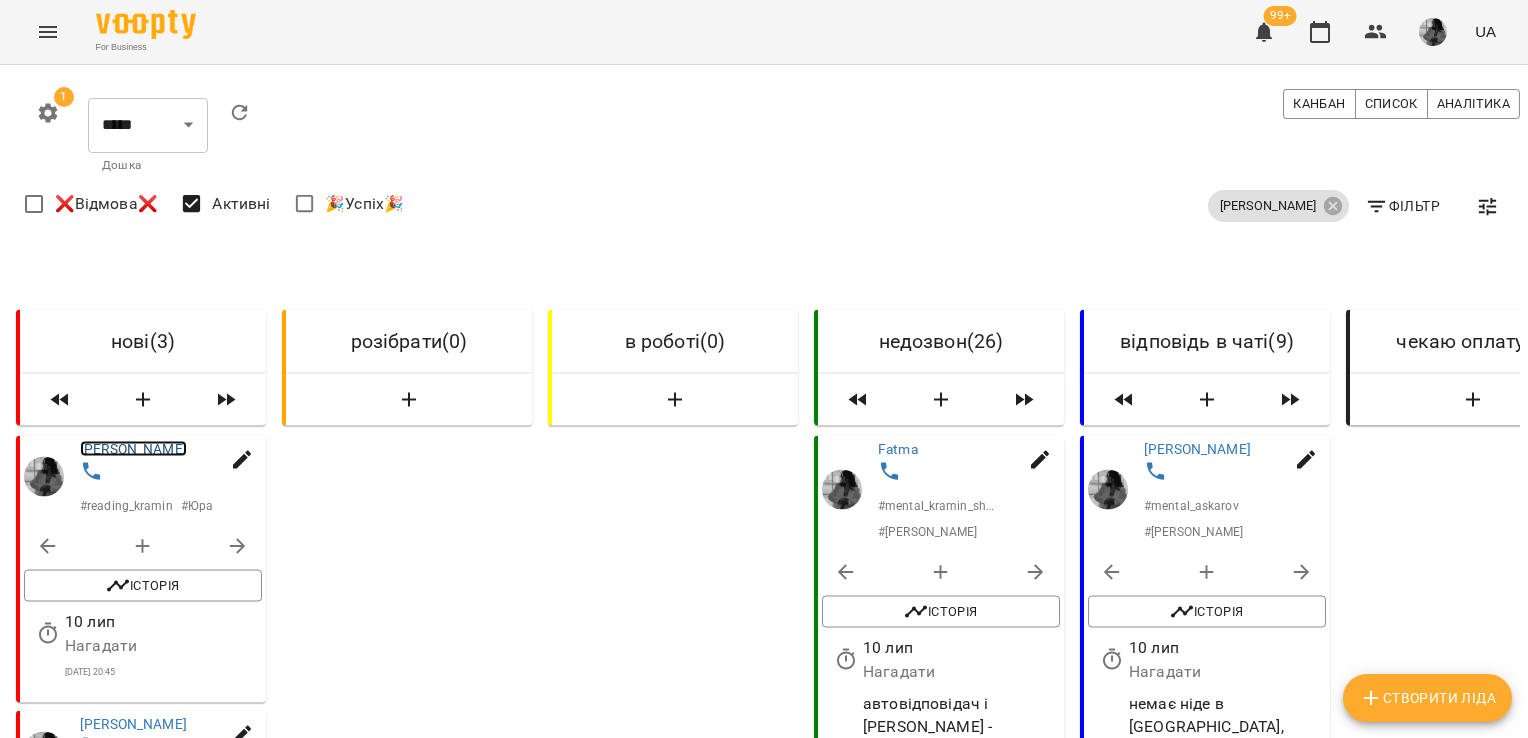click on "[PERSON_NAME]" at bounding box center [133, 449] 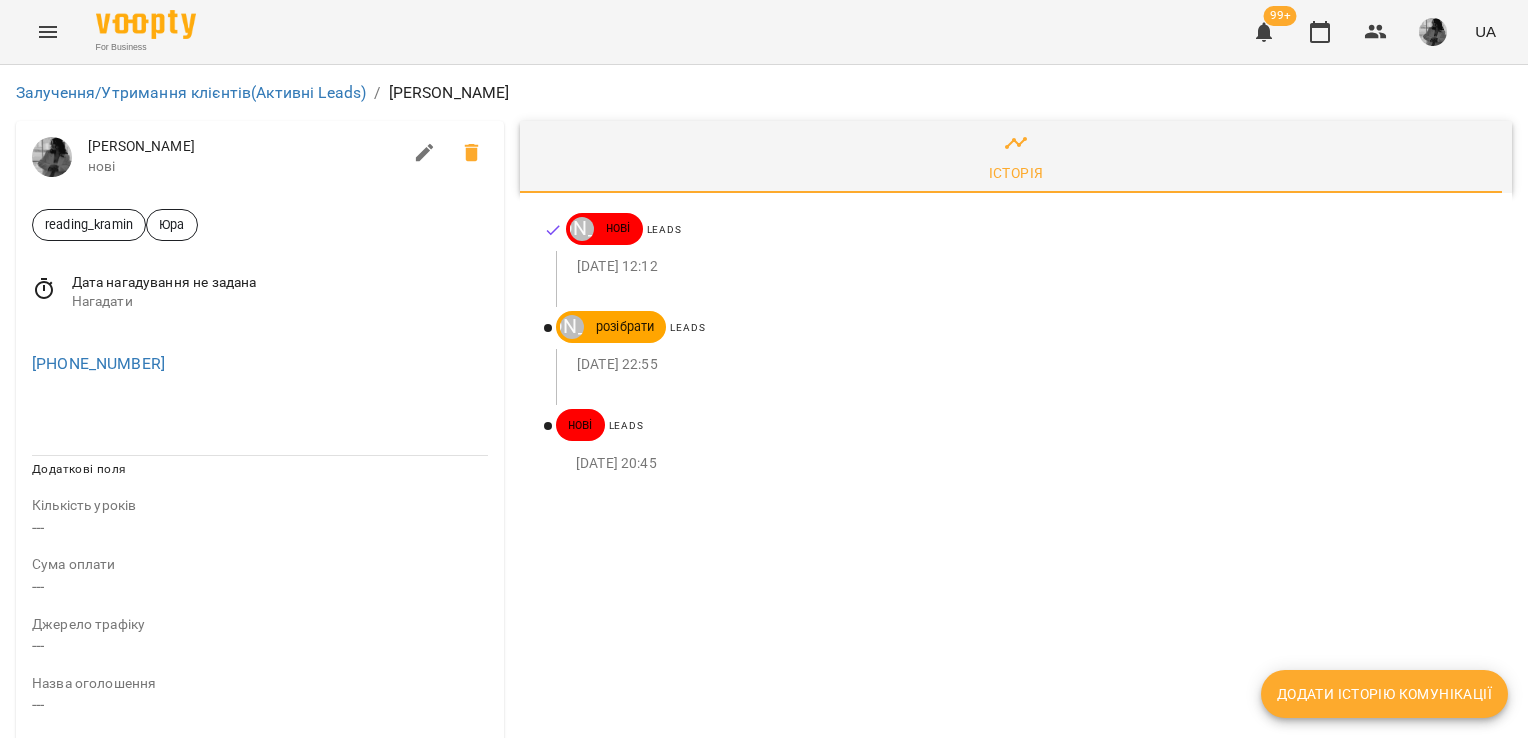 click at bounding box center (425, 153) 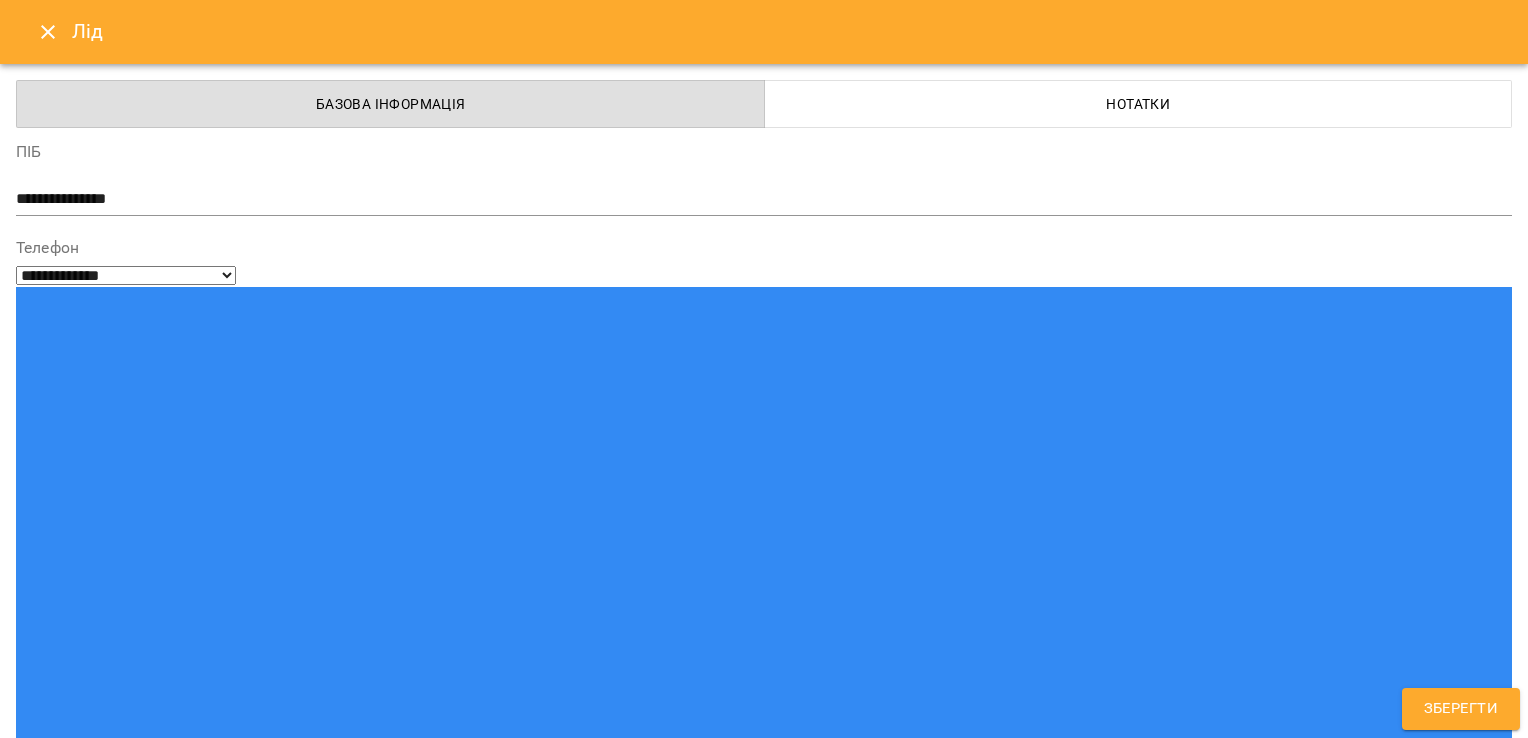 click 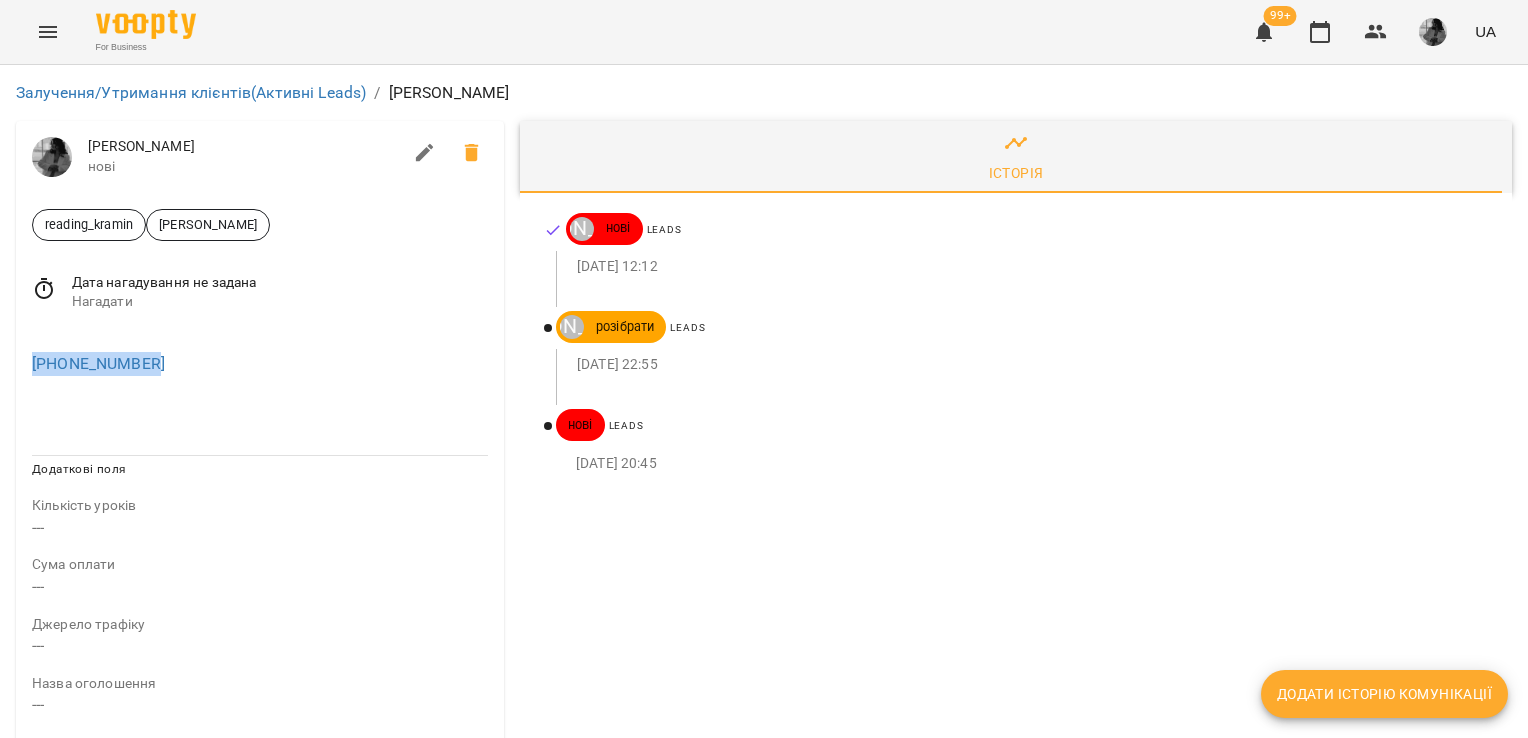 drag, startPoint x: 175, startPoint y: 363, endPoint x: 28, endPoint y: 375, distance: 147.48898 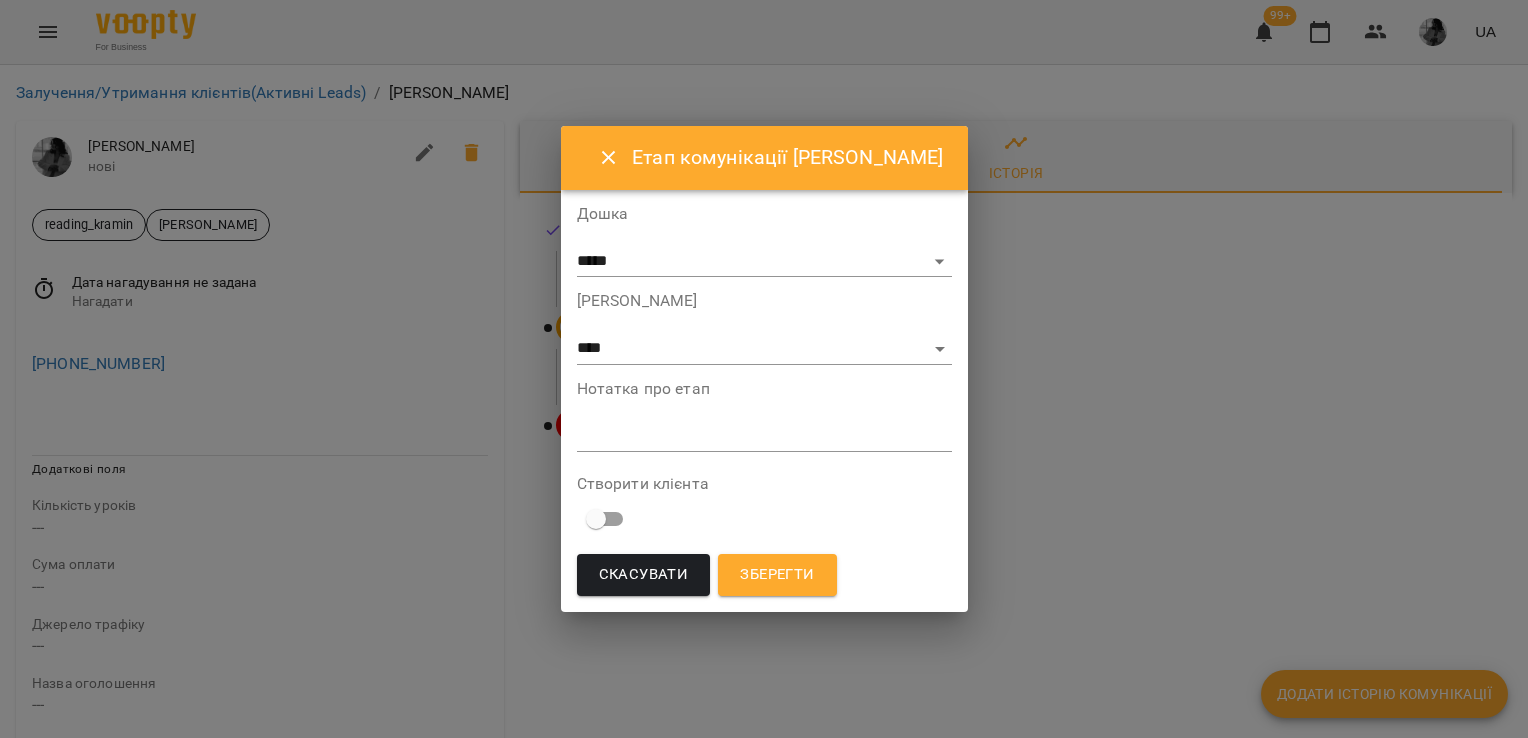 click on "**********" at bounding box center [764, 403] 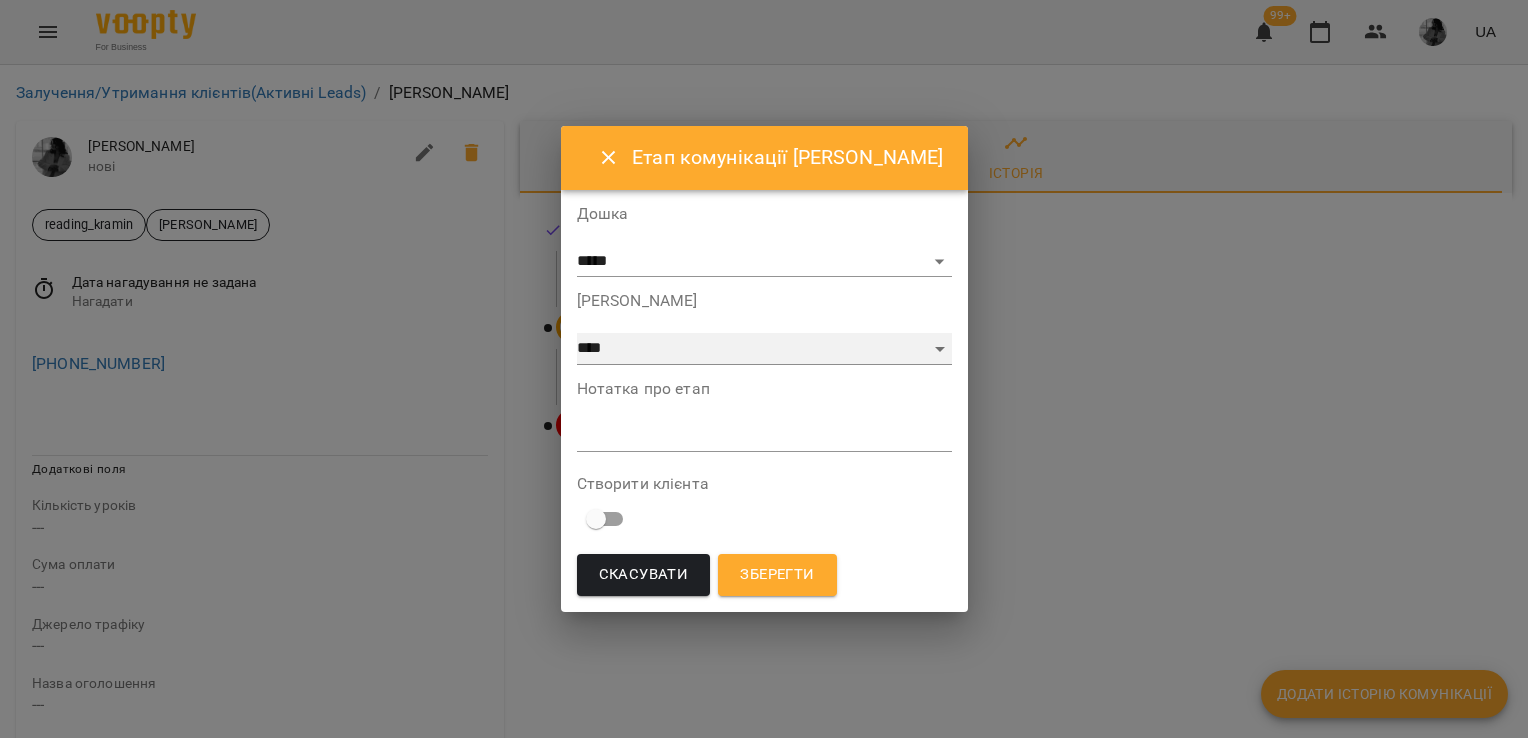 click on "**********" at bounding box center [764, 349] 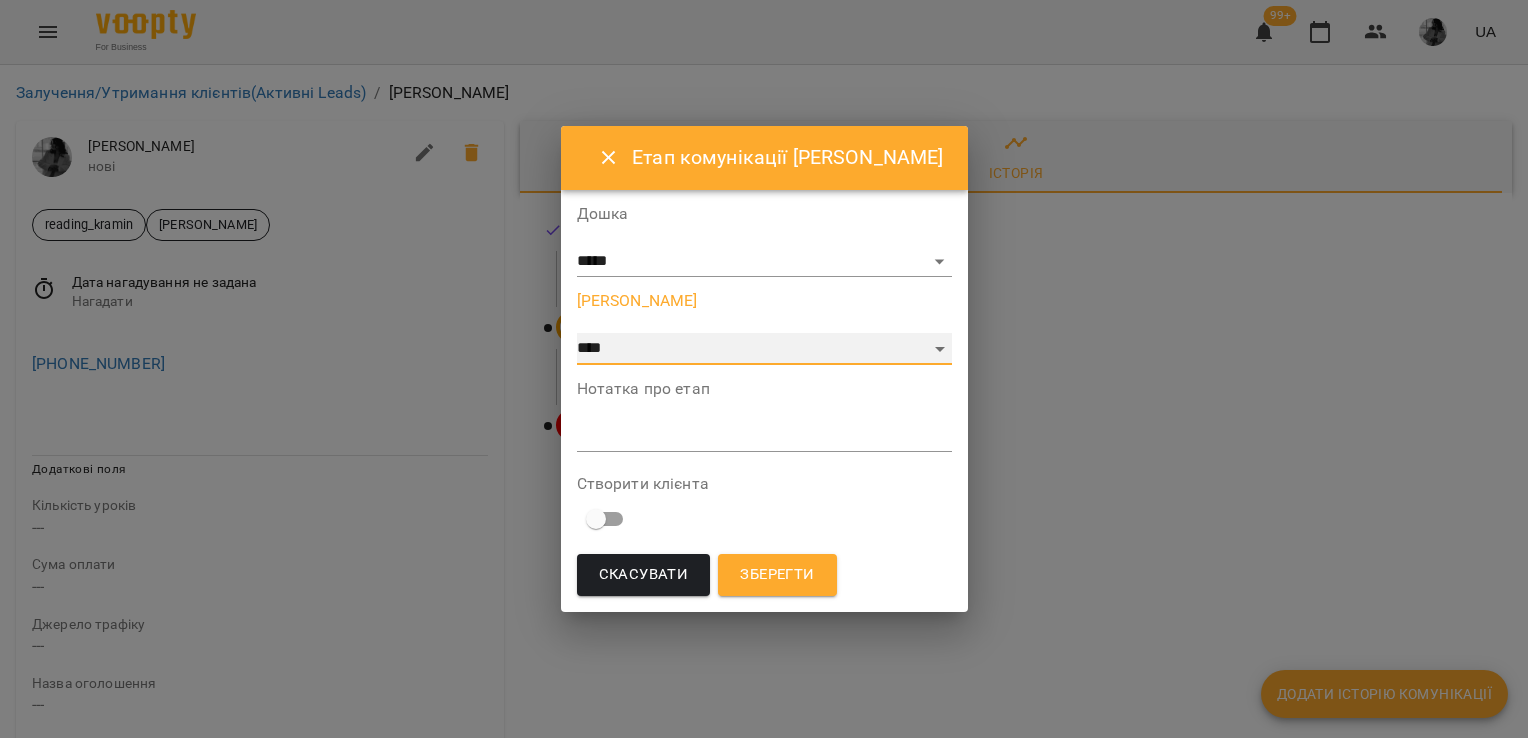 select on "*" 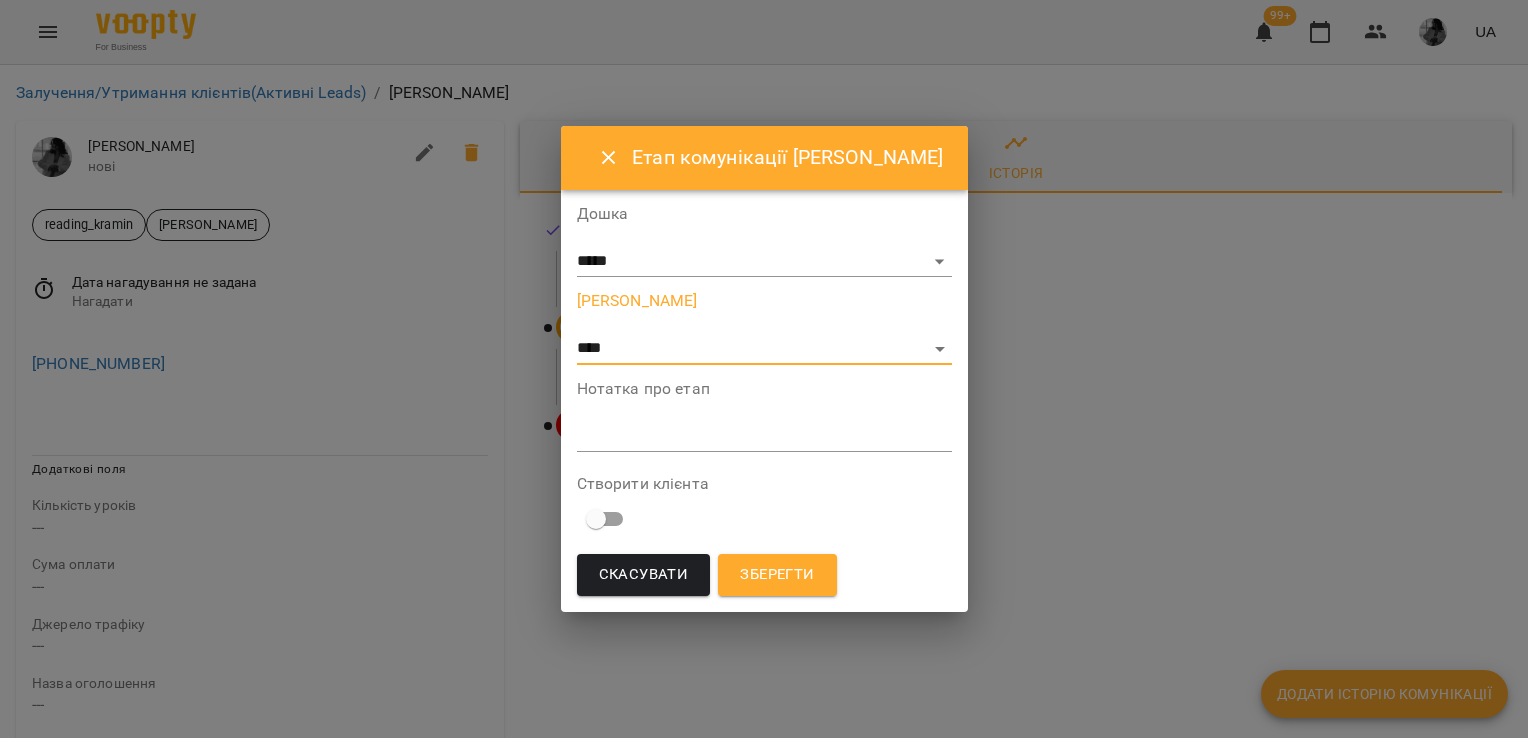 click on "*" at bounding box center [764, 436] 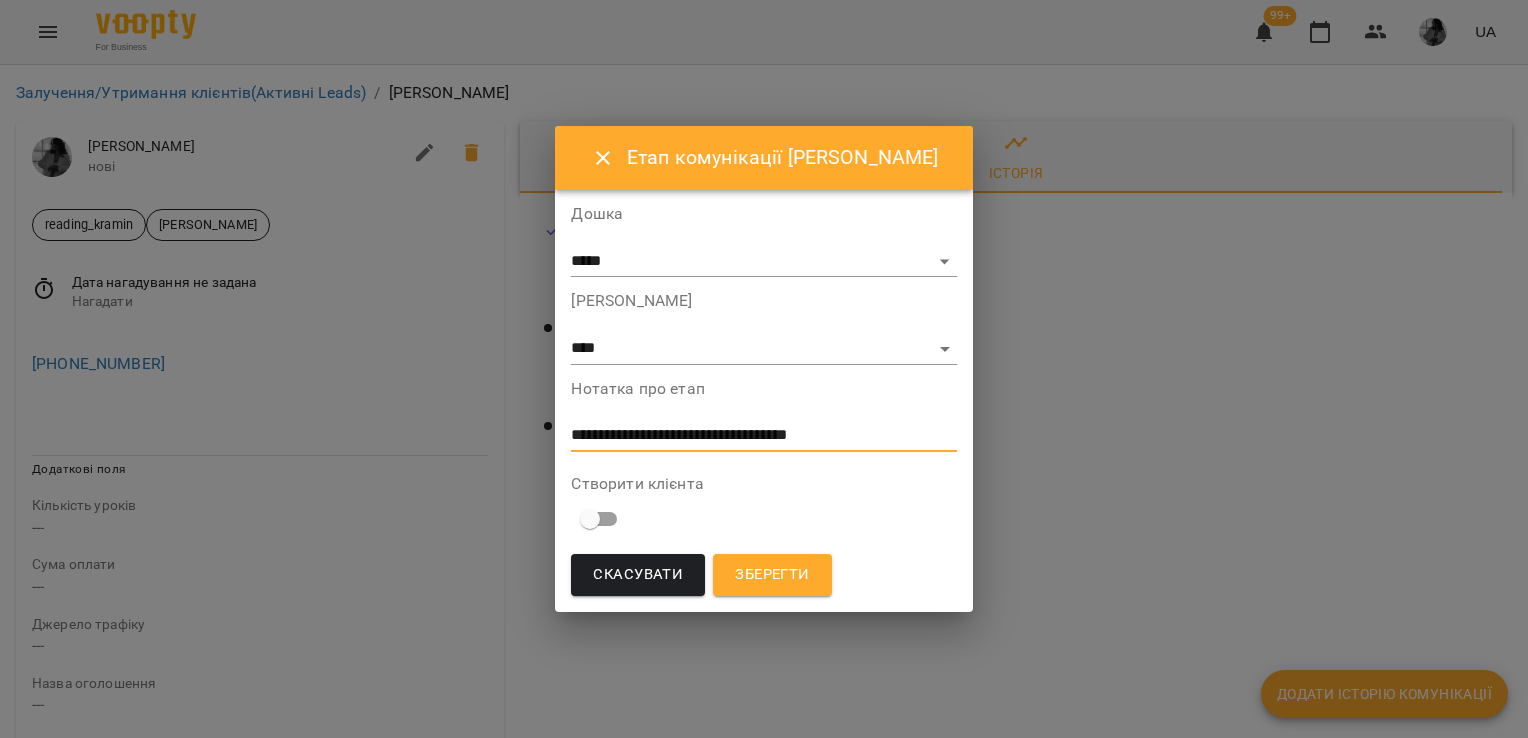 type on "**********" 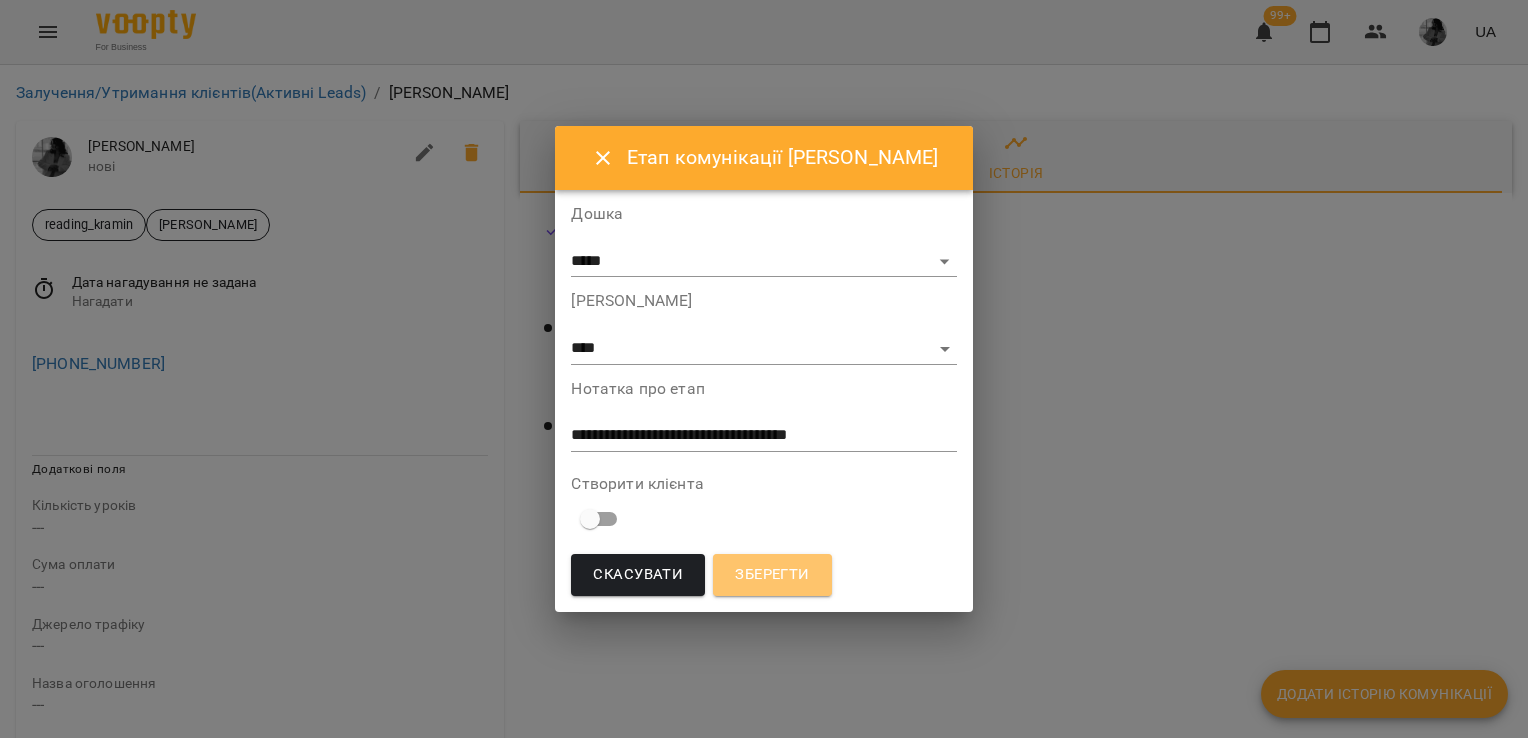click on "Зберегти" at bounding box center [772, 575] 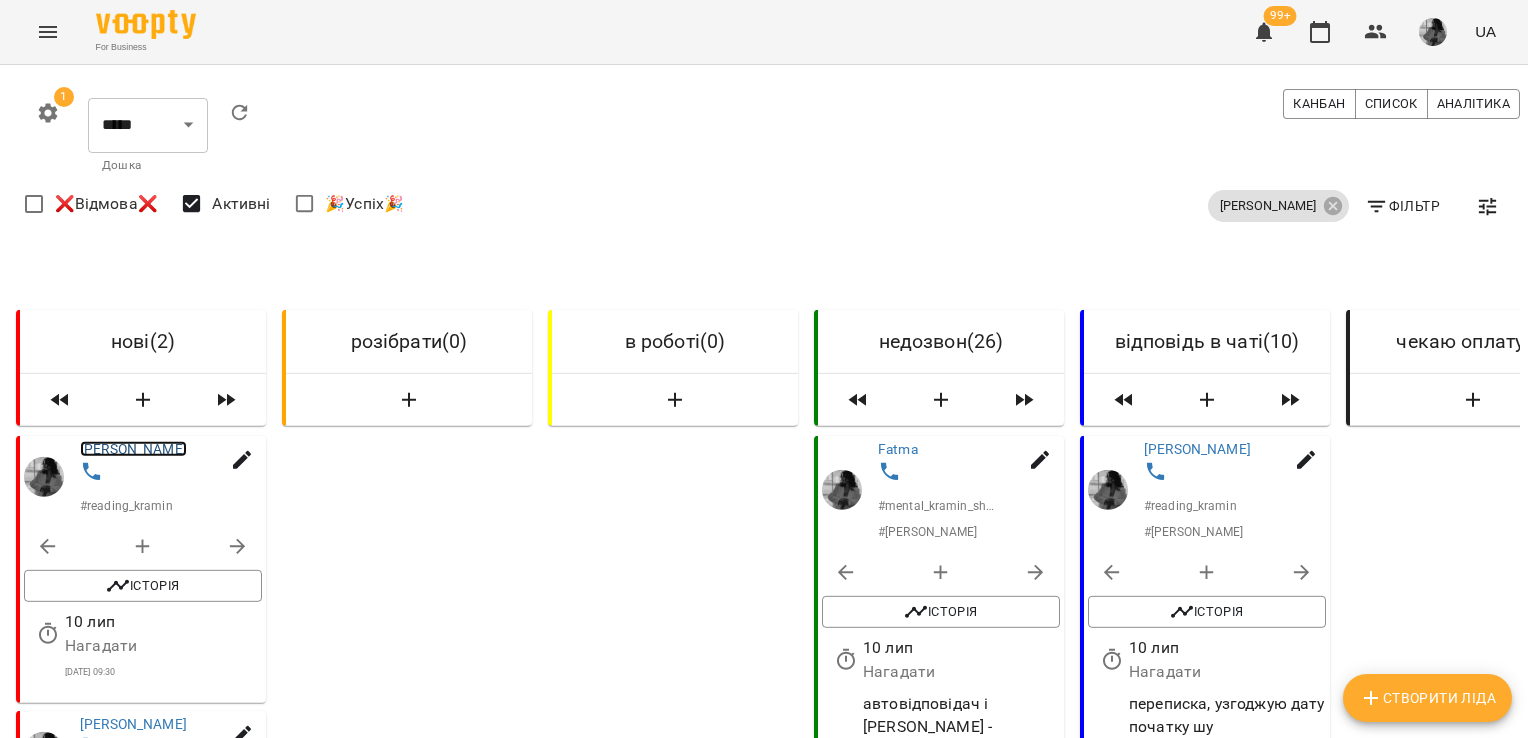 click on "[PERSON_NAME]" at bounding box center [133, 449] 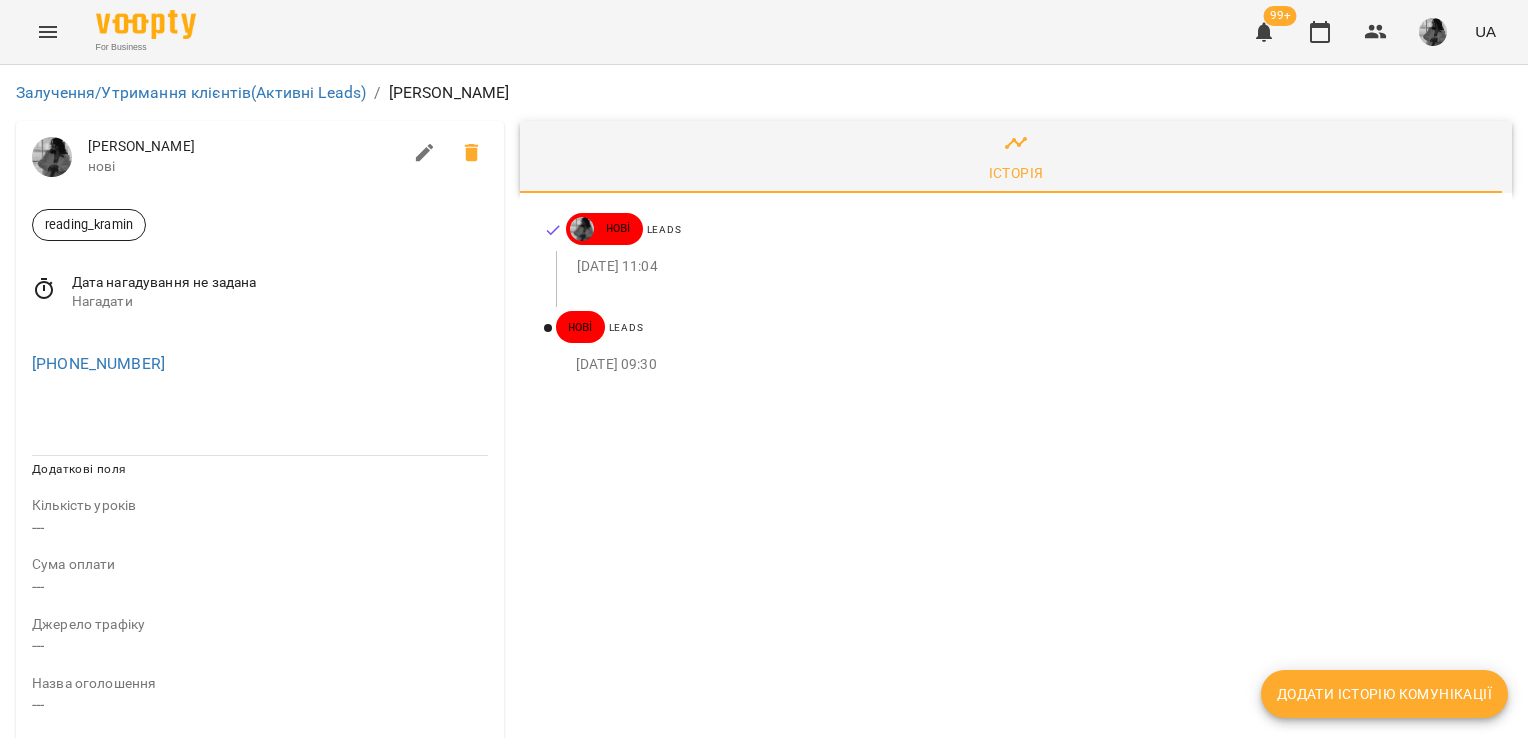 click at bounding box center [425, 153] 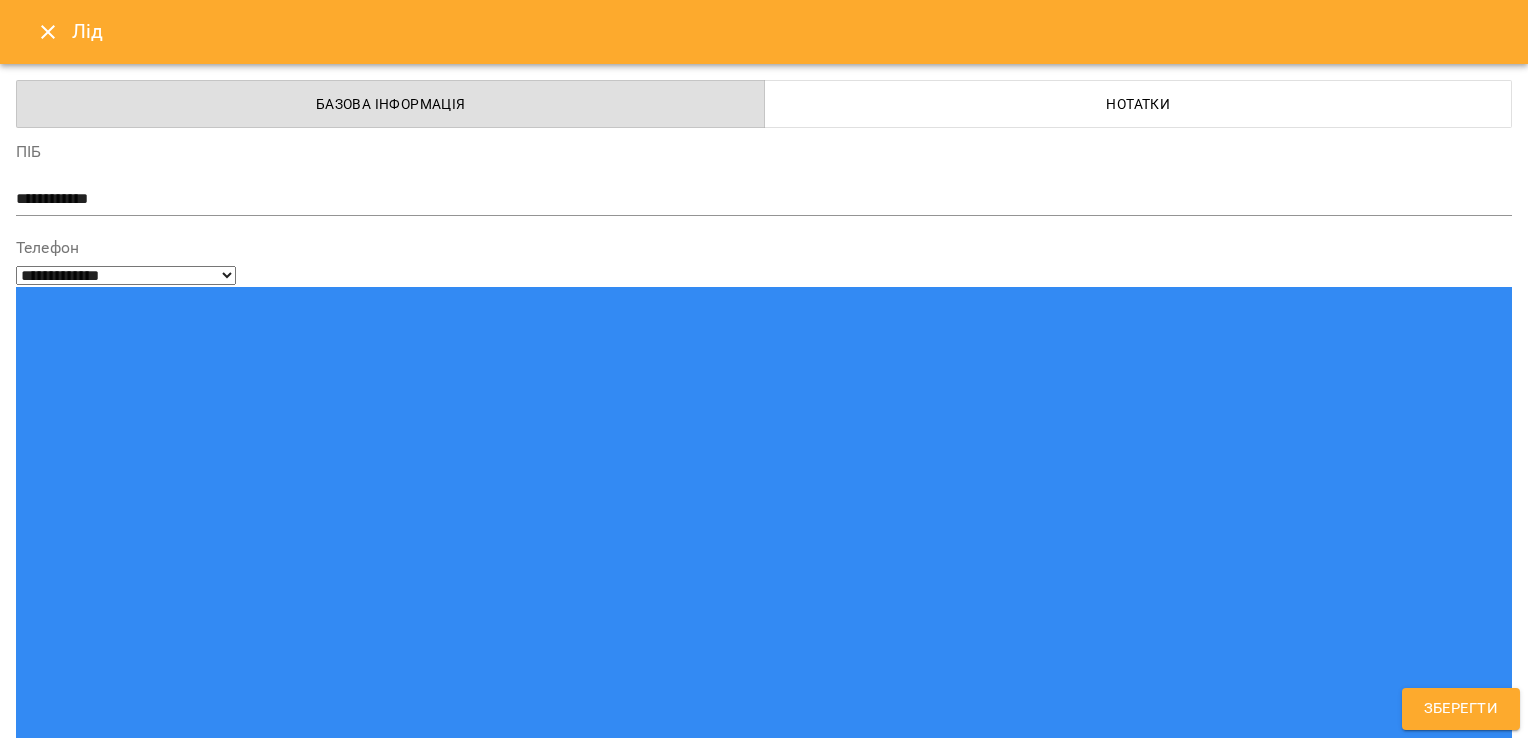 click on "reading_kramin" at bounding box center (727, 1522) 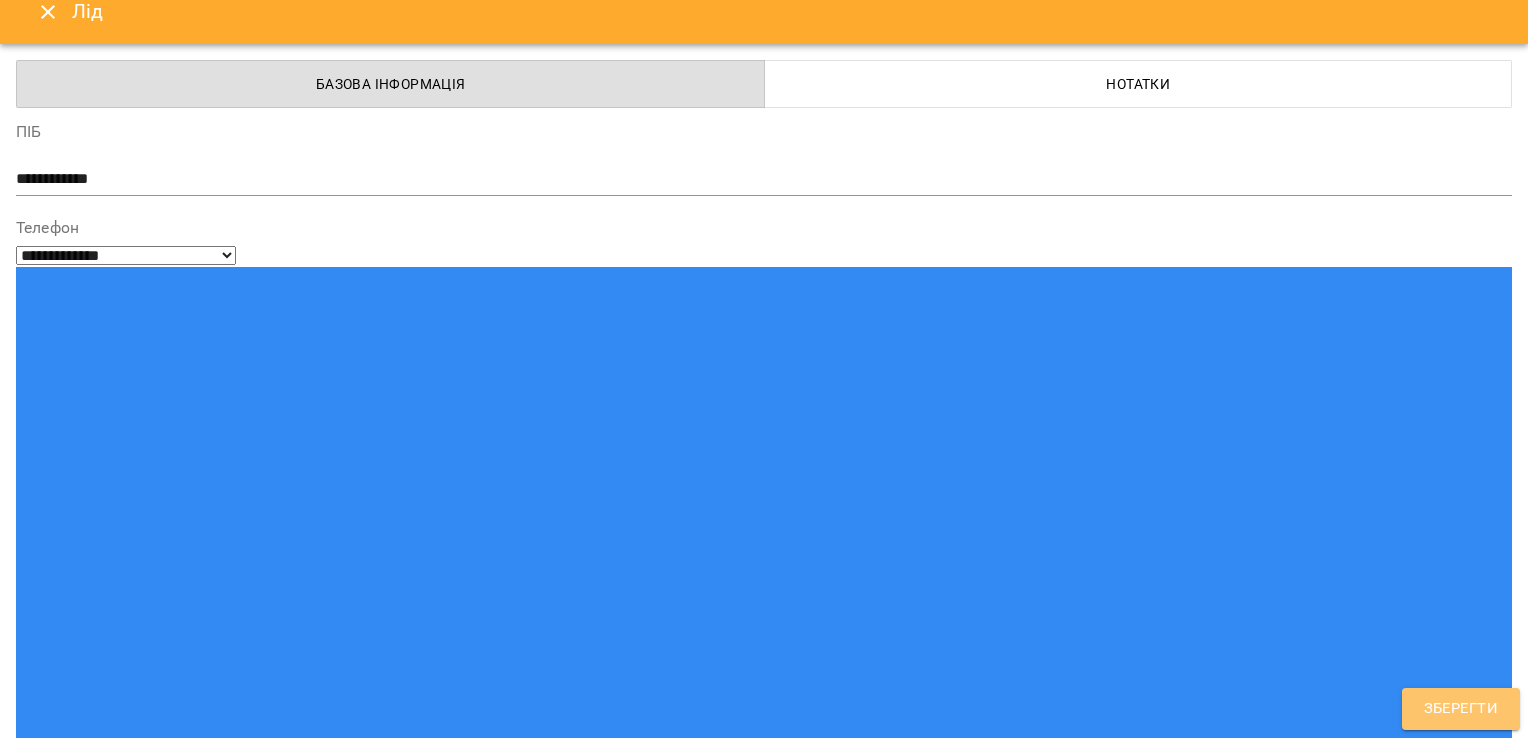click on "Зберегти" at bounding box center [1461, 709] 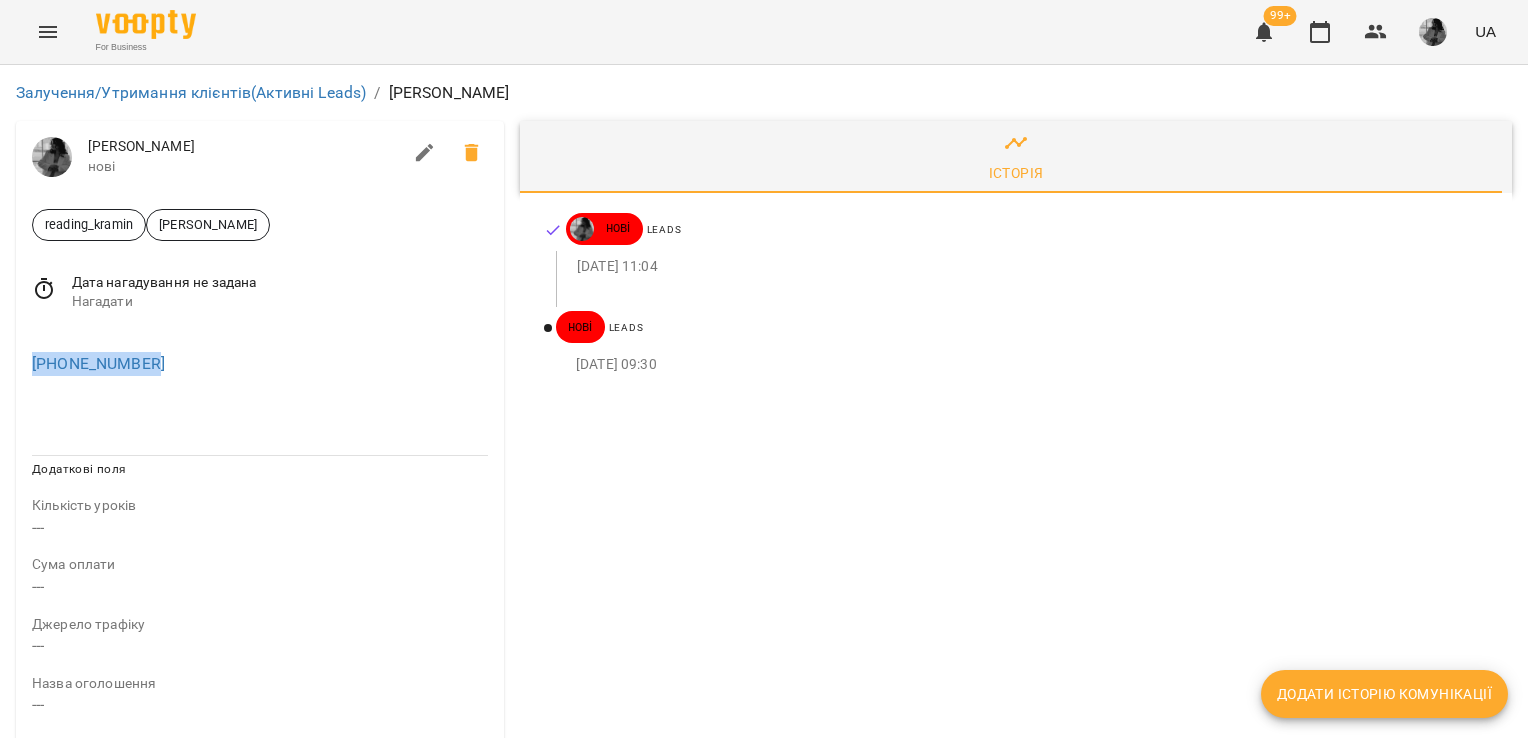 drag, startPoint x: 121, startPoint y: 363, endPoint x: 28, endPoint y: 374, distance: 93.64828 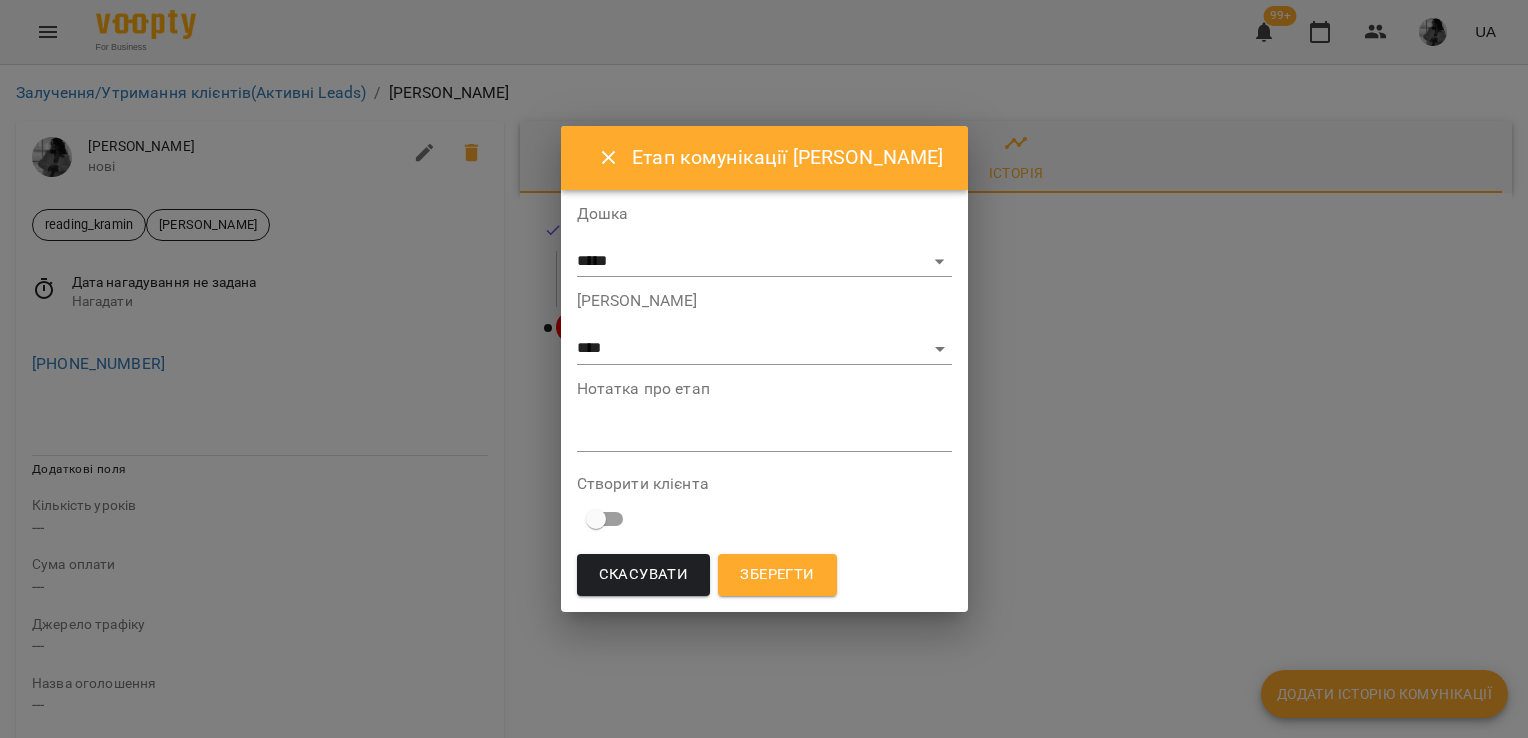 click on "**********" at bounding box center [764, 328] 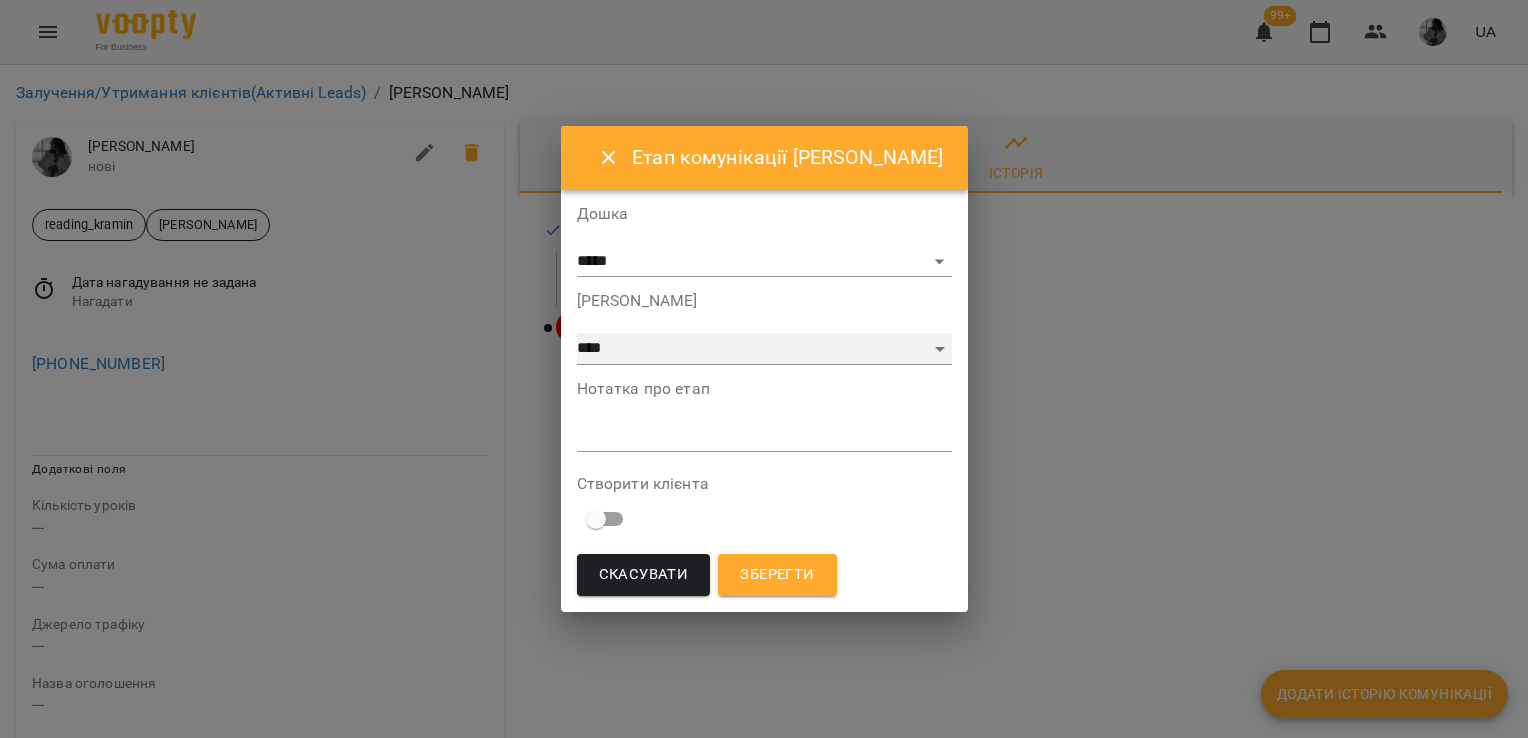 click on "**********" at bounding box center (764, 349) 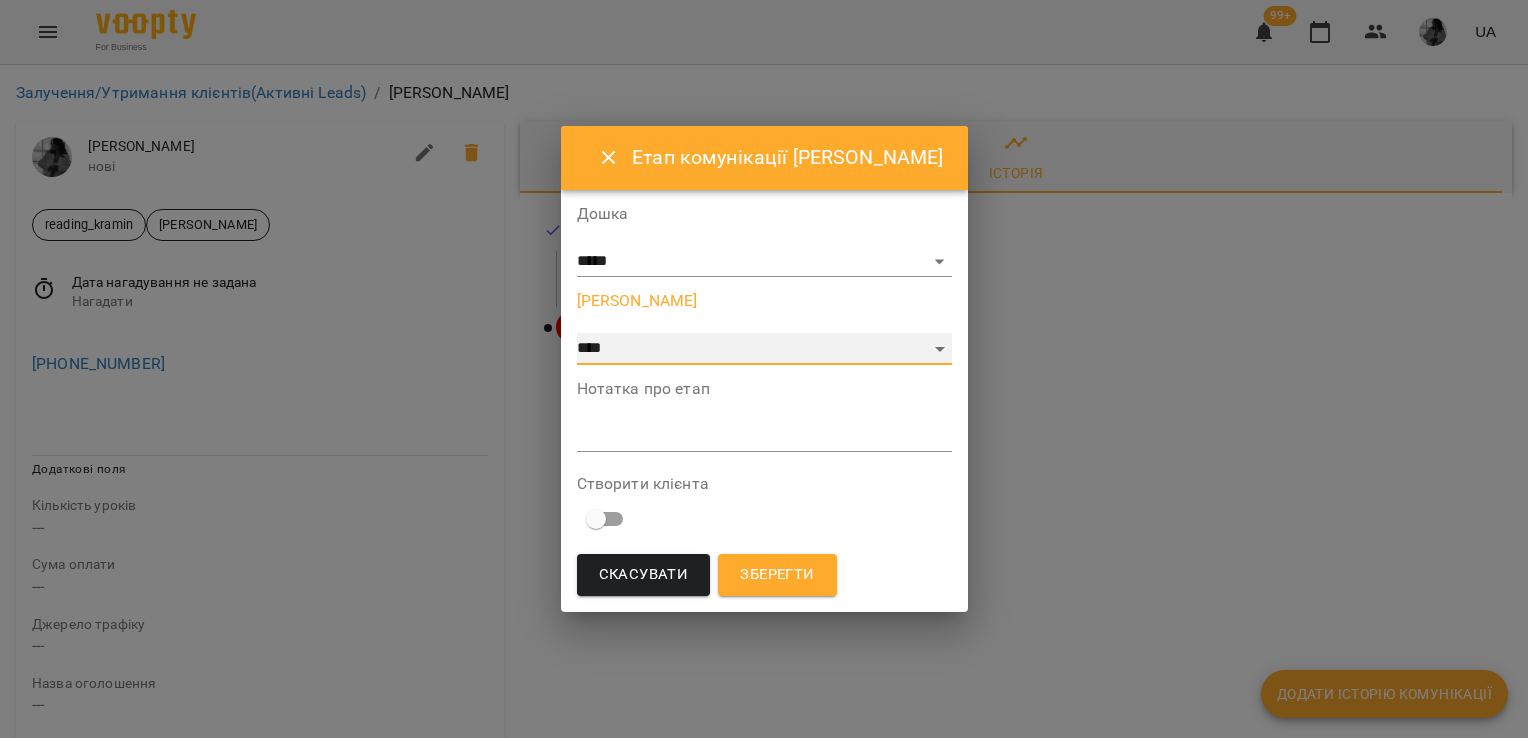 select on "*" 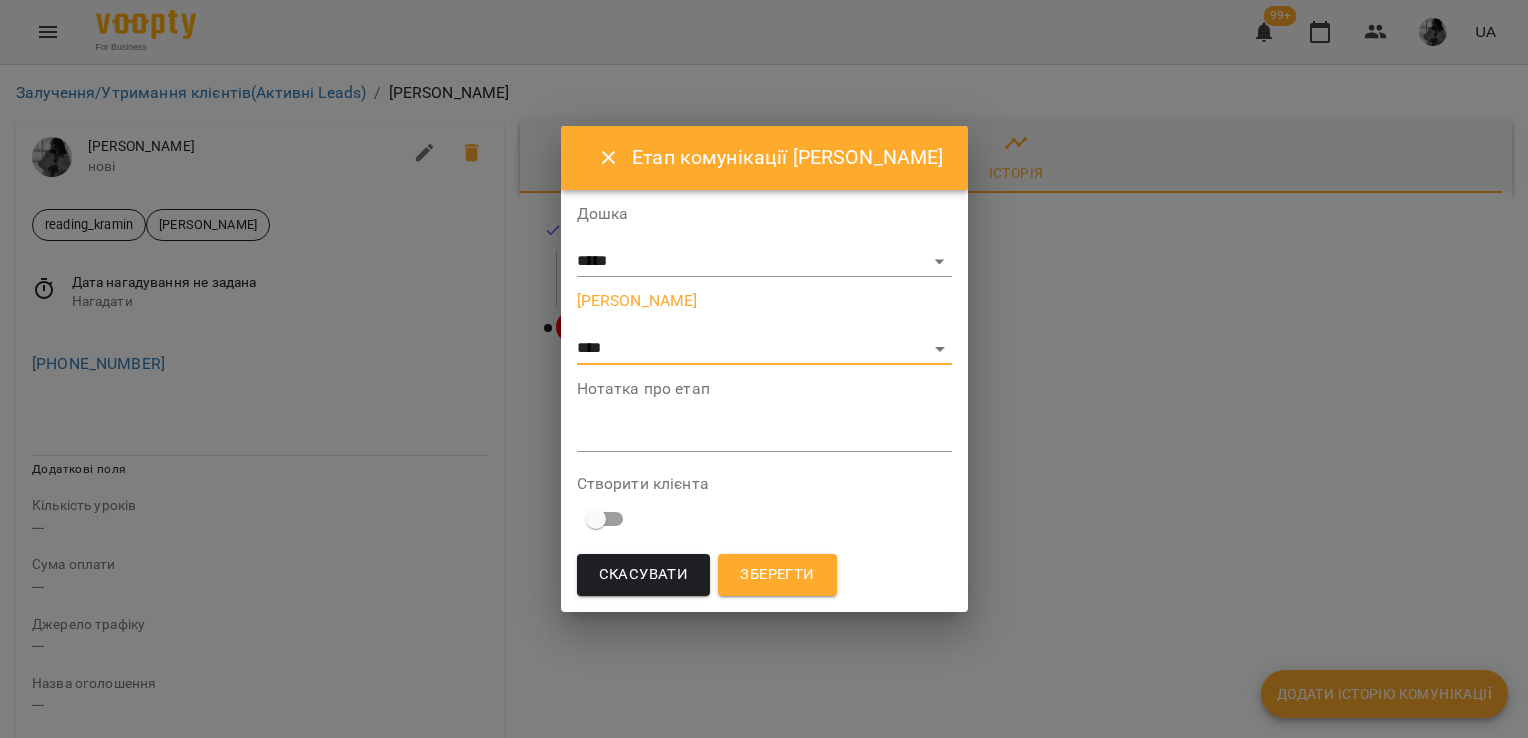 click on "Нотатка про етап *" at bounding box center (764, 421) 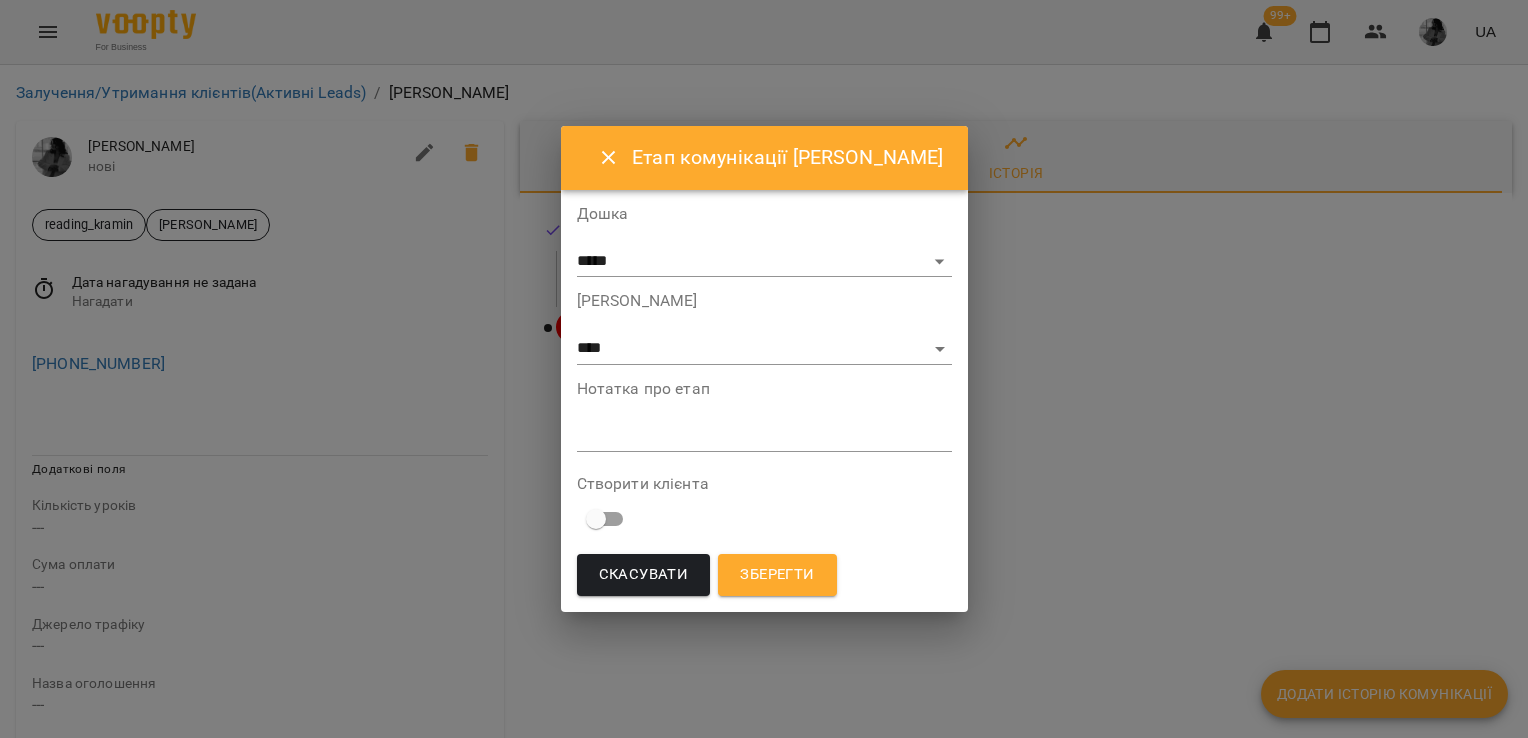 click at bounding box center [764, 435] 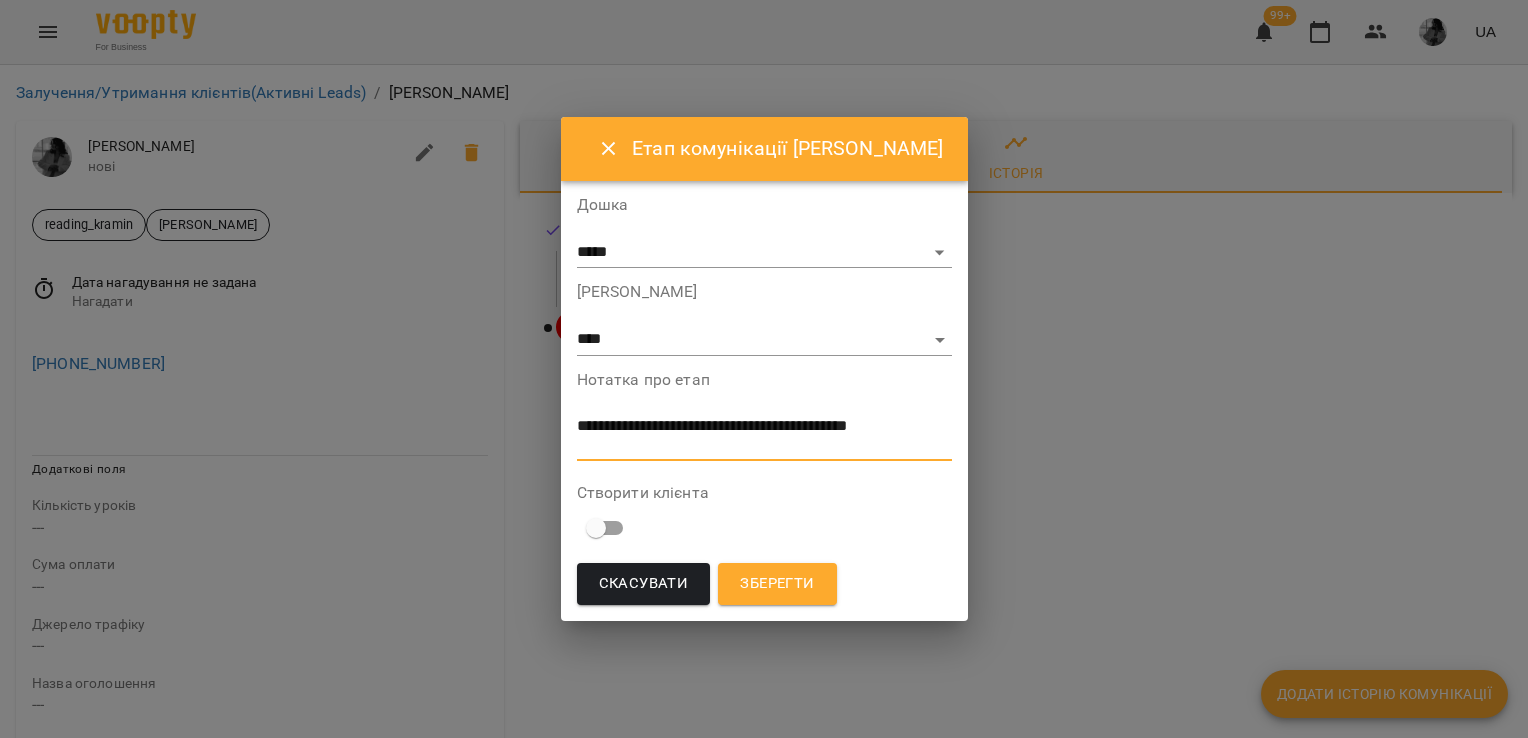 scroll, scrollTop: 0, scrollLeft: 0, axis: both 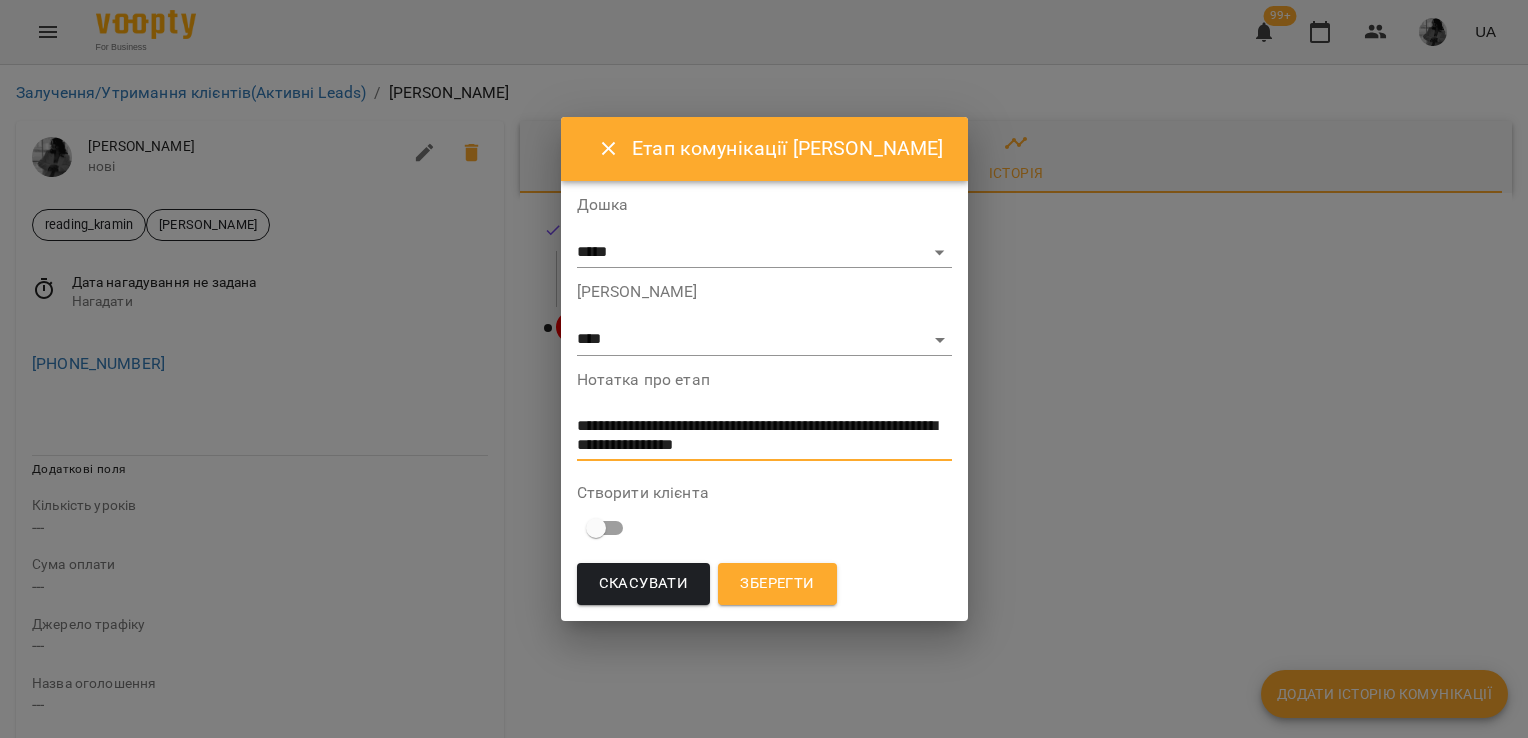 type on "**********" 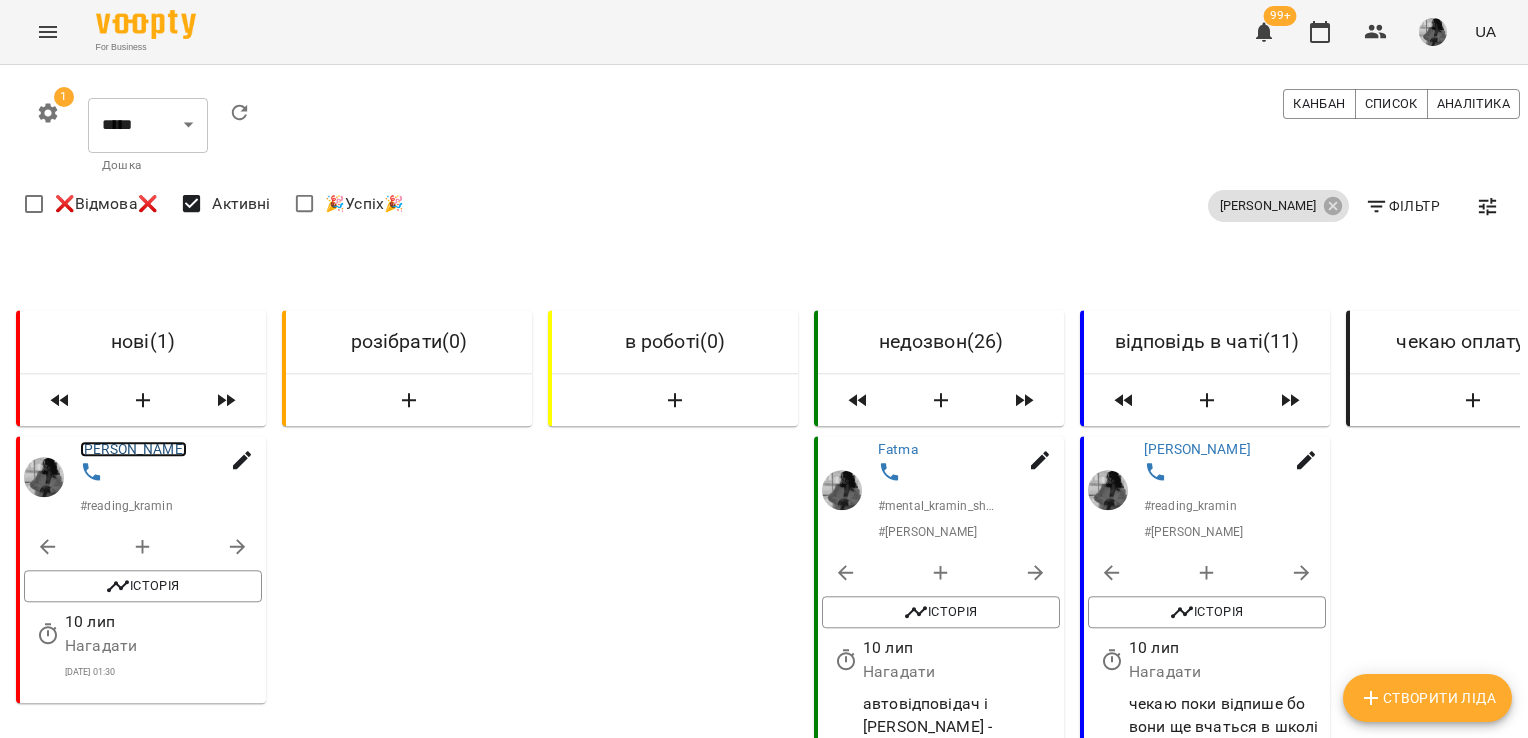 click on "[PERSON_NAME]" at bounding box center (133, 449) 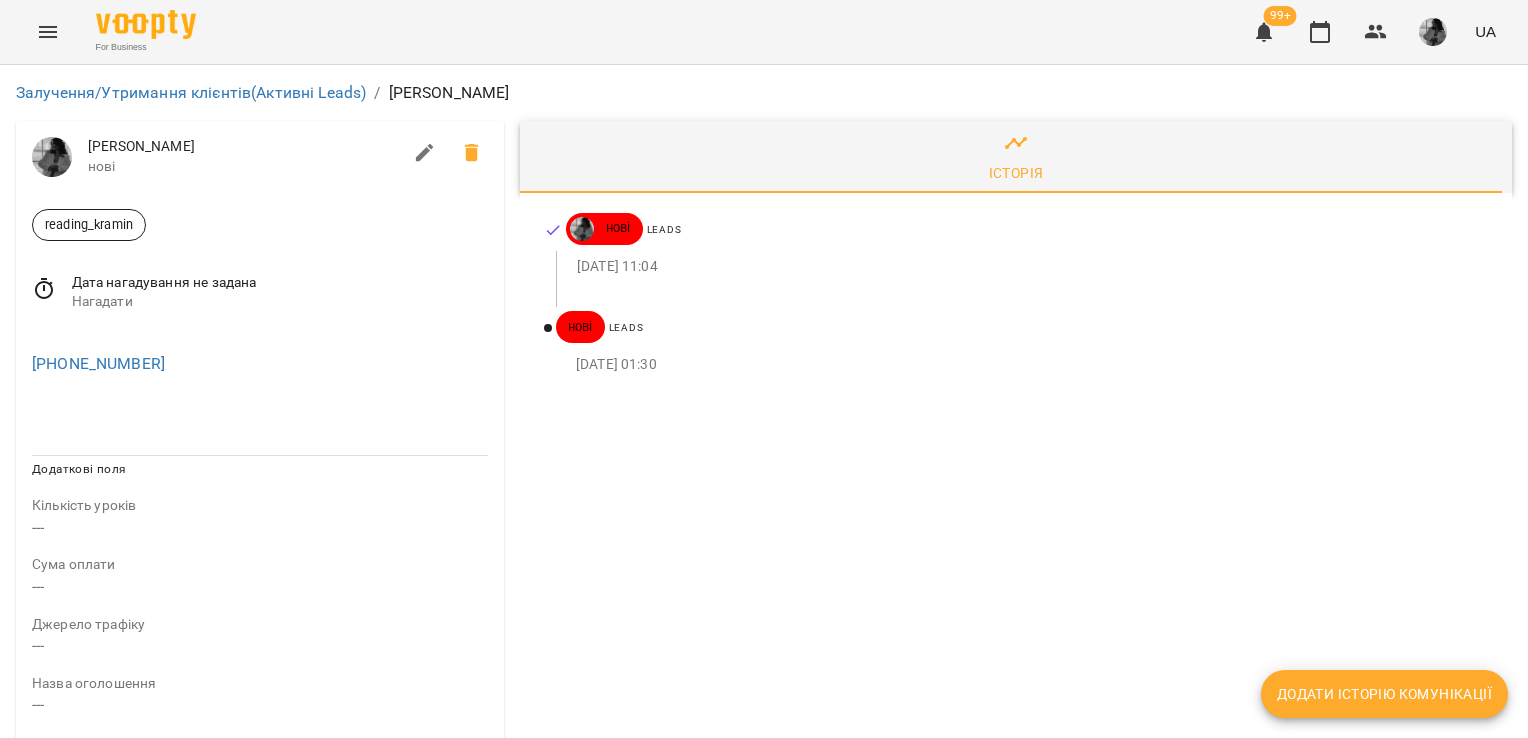 click 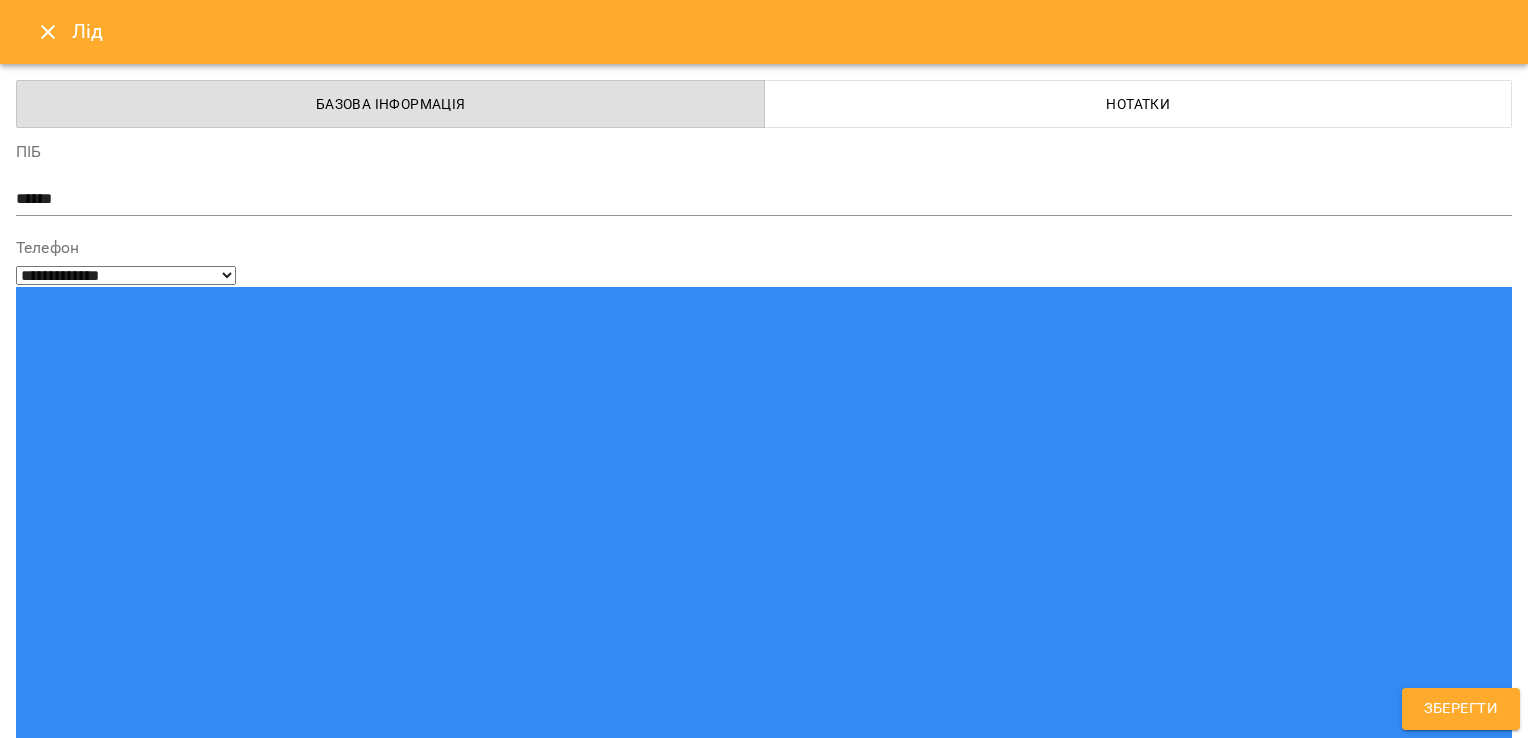 click on "reading_kramin" at bounding box center (727, 1522) 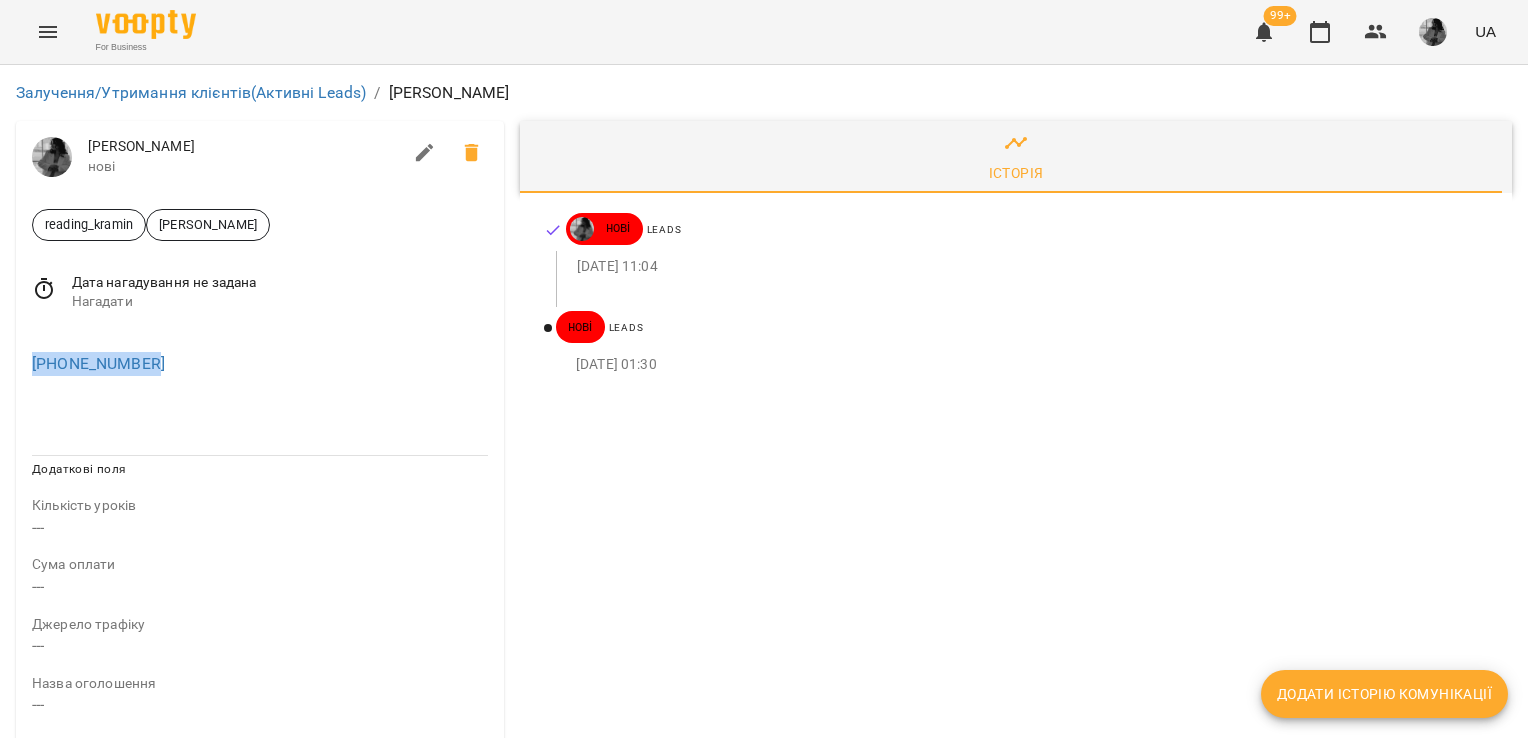 drag, startPoint x: 176, startPoint y: 366, endPoint x: 10, endPoint y: 362, distance: 166.04819 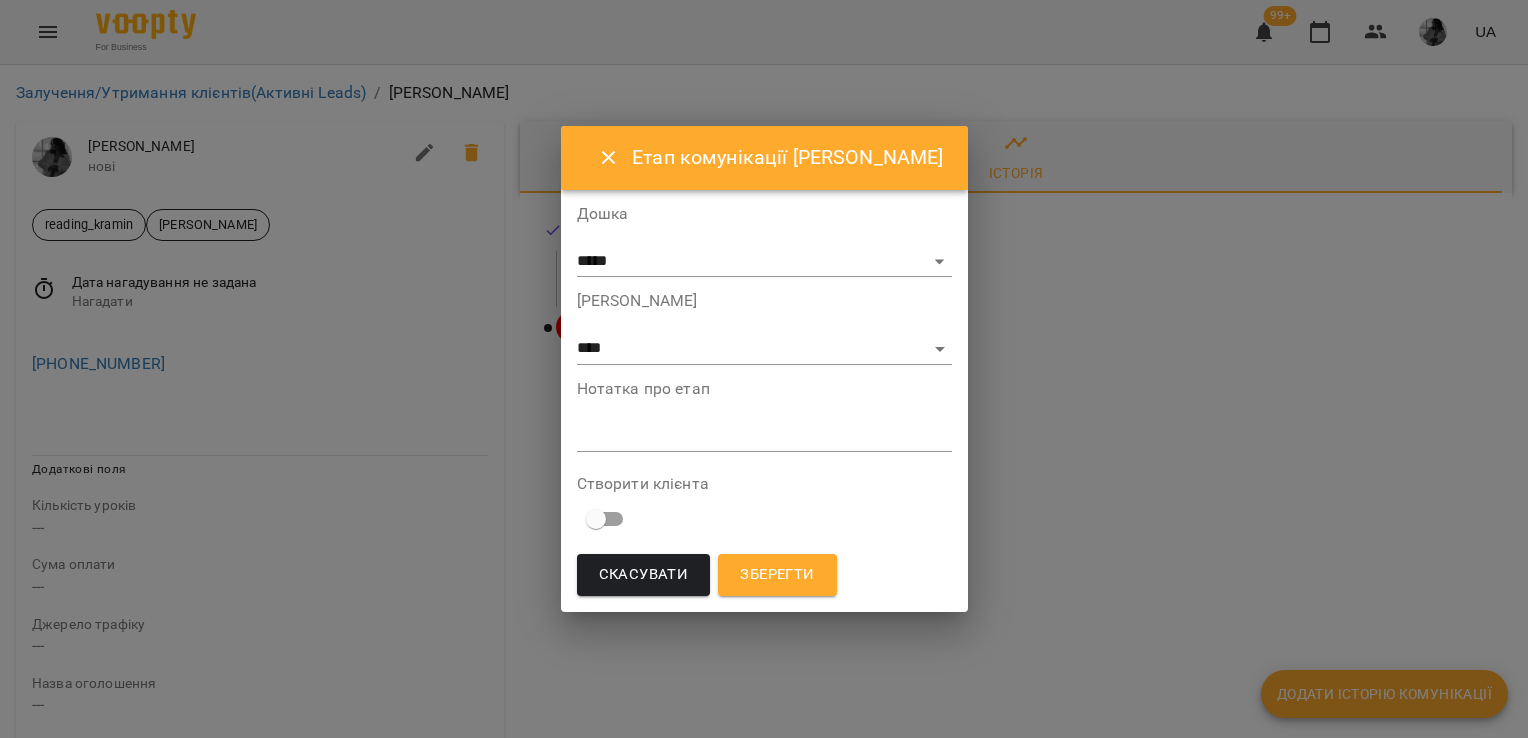 click on "**********" at bounding box center (764, 328) 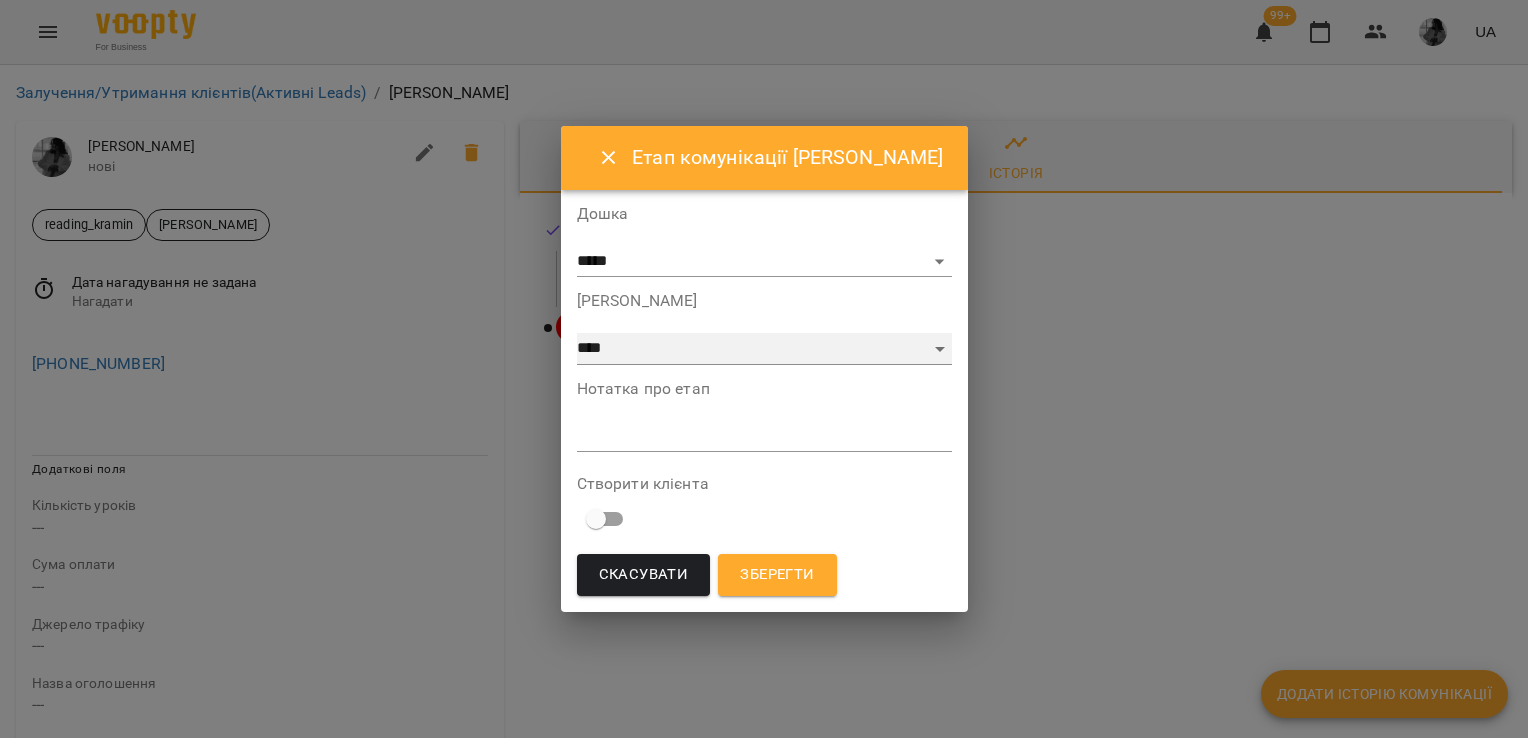 click on "**********" at bounding box center [764, 349] 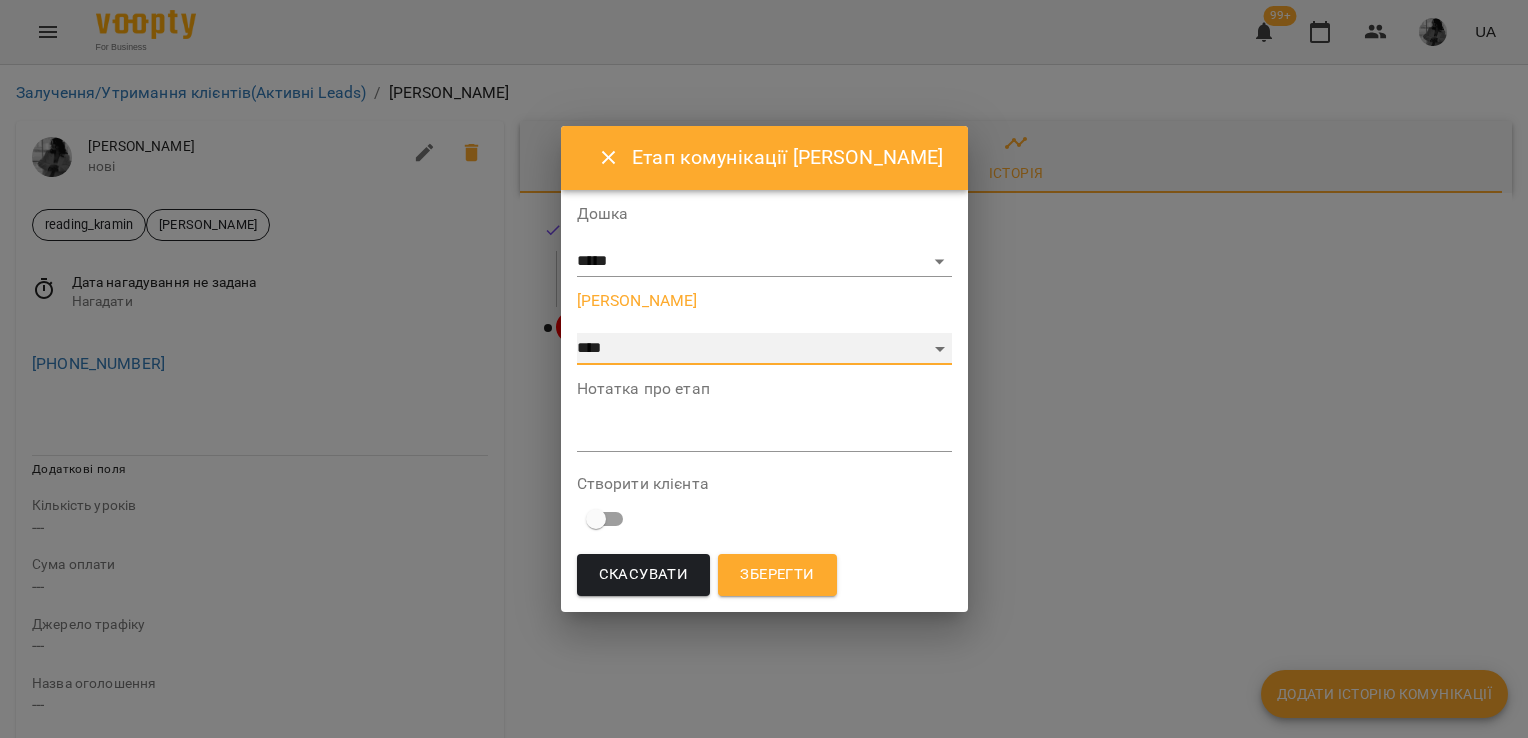 click on "**********" at bounding box center [764, 349] 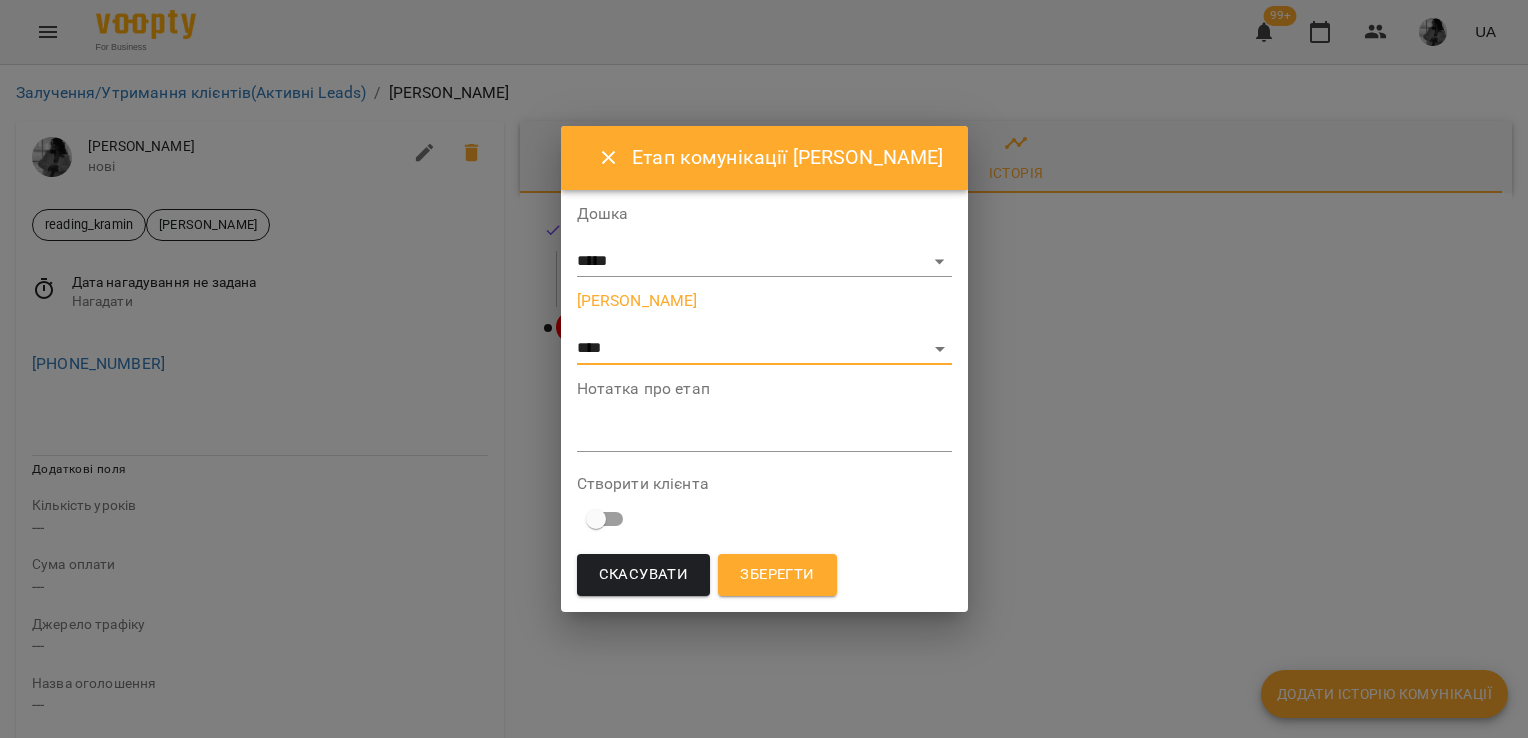 click at bounding box center (764, 435) 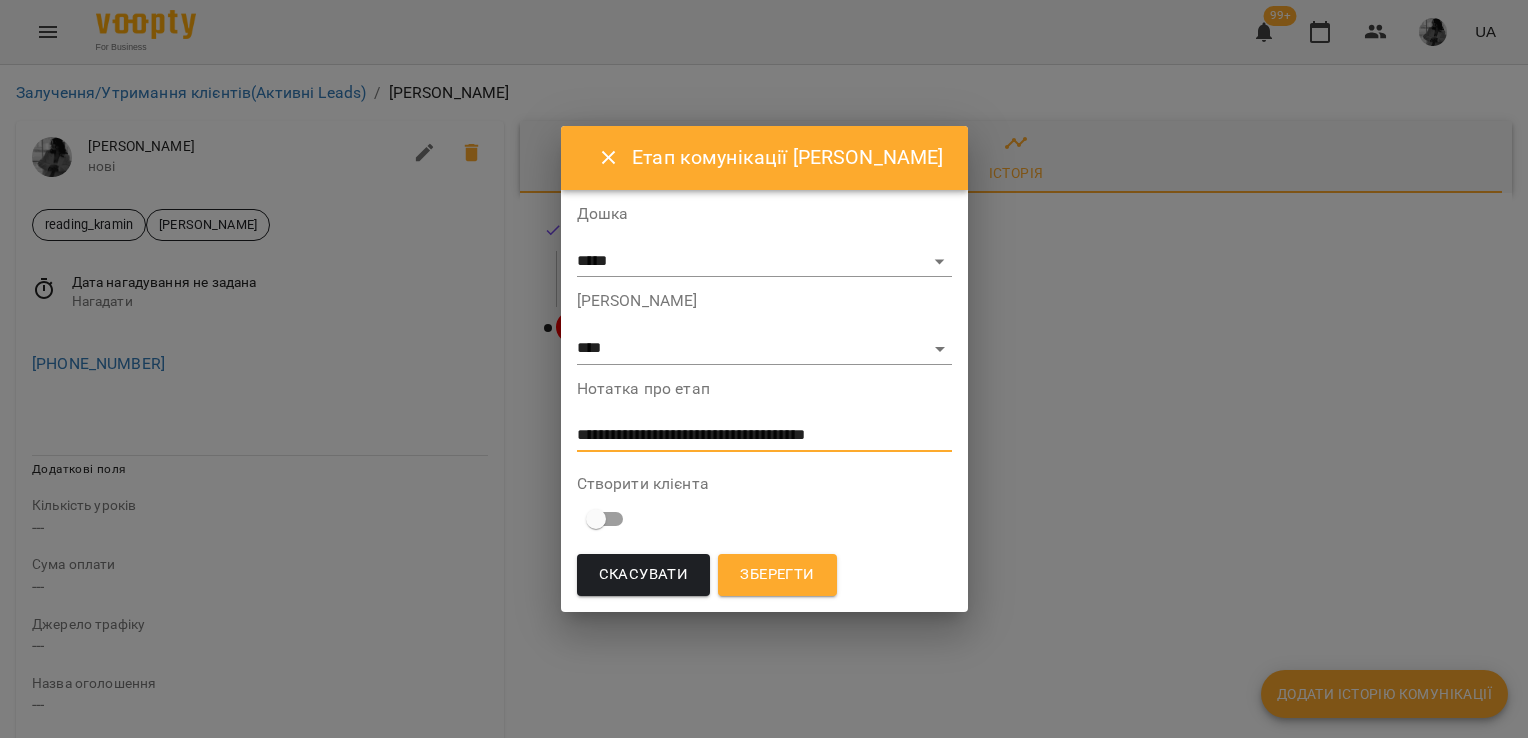 scroll, scrollTop: 0, scrollLeft: 0, axis: both 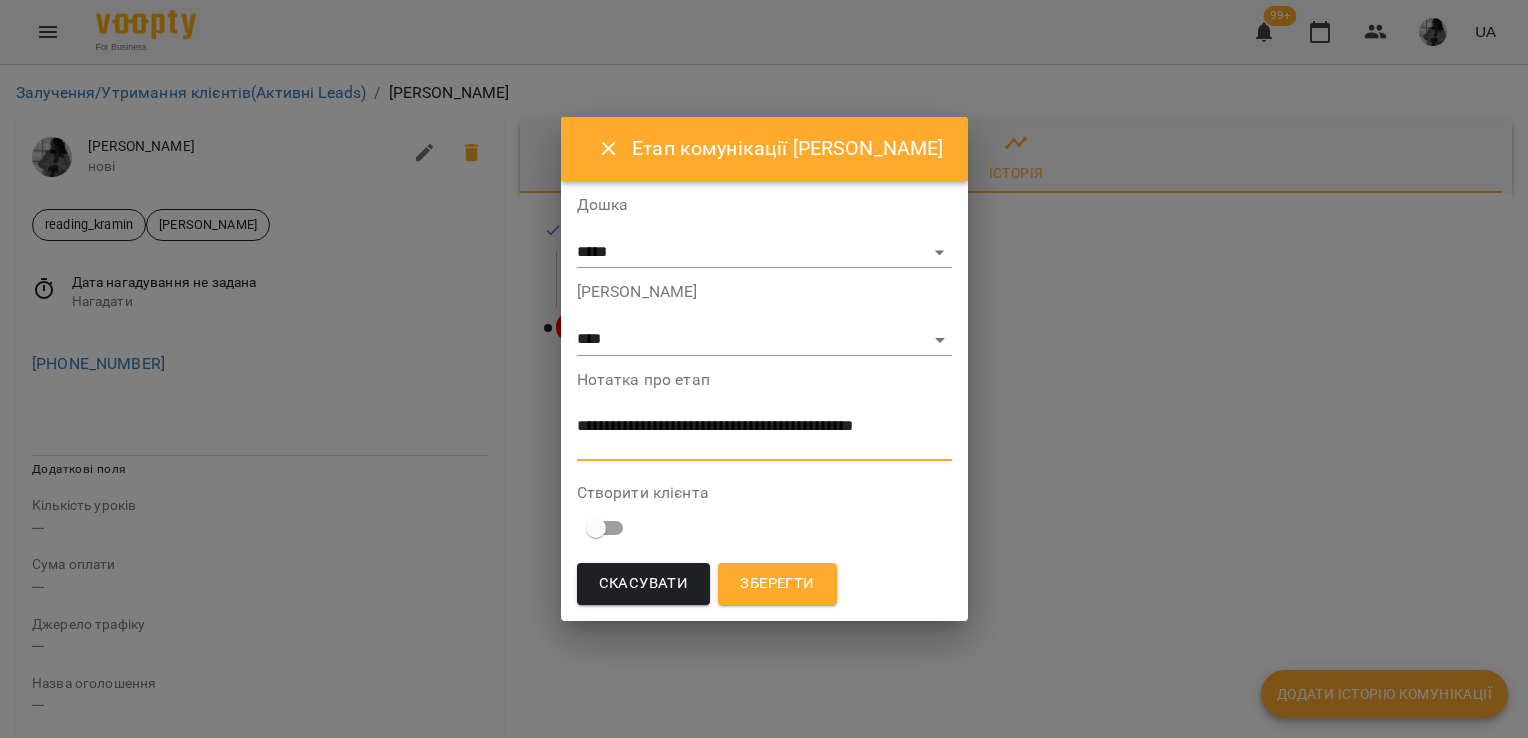 type on "**********" 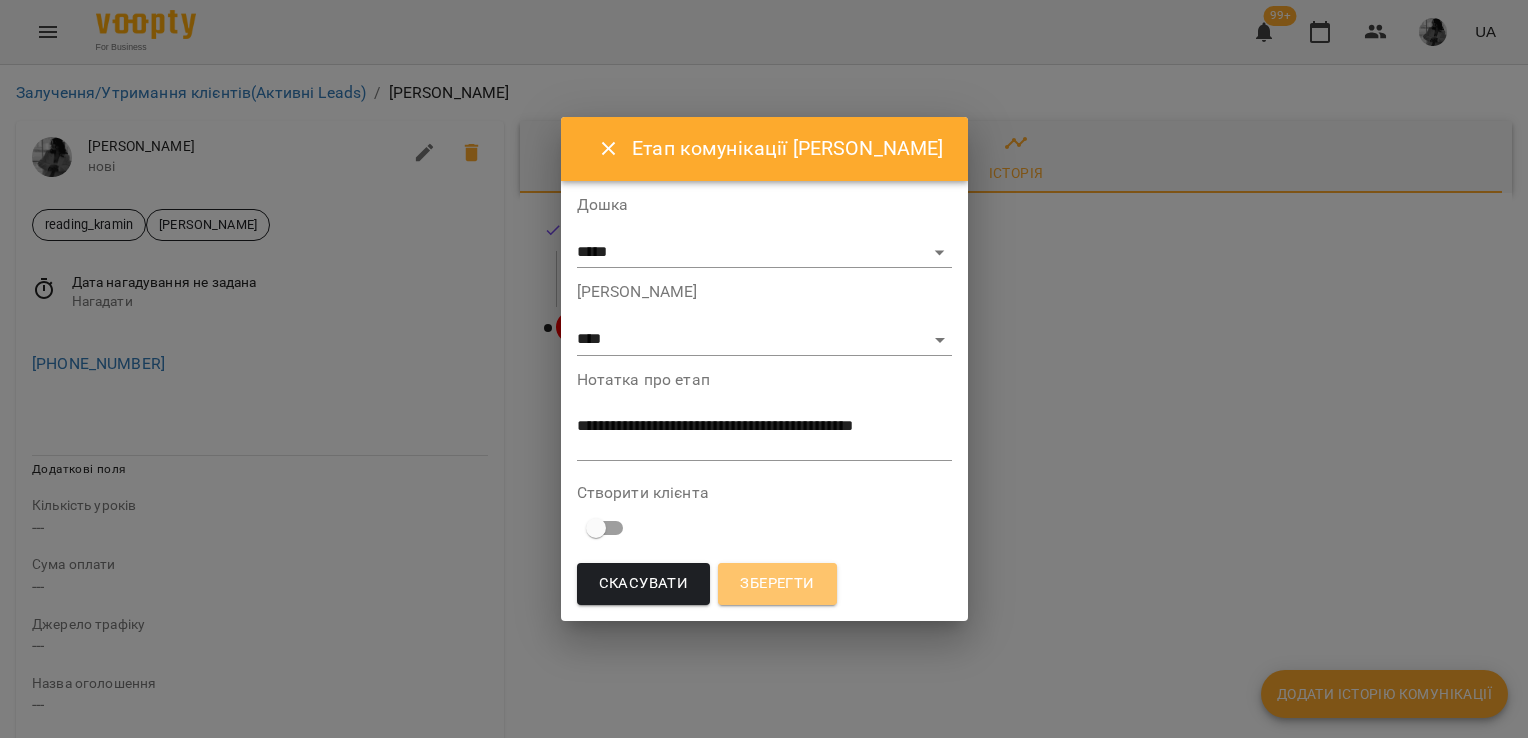 click on "Зберегти" at bounding box center (777, 584) 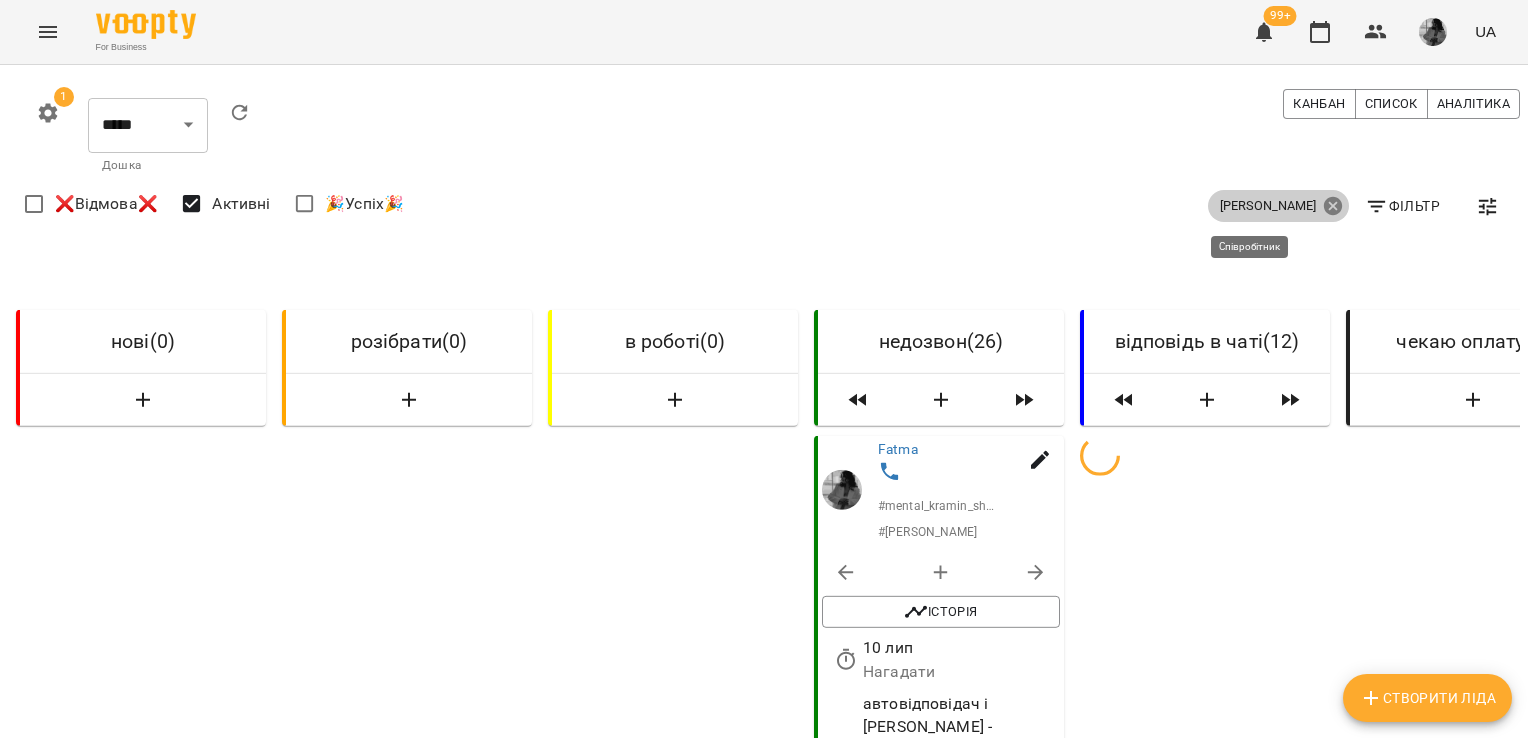 click 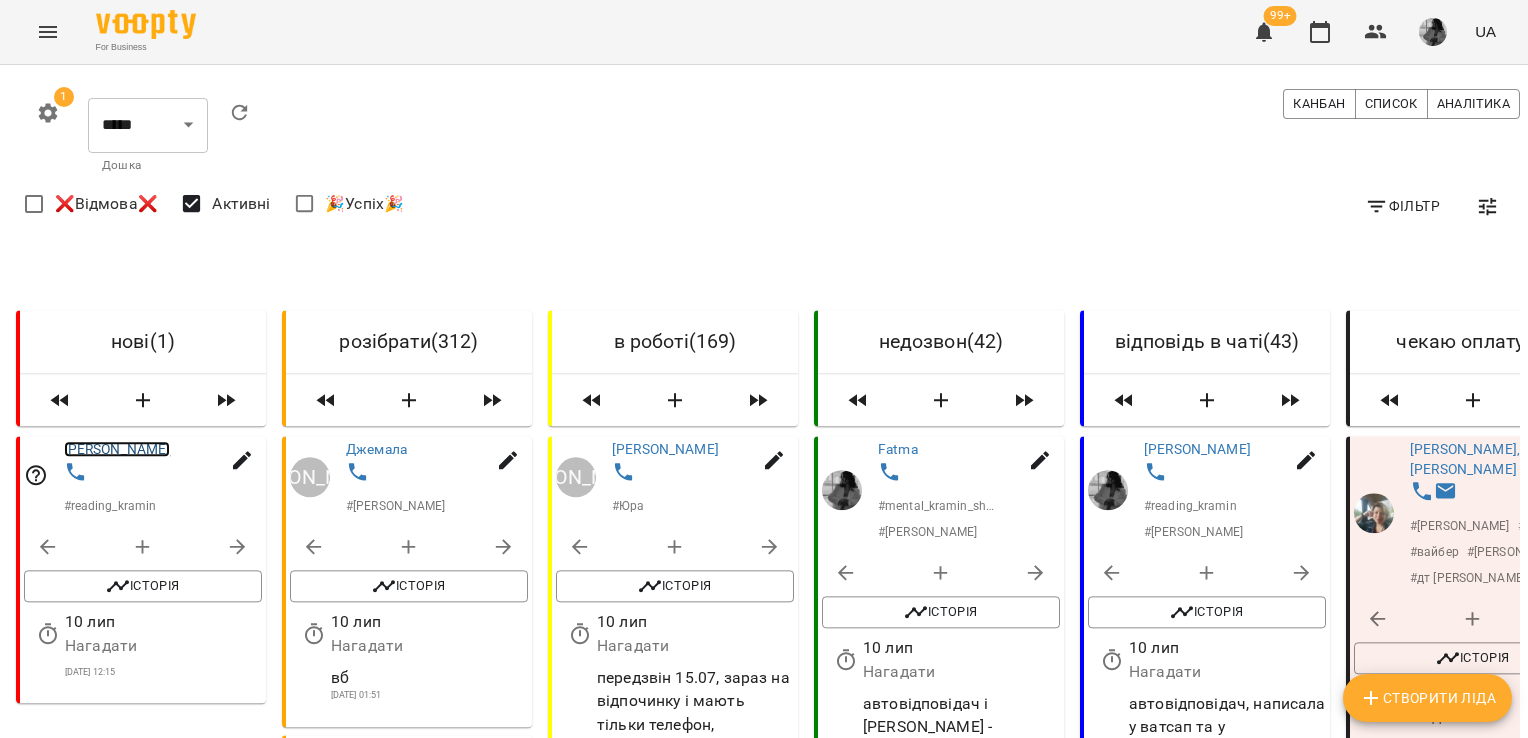 click on "[PERSON_NAME]" at bounding box center [117, 449] 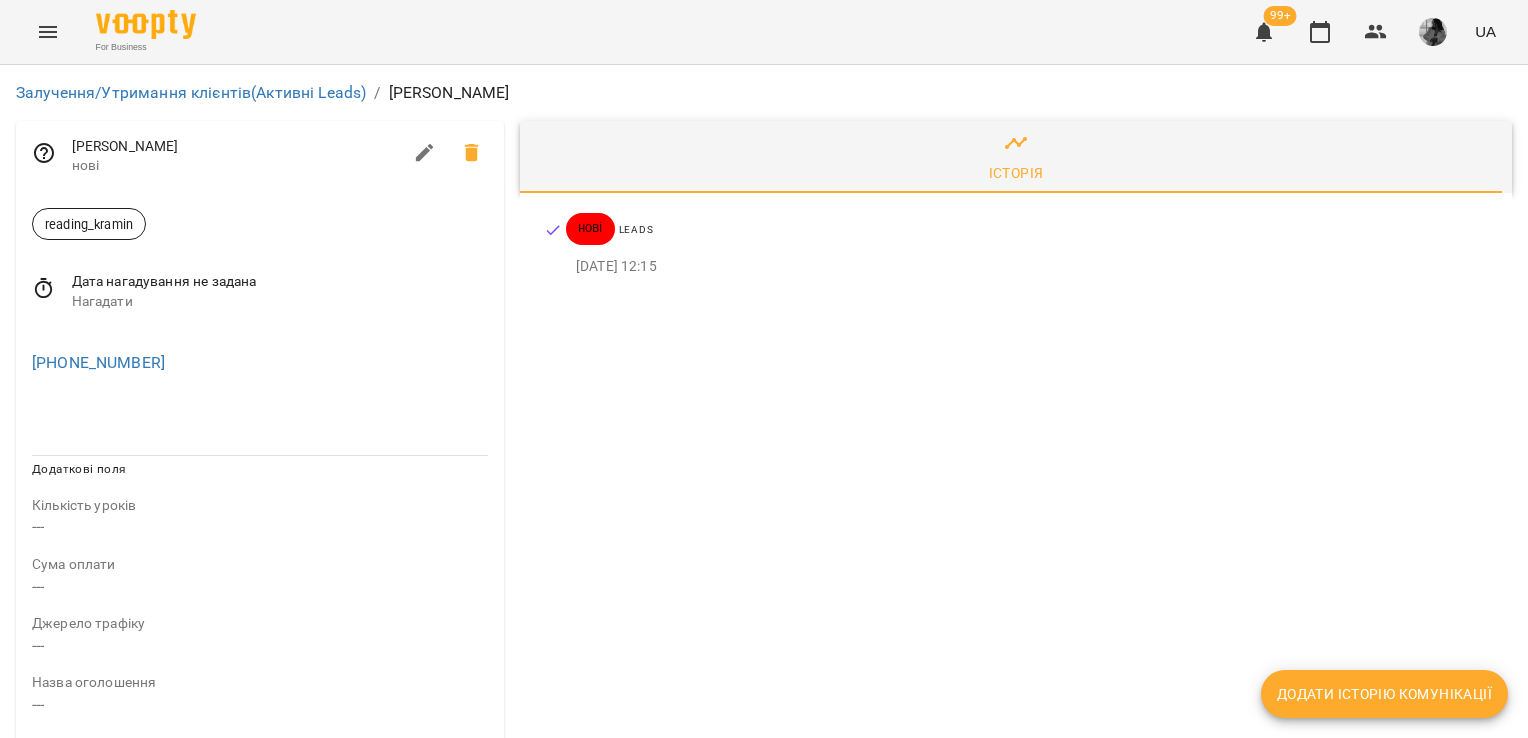 click 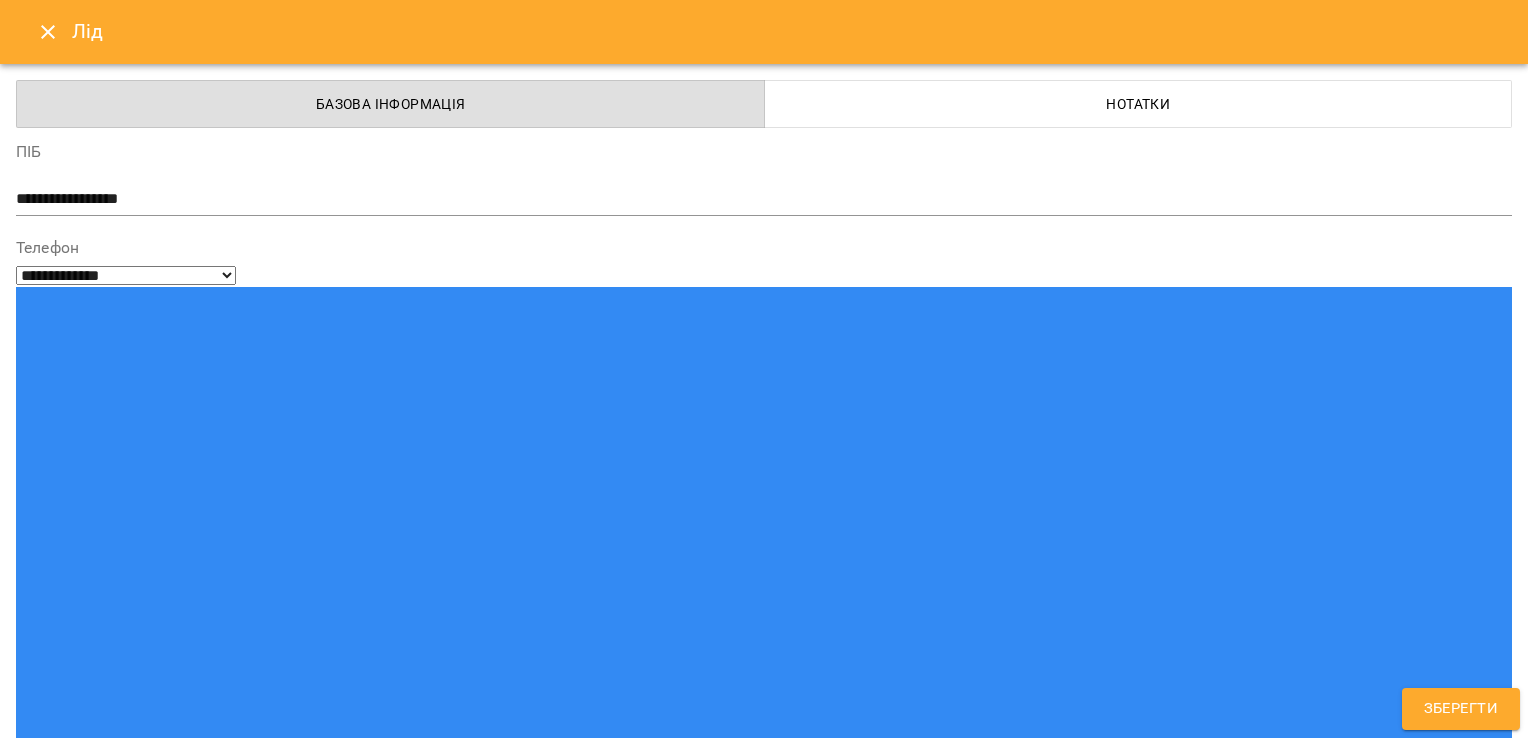 click on "reading_kramin" at bounding box center [727, 1522] 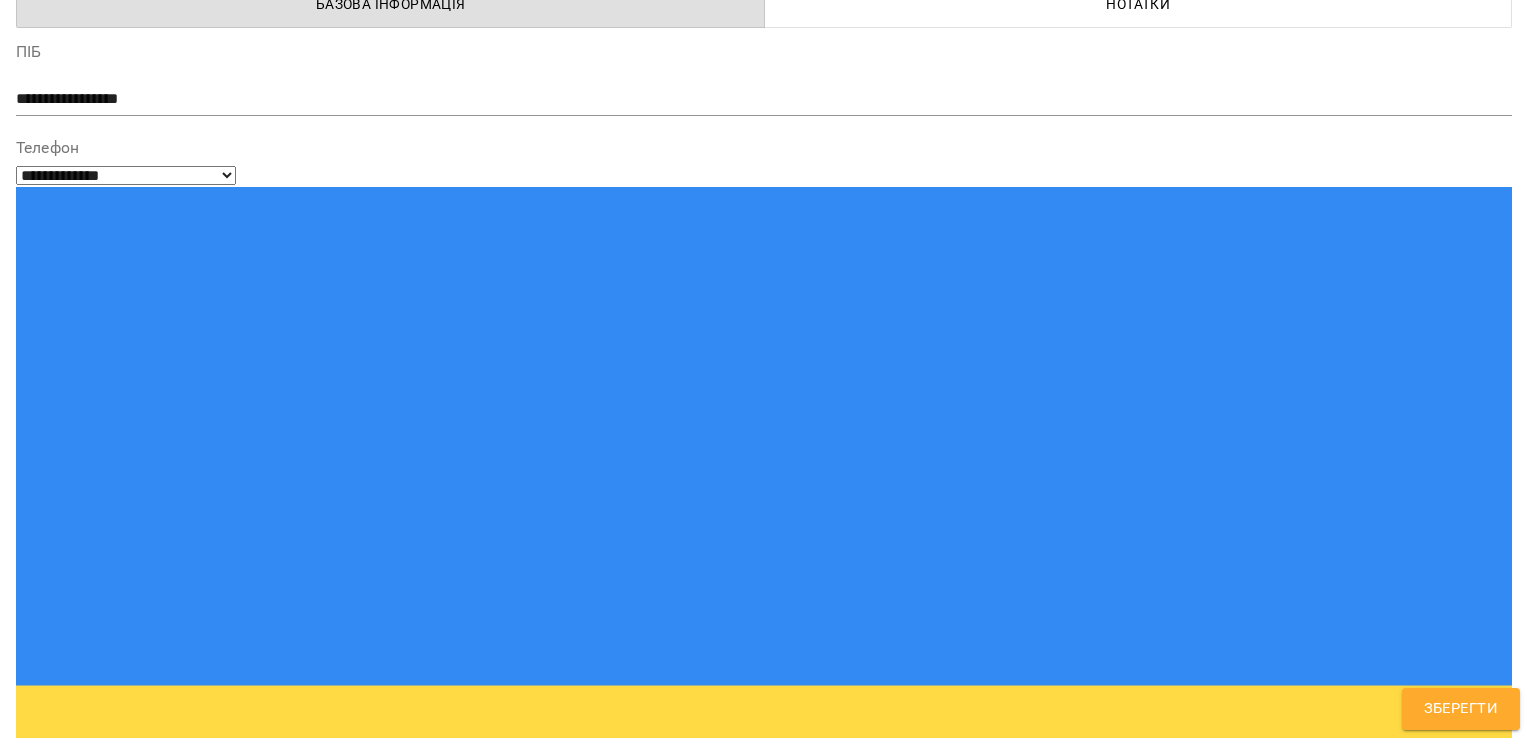 scroll, scrollTop: 200, scrollLeft: 0, axis: vertical 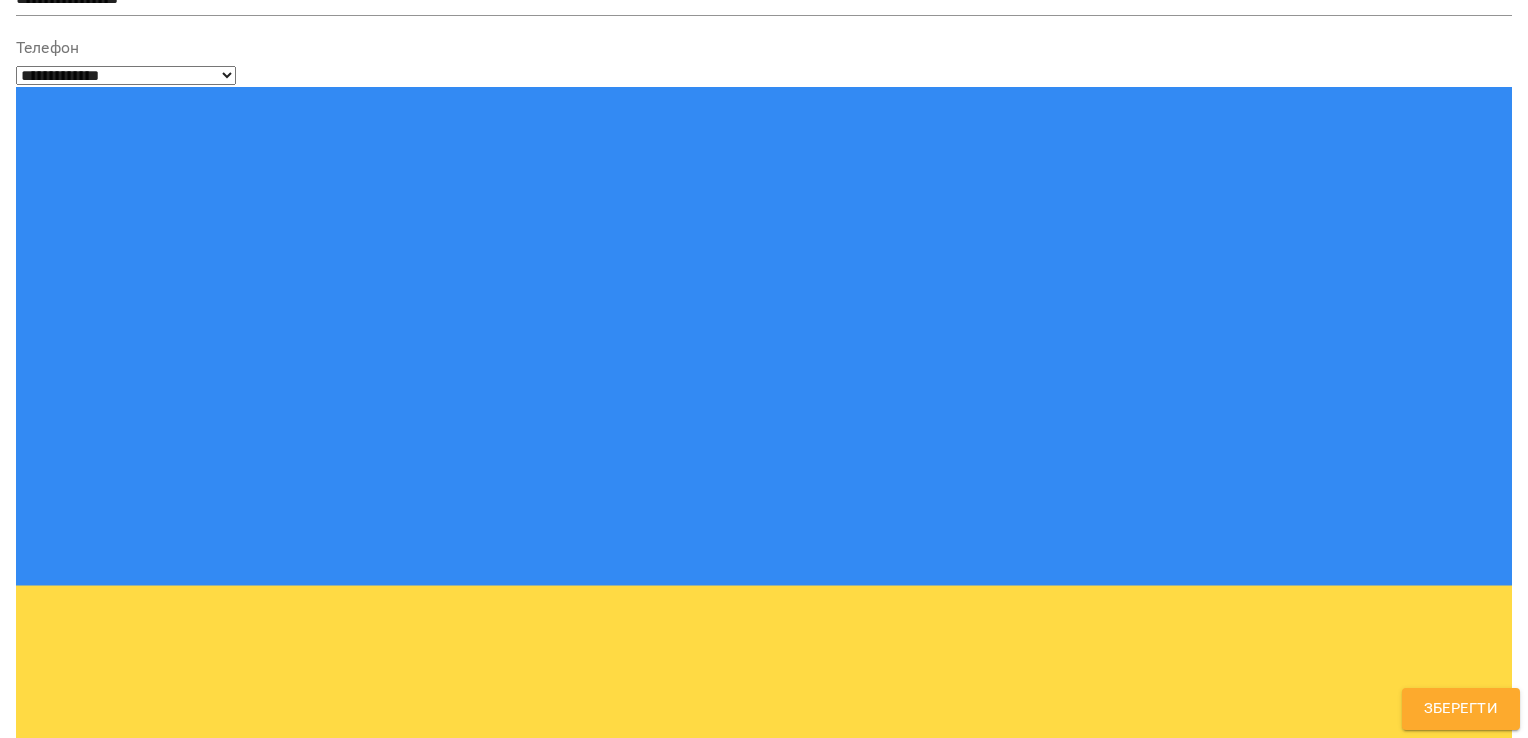 click on "**********" at bounding box center (764, 1611) 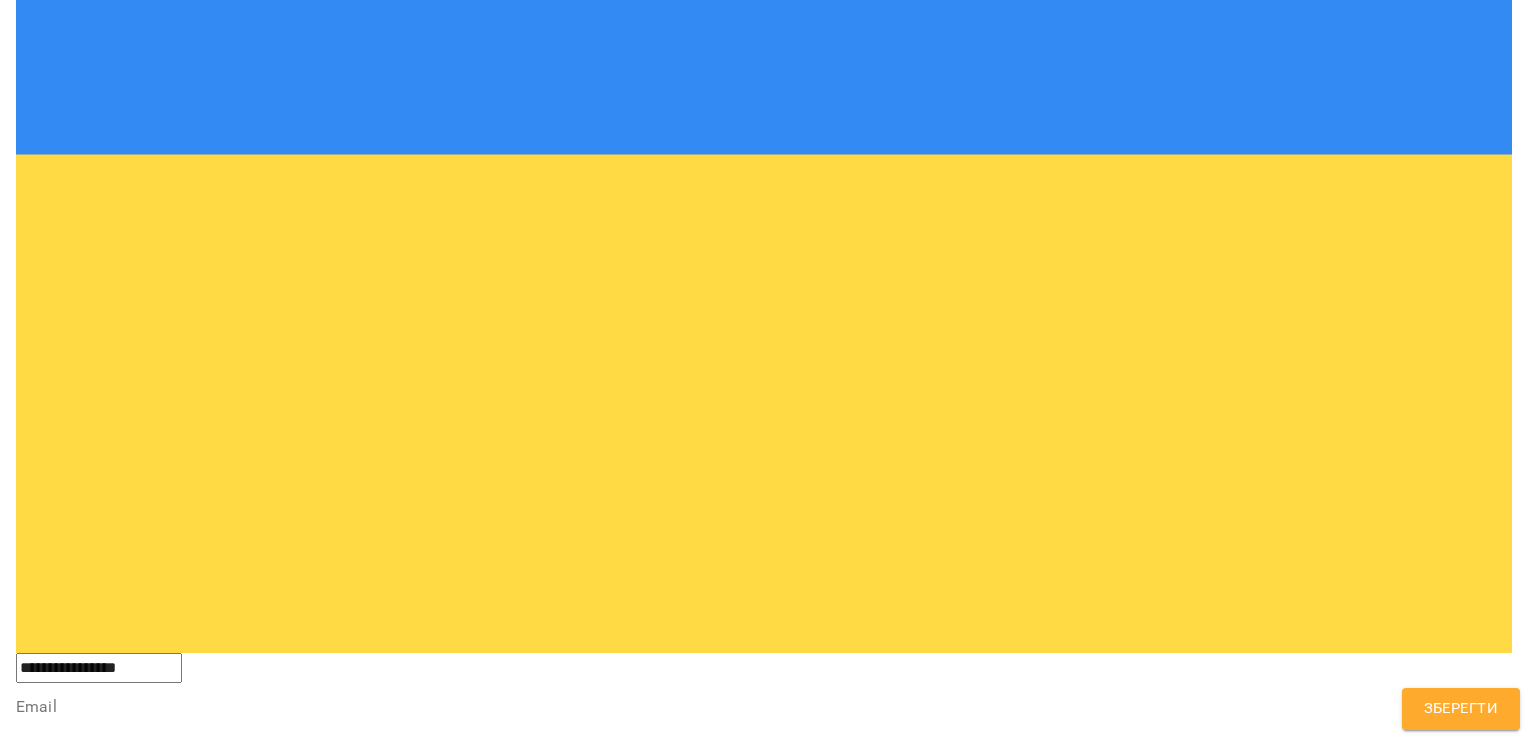 scroll, scrollTop: 600, scrollLeft: 0, axis: vertical 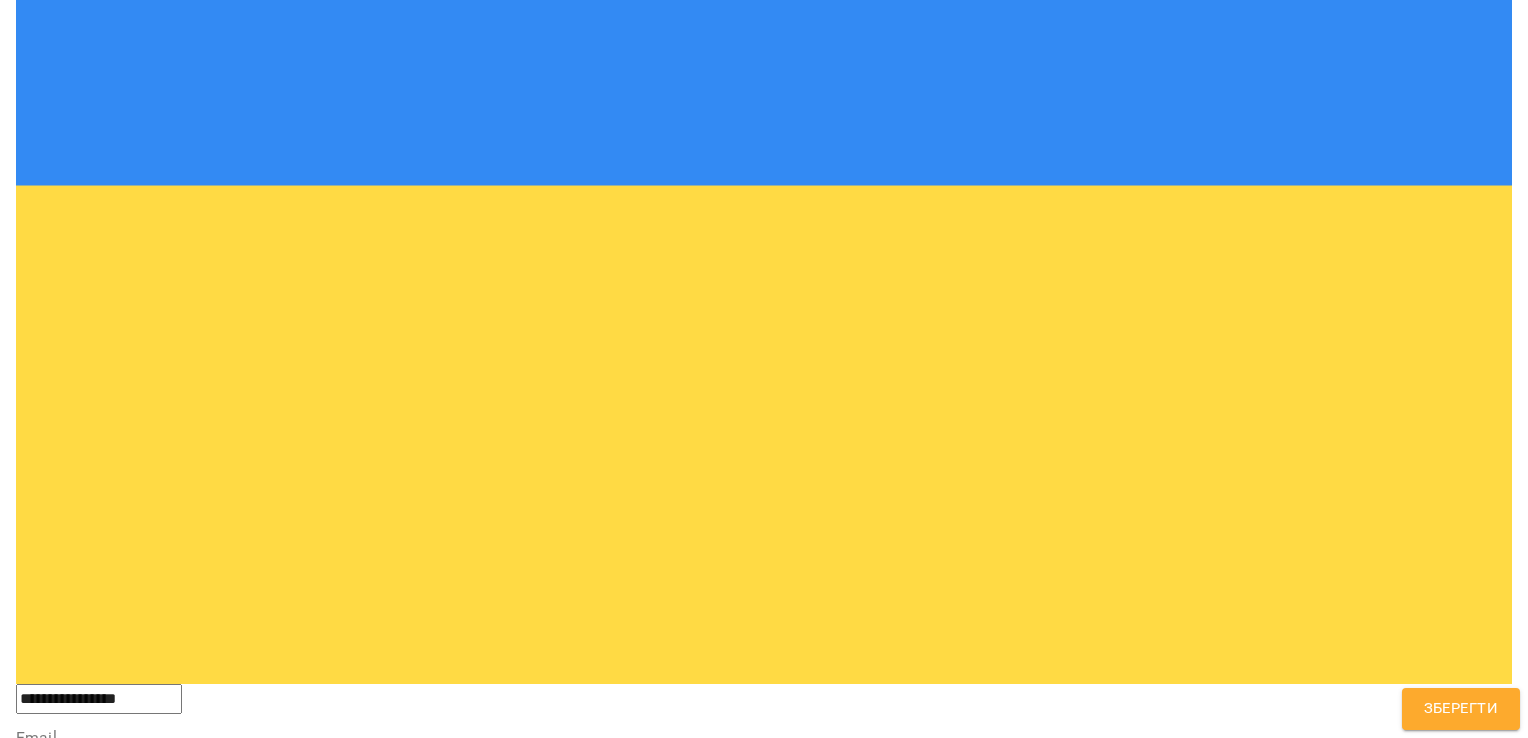 click on "**********" at bounding box center (764, 1146) 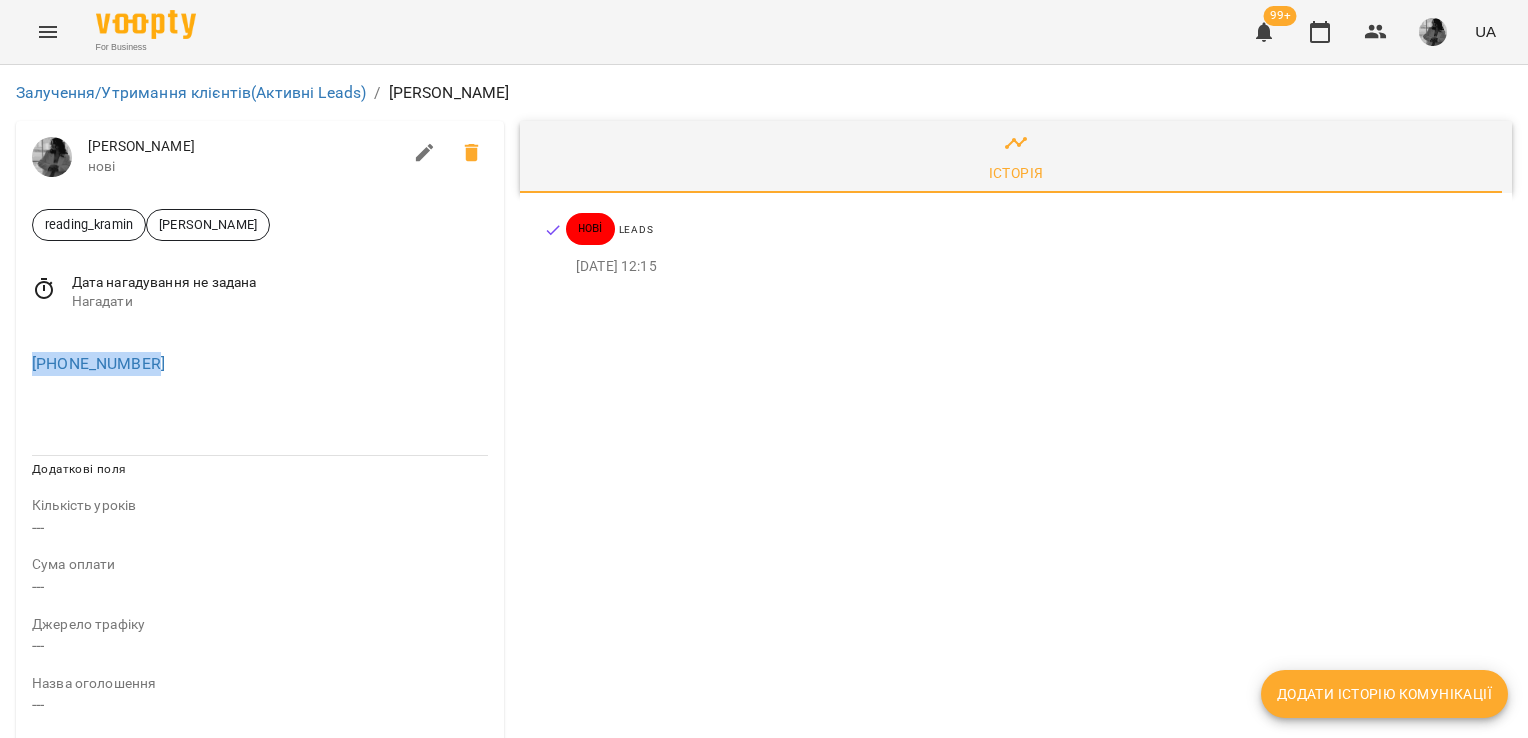 drag, startPoint x: 157, startPoint y: 372, endPoint x: 25, endPoint y: 381, distance: 132.30646 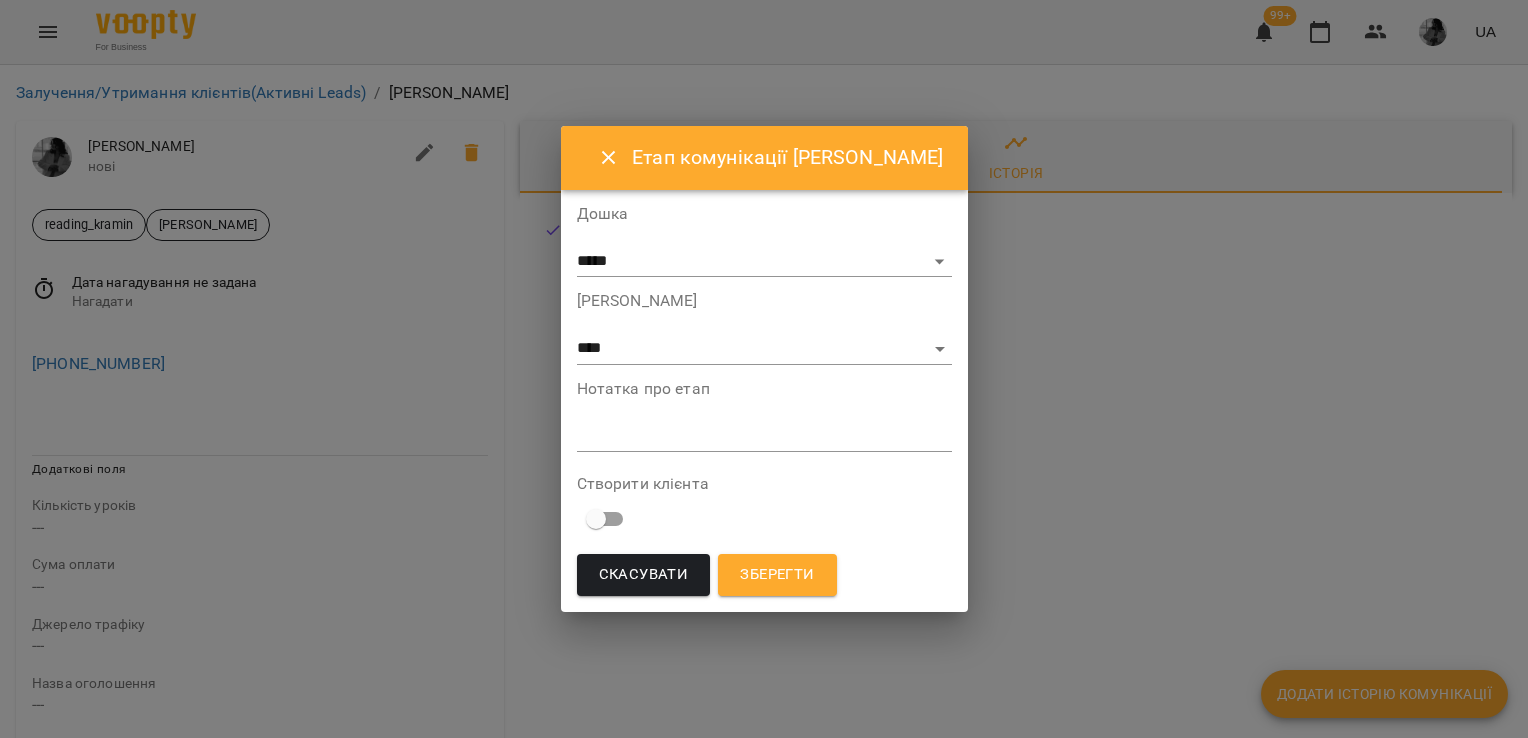 click on "**********" at bounding box center (764, 328) 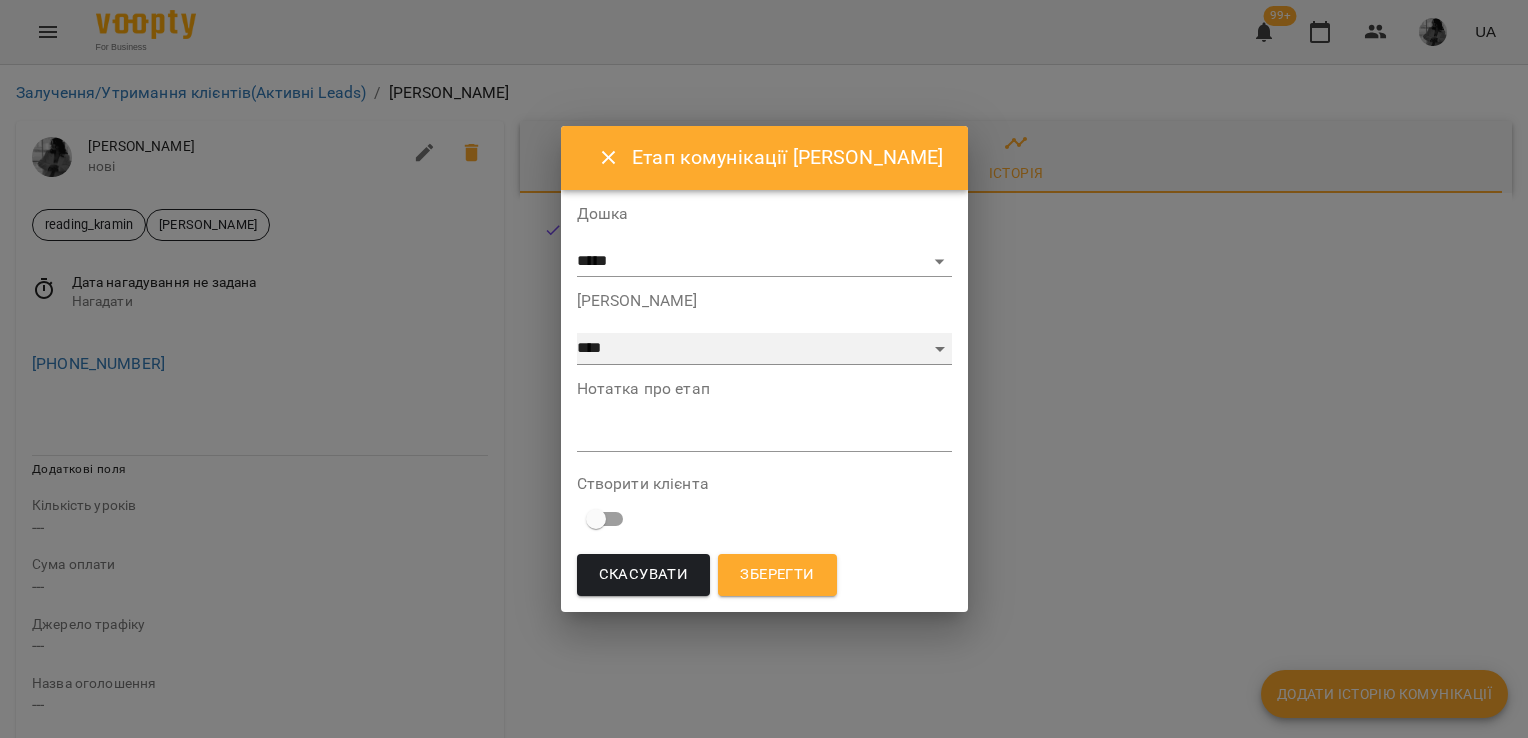 click on "**********" at bounding box center (764, 349) 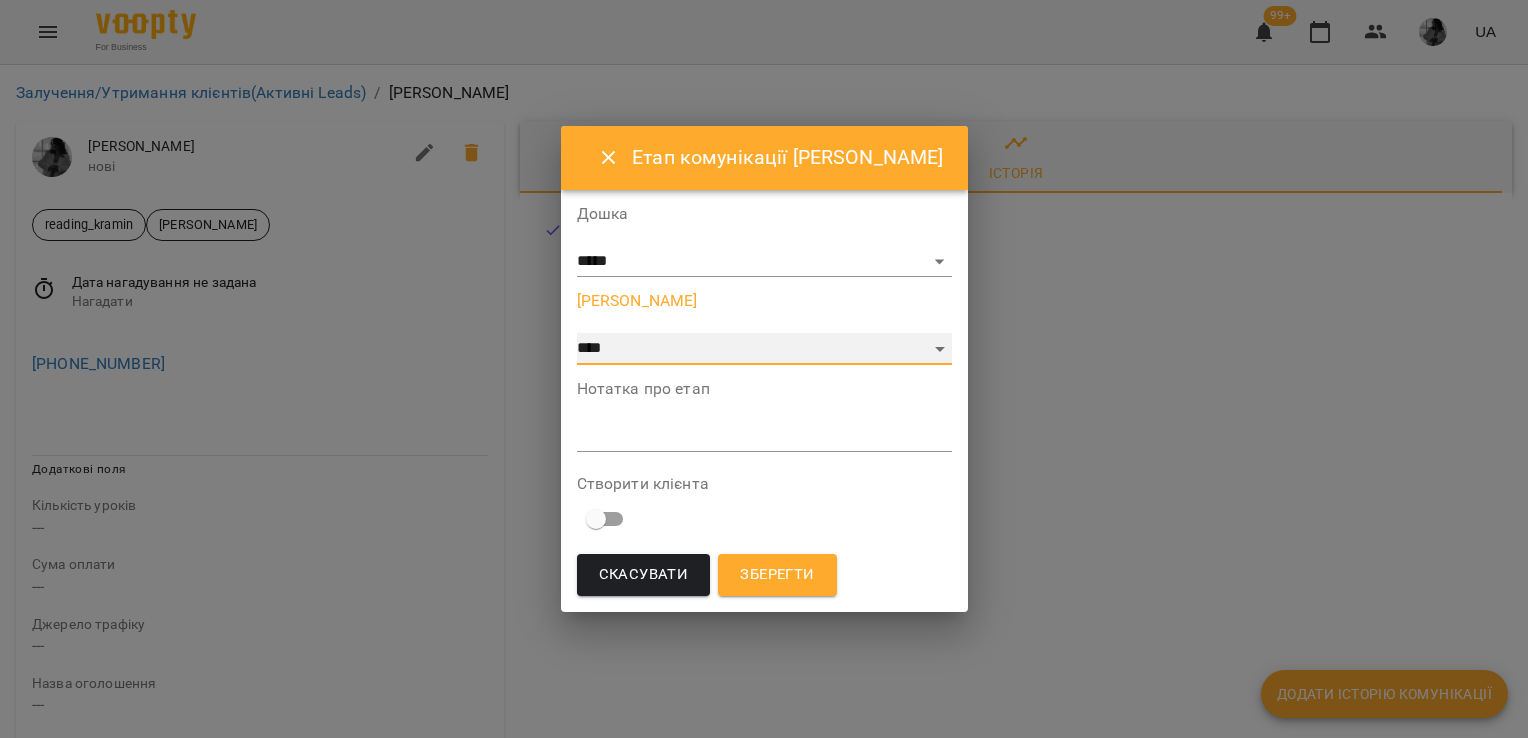 select on "*" 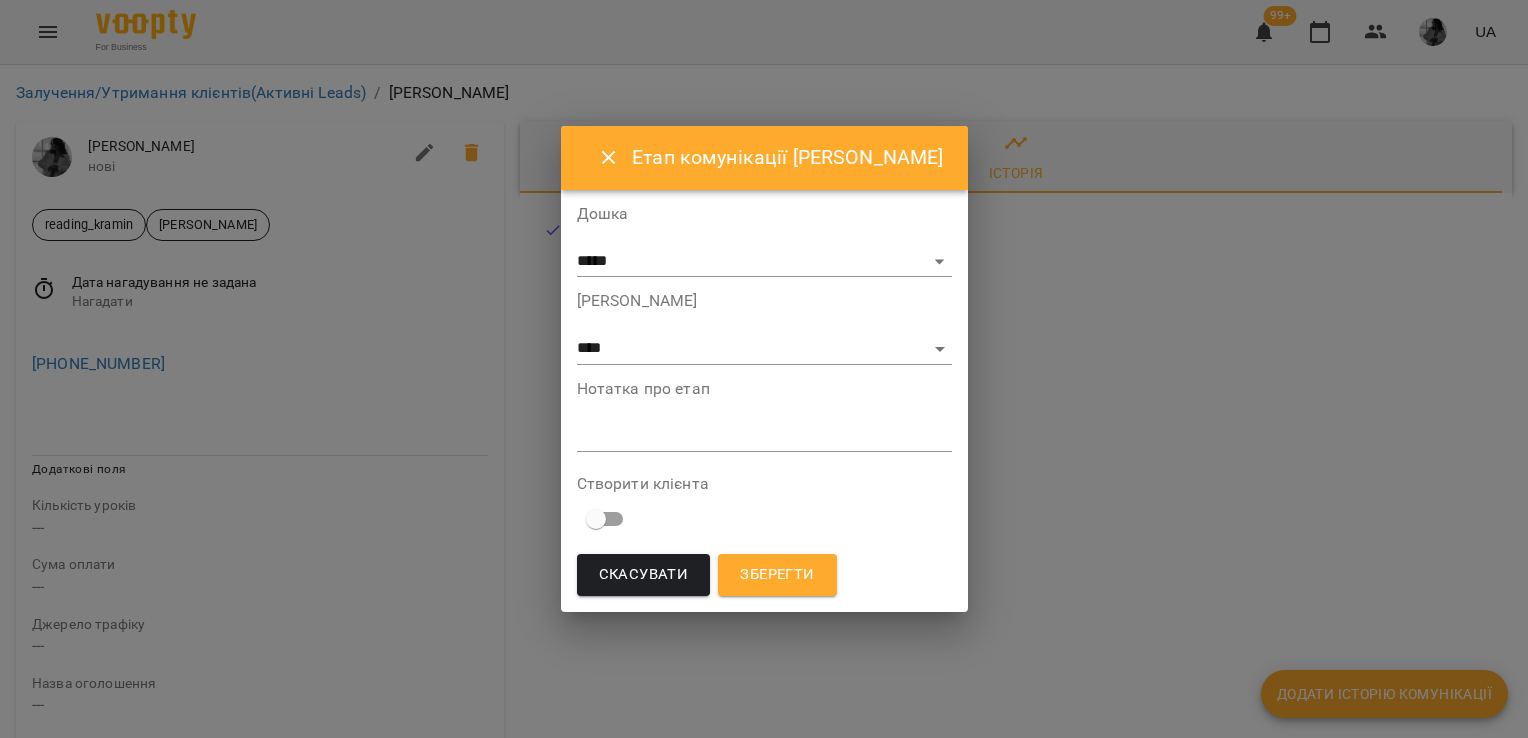 click on "*" at bounding box center (764, 436) 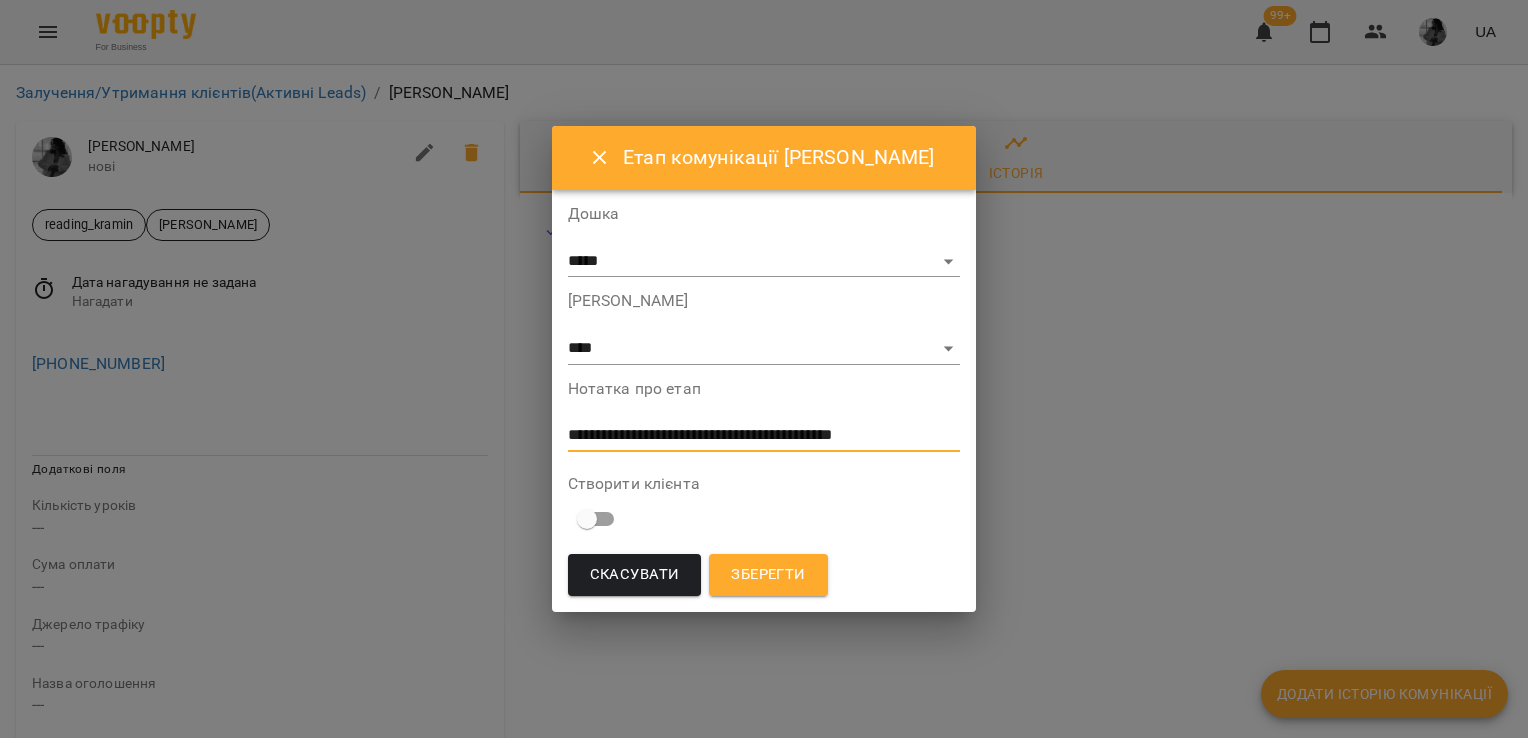 type on "**********" 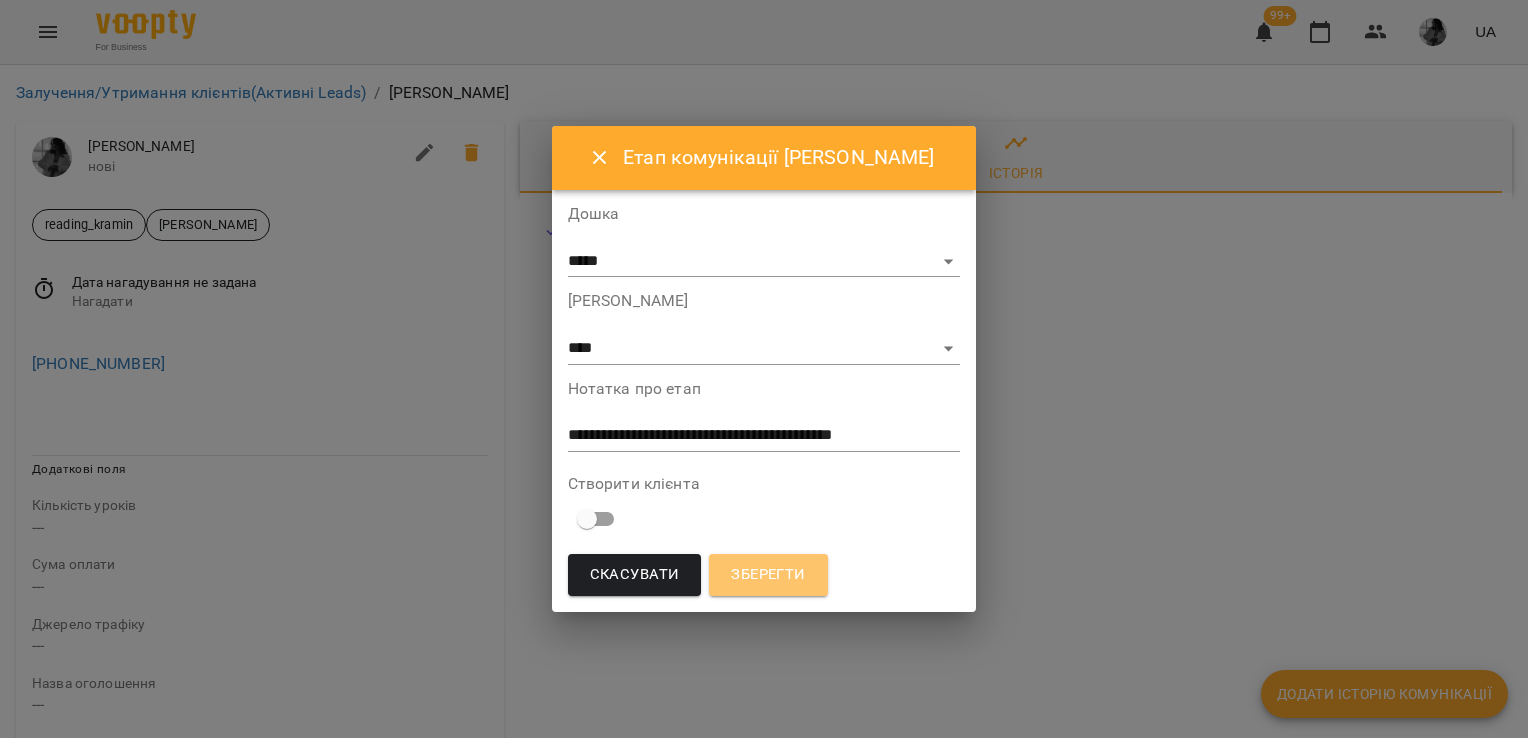 click on "Зберегти" at bounding box center [768, 575] 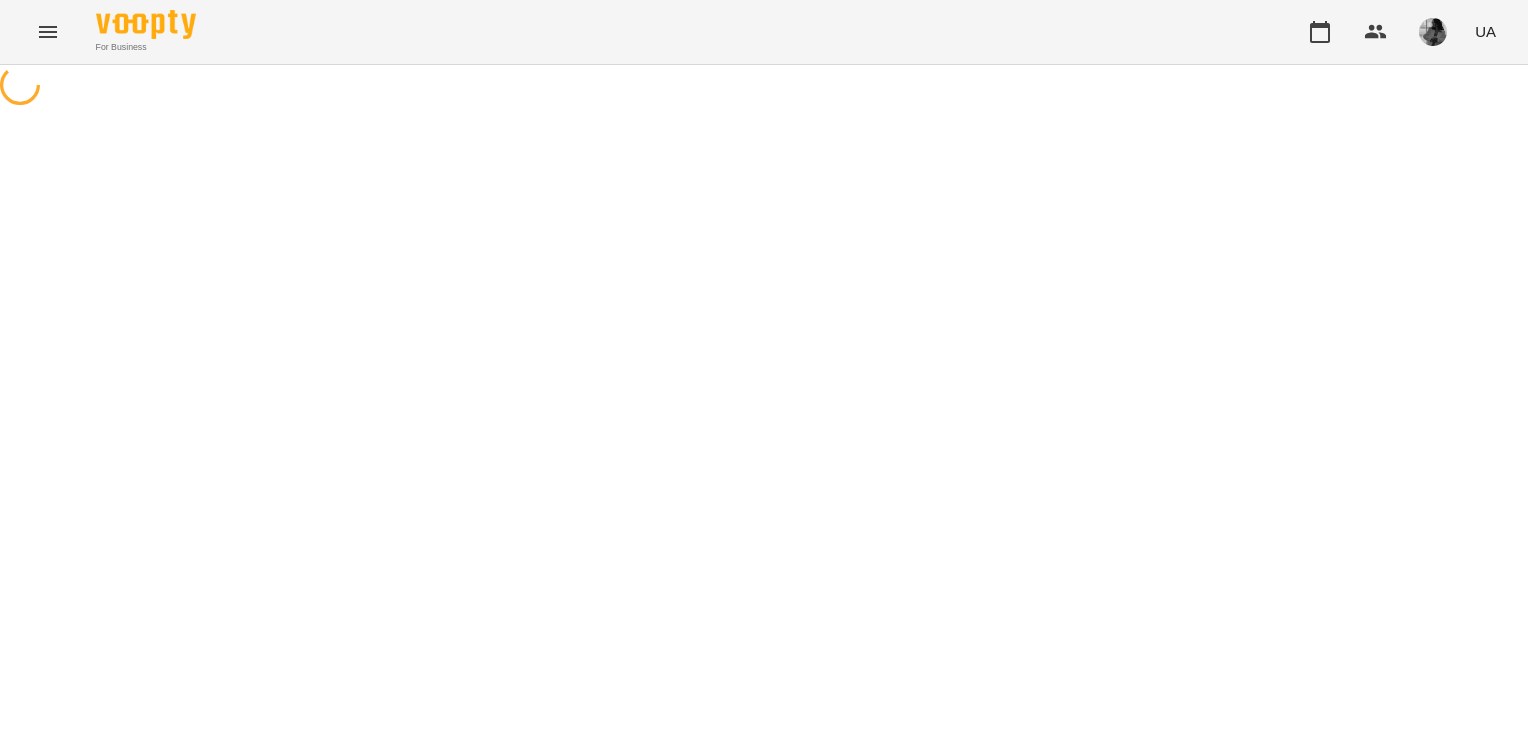 scroll, scrollTop: 0, scrollLeft: 0, axis: both 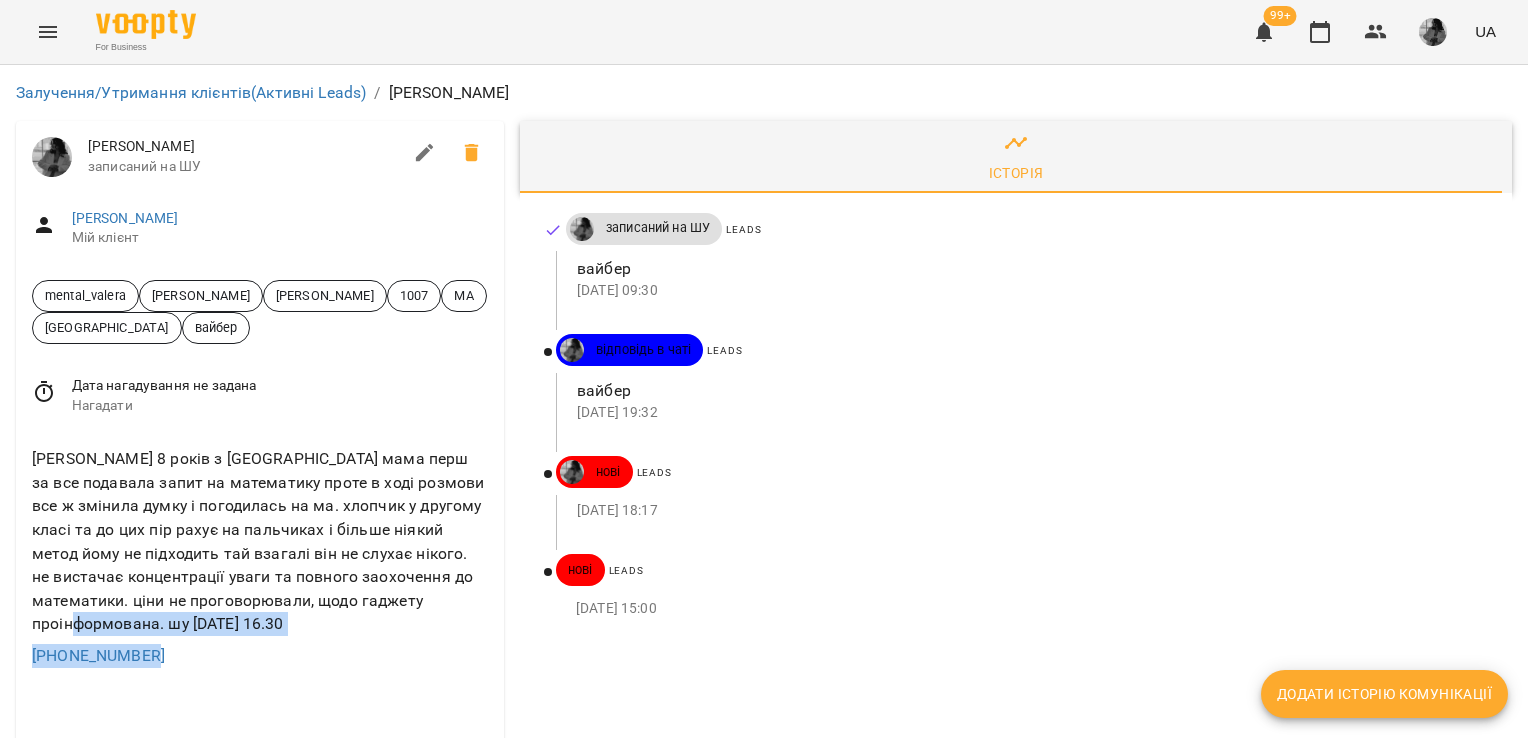 drag, startPoint x: 160, startPoint y: 452, endPoint x: 30, endPoint y: 438, distance: 130.75168 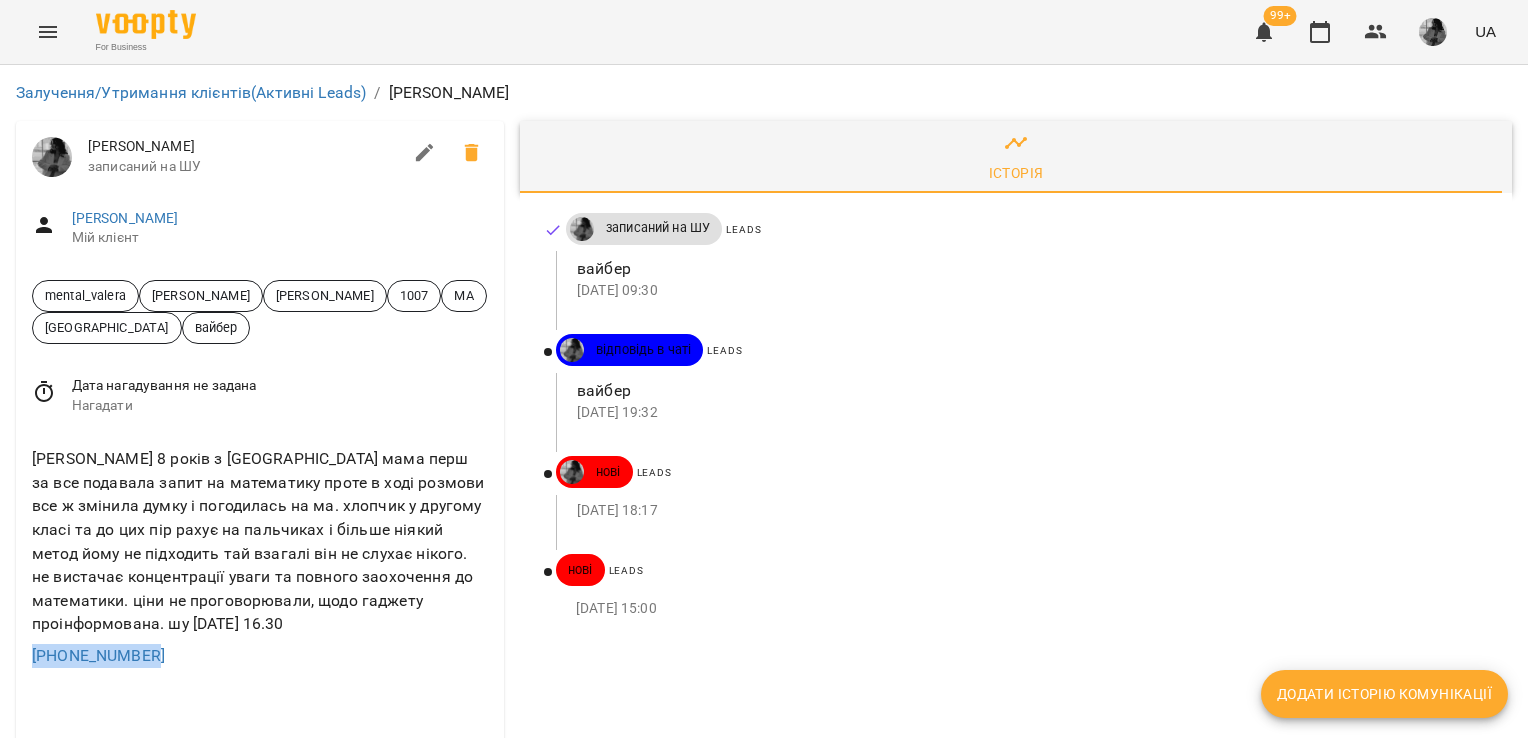 drag, startPoint x: 159, startPoint y: 476, endPoint x: 28, endPoint y: 450, distance: 133.55524 